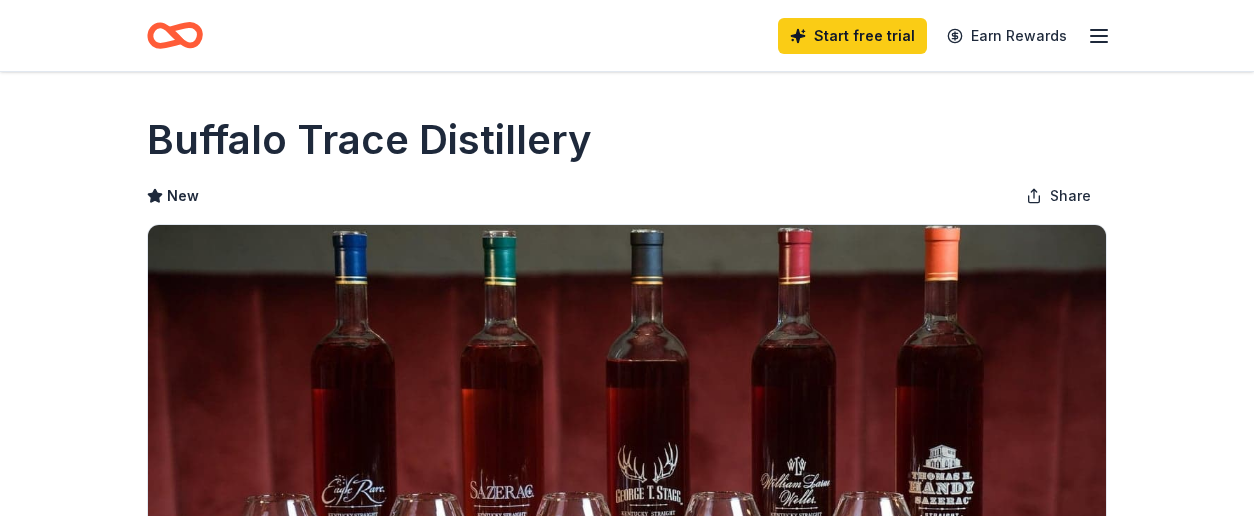 scroll, scrollTop: 0, scrollLeft: 0, axis: both 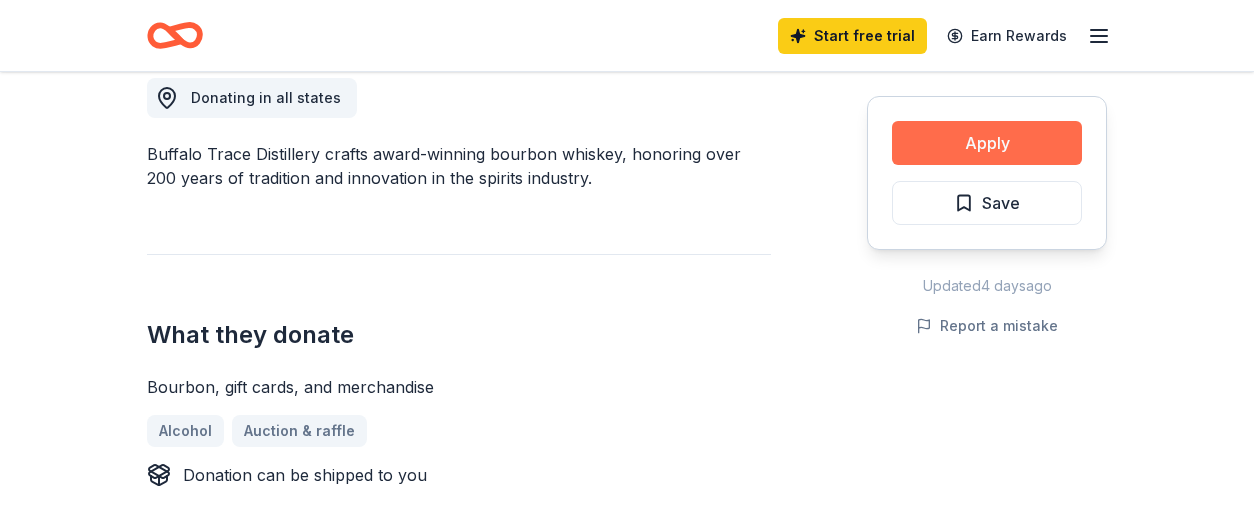 click on "Apply" at bounding box center [987, 143] 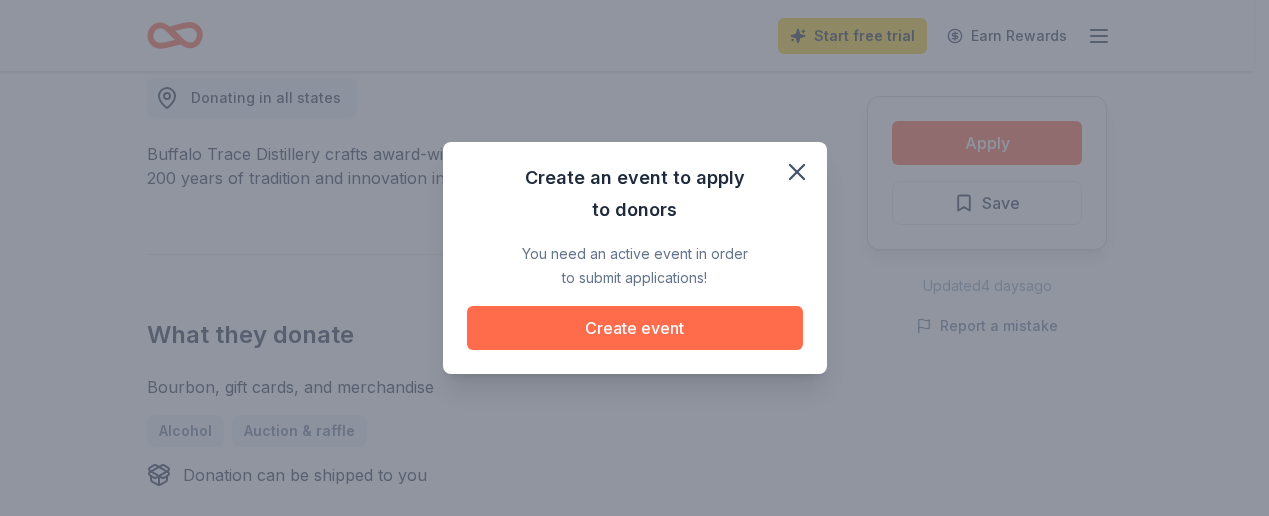 click on "Create event" at bounding box center [635, 328] 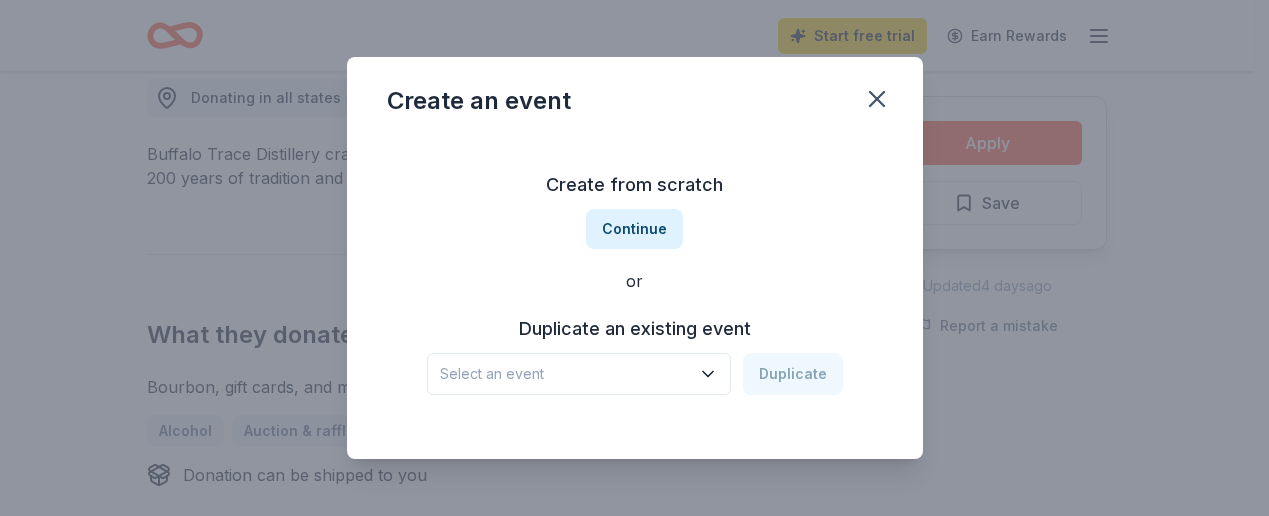 click 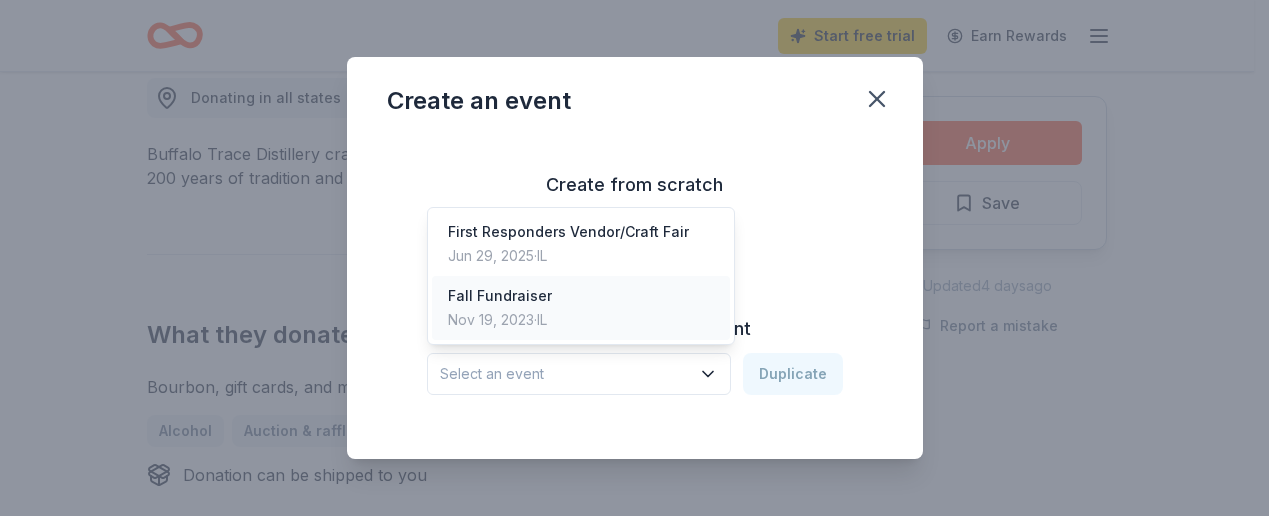 click on "Fall Fundraiser" at bounding box center [500, 296] 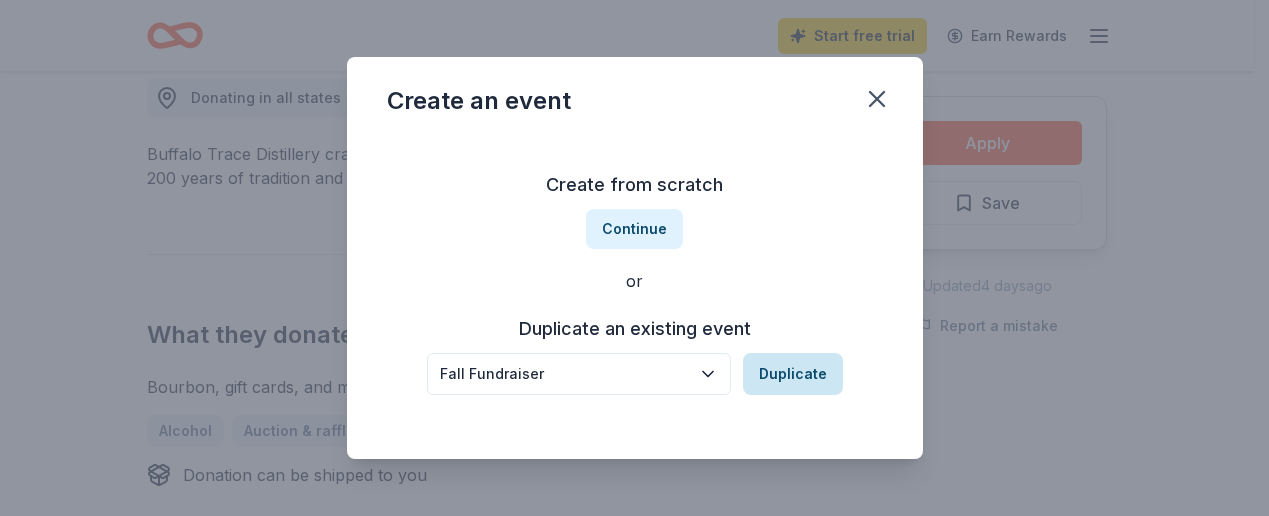 click on "Duplicate" at bounding box center [793, 374] 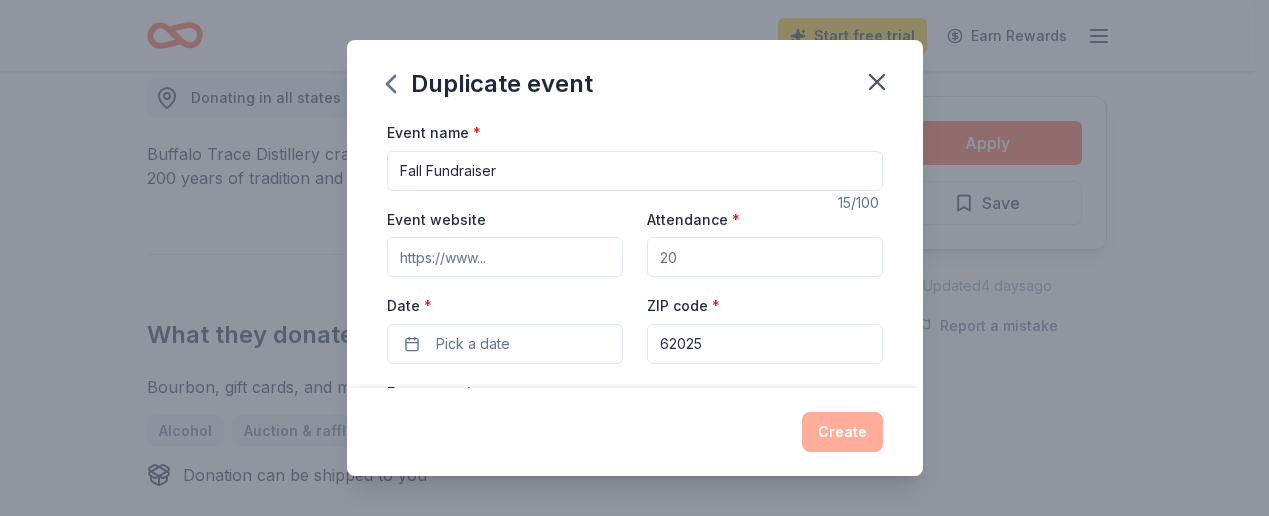 click on "Event website" at bounding box center [505, 257] 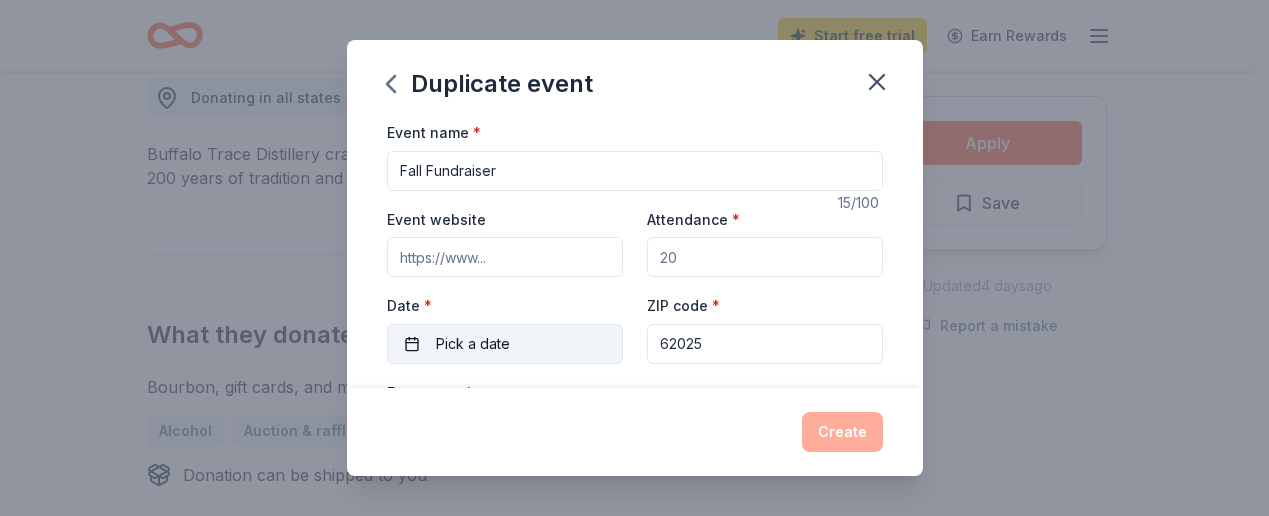 click on "Pick a date" at bounding box center [473, 344] 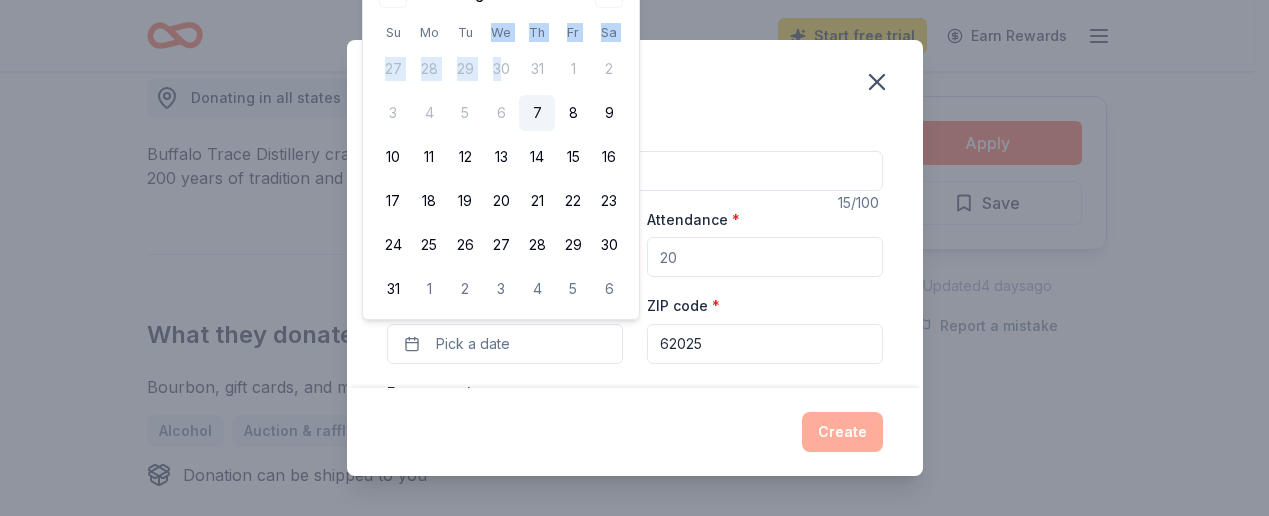 drag, startPoint x: 493, startPoint y: 35, endPoint x: 503, endPoint y: 82, distance: 48.052055 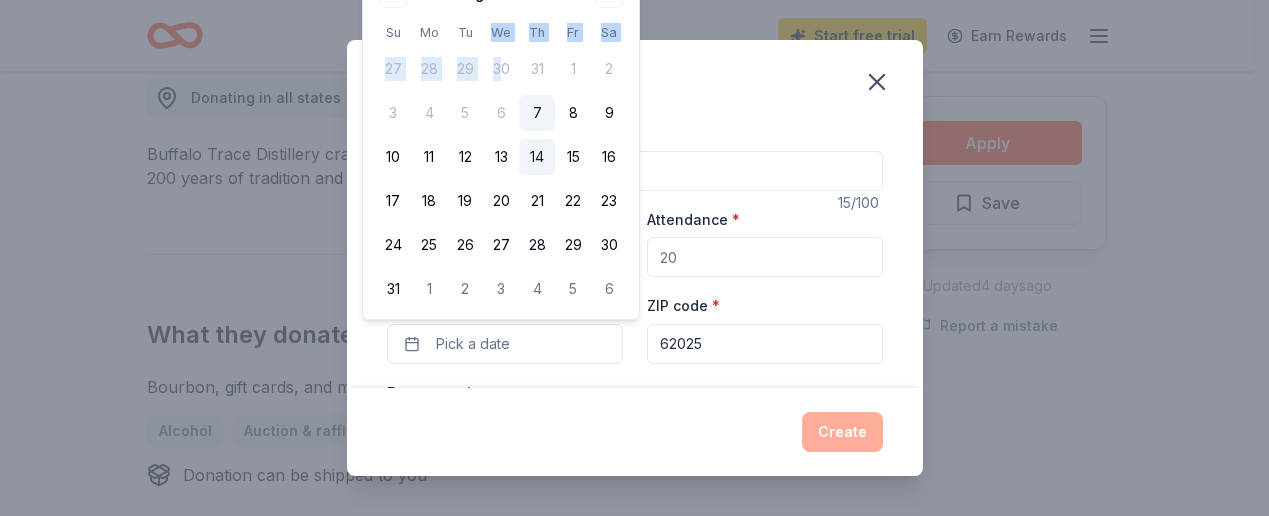 click on "14" at bounding box center (537, 157) 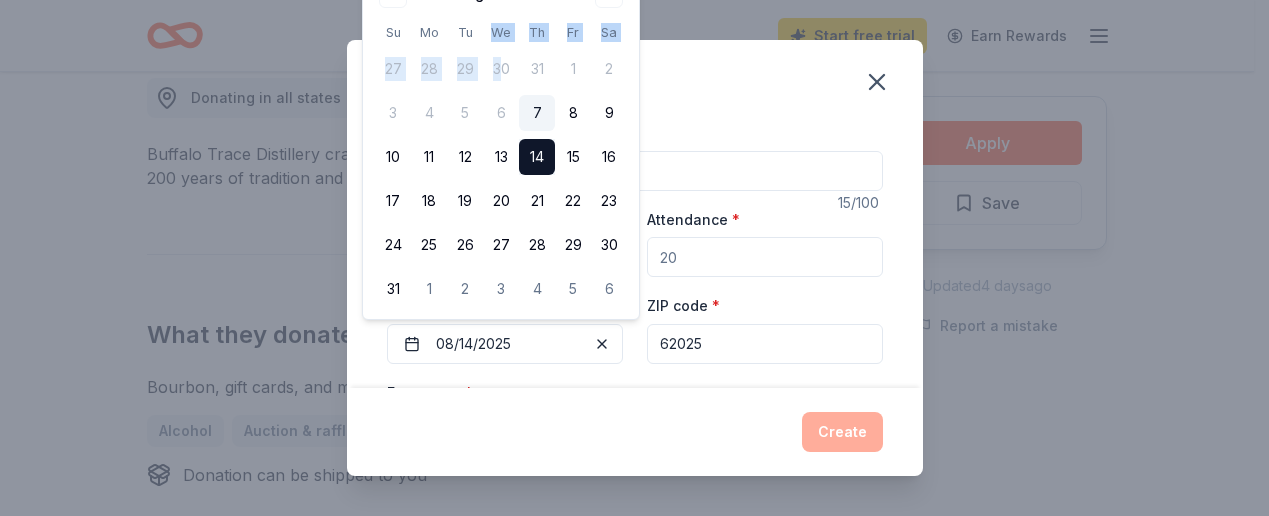 click on "30" at bounding box center (501, 69) 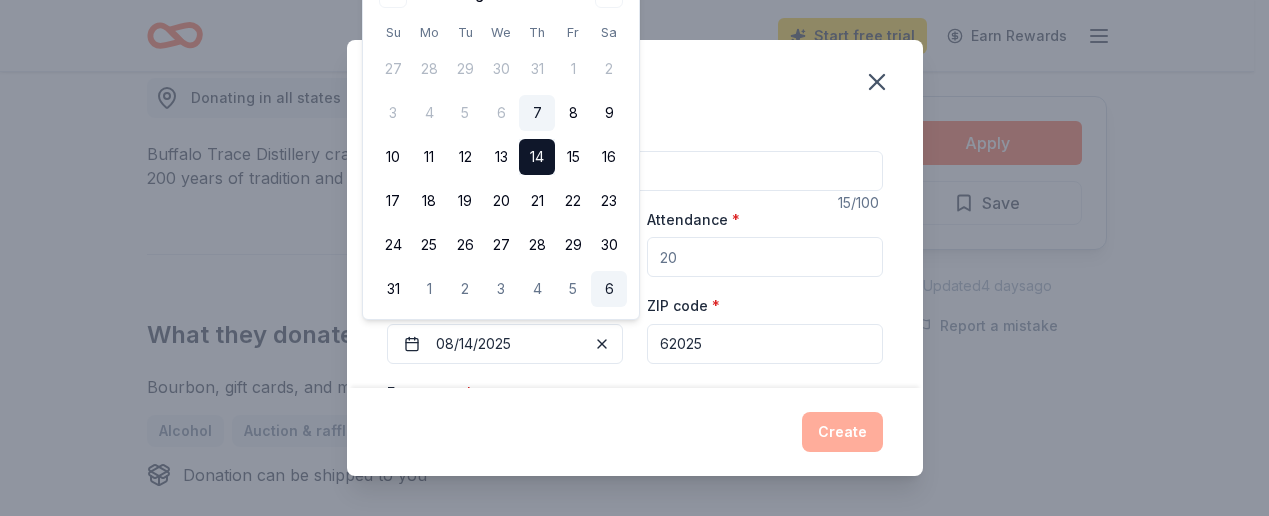 click on "6" at bounding box center (609, 289) 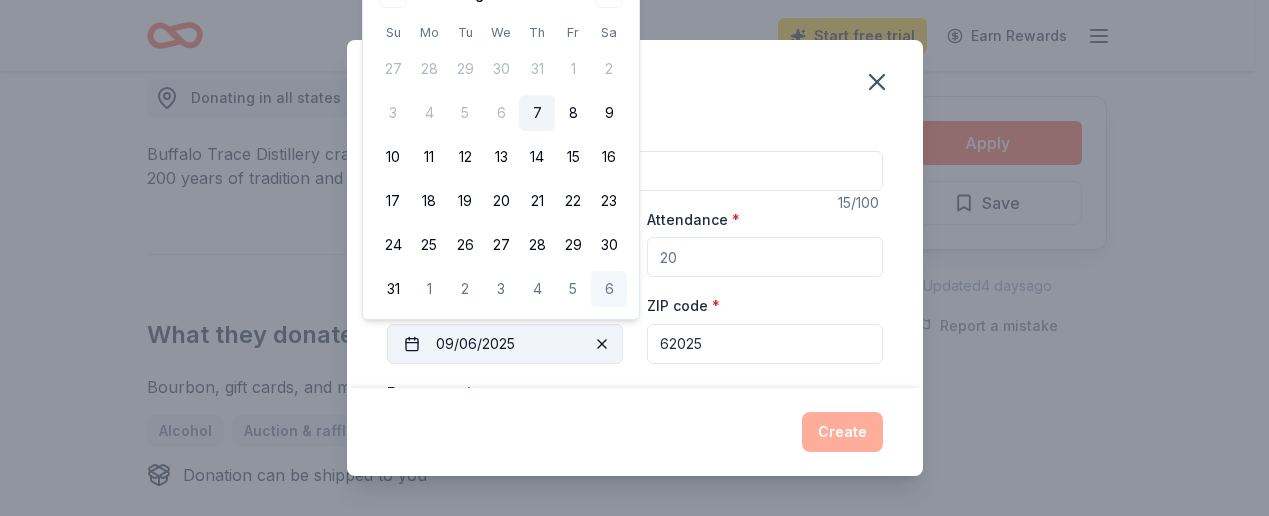 click on "09/06/2025" at bounding box center [505, 344] 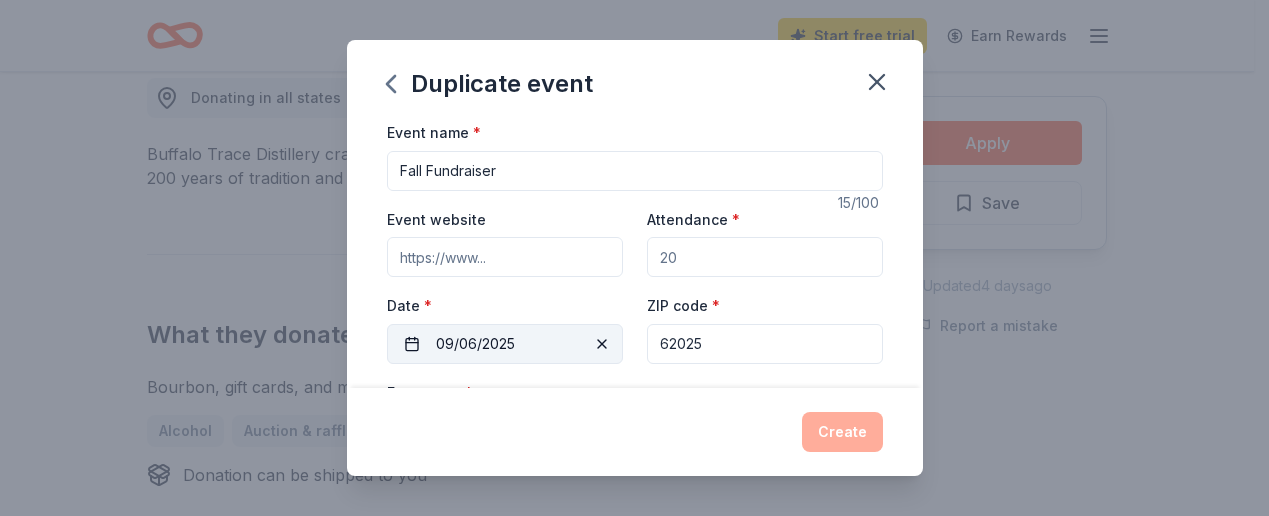 click on "09/06/2025" at bounding box center (505, 344) 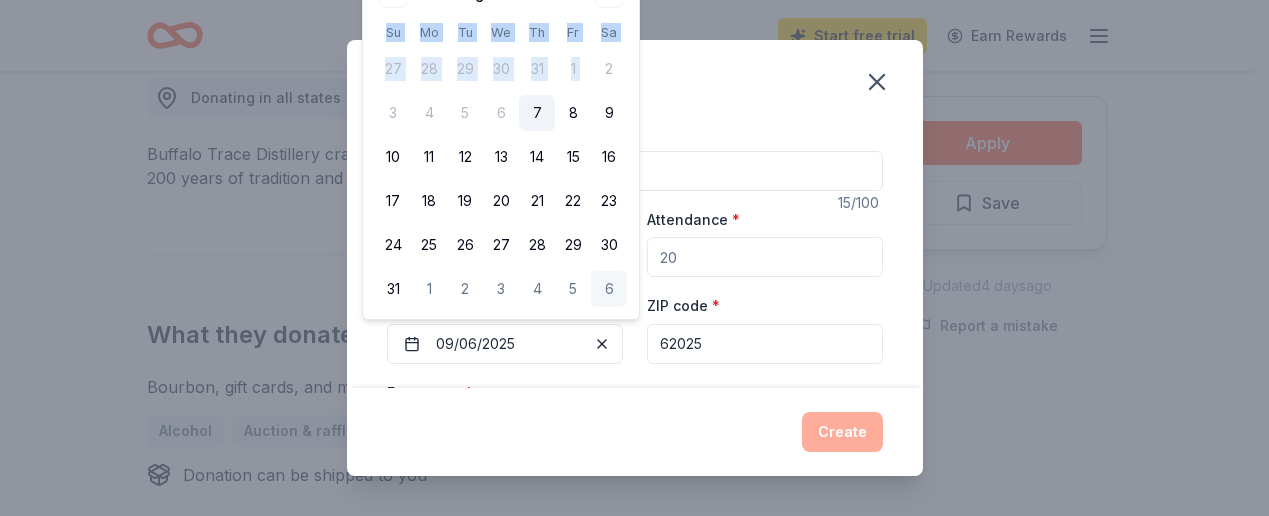 drag, startPoint x: 581, startPoint y: 8, endPoint x: 591, endPoint y: 59, distance: 51.971146 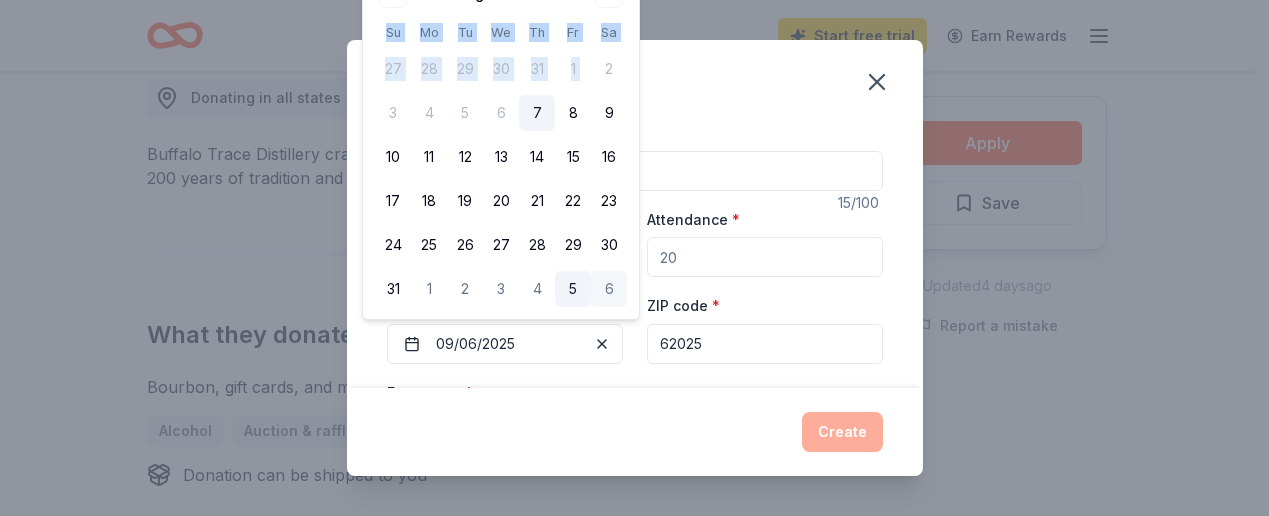 click on "31 1 2 3 4 5 6" at bounding box center (501, 289) 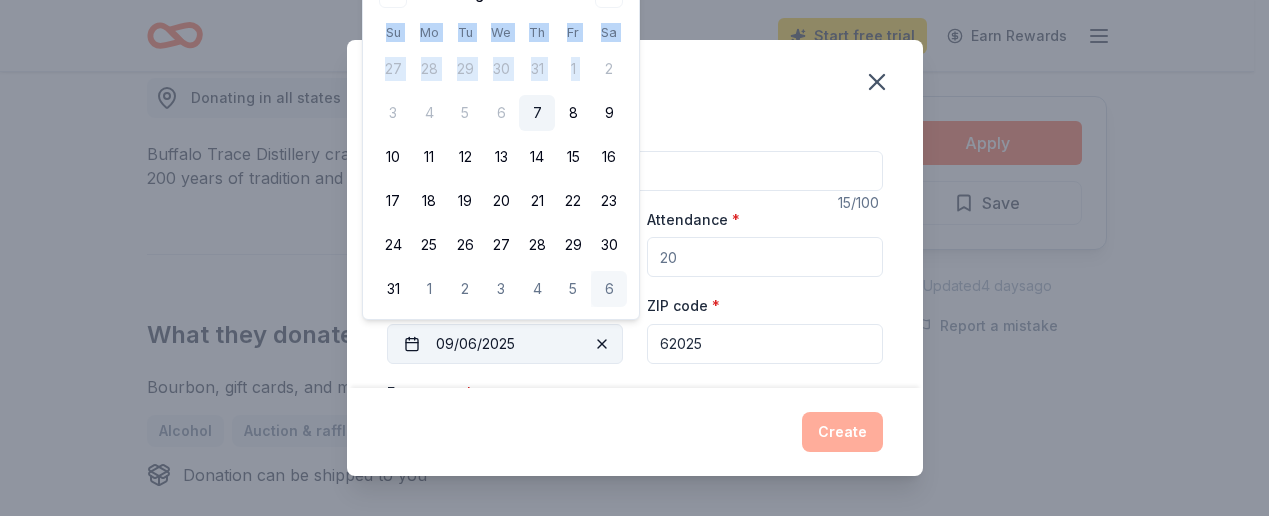 click on "09/06/2025" at bounding box center (505, 344) 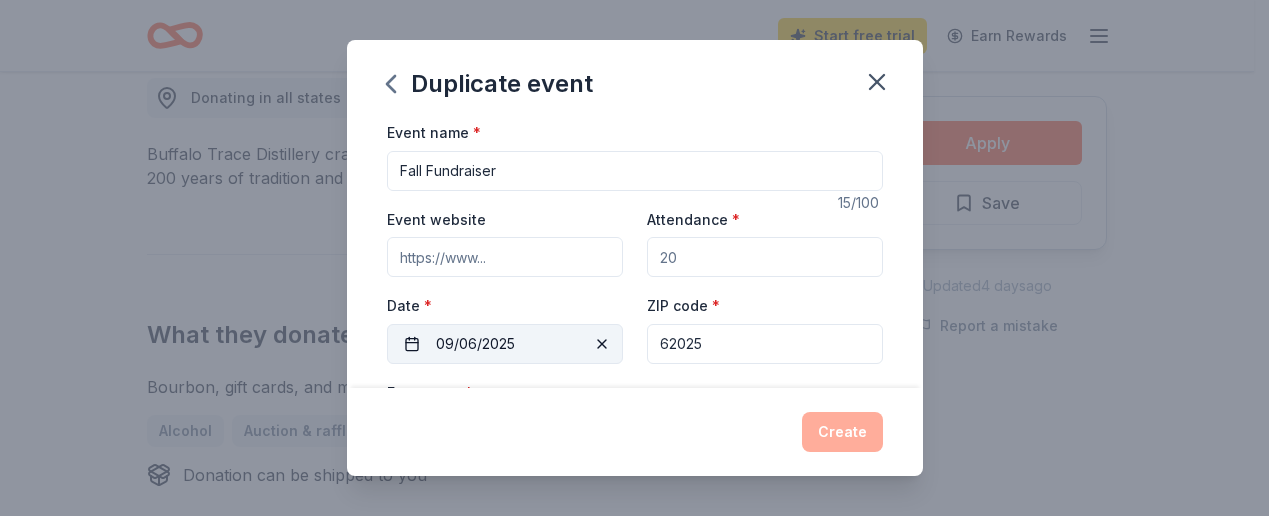click on "09/06/2025" at bounding box center (505, 344) 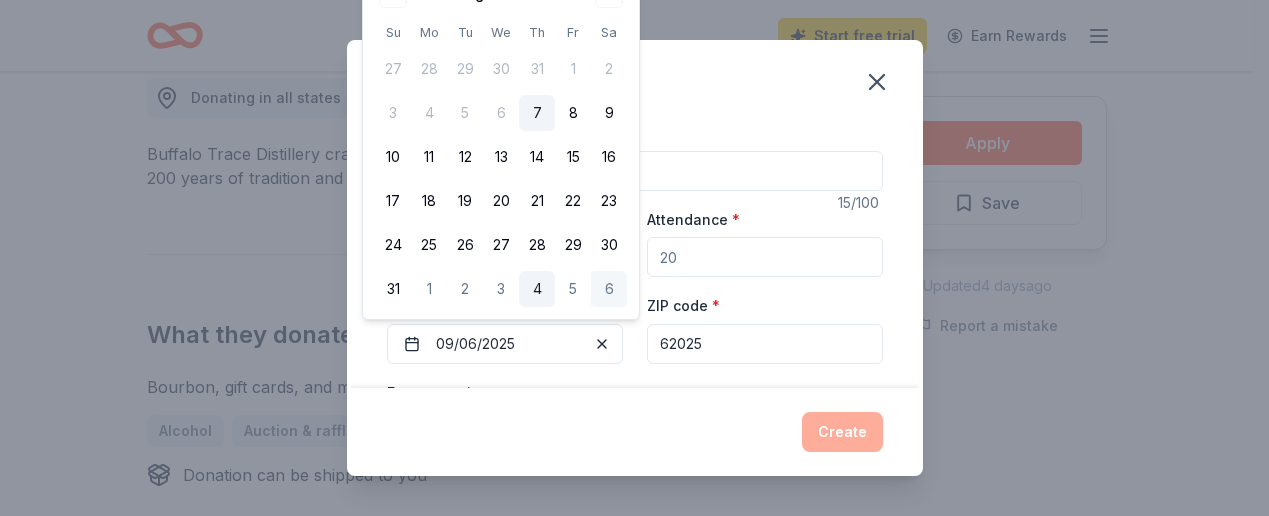 click on "4" at bounding box center (537, 289) 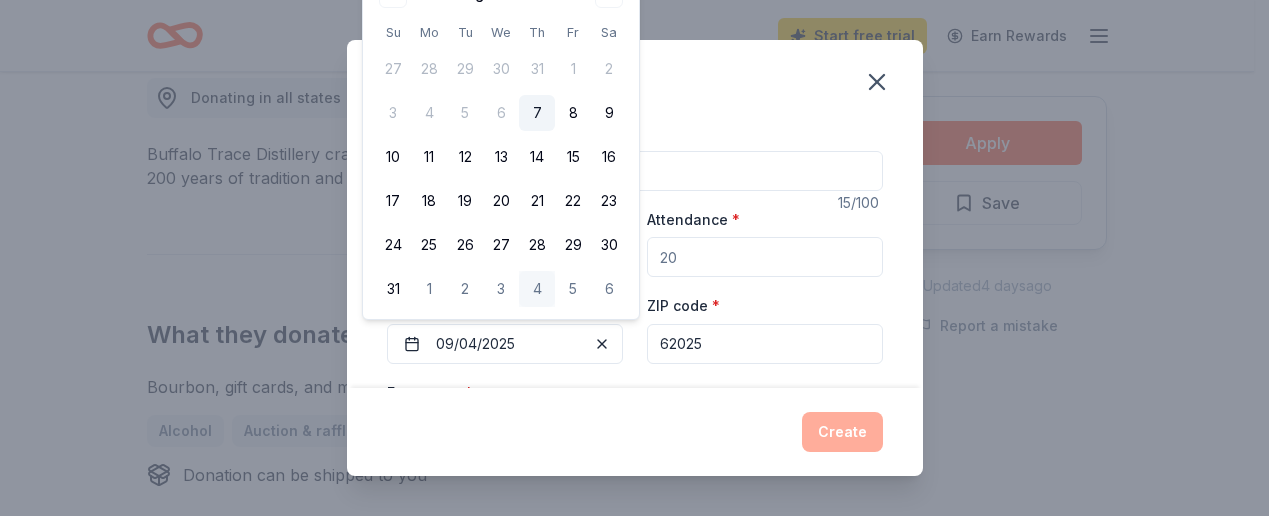 type 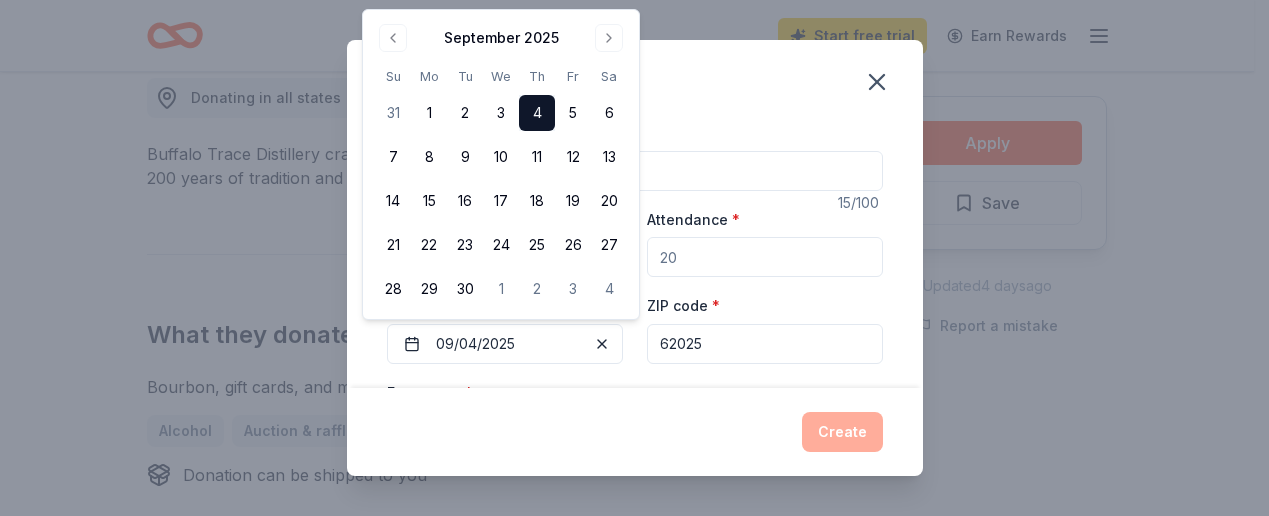 type 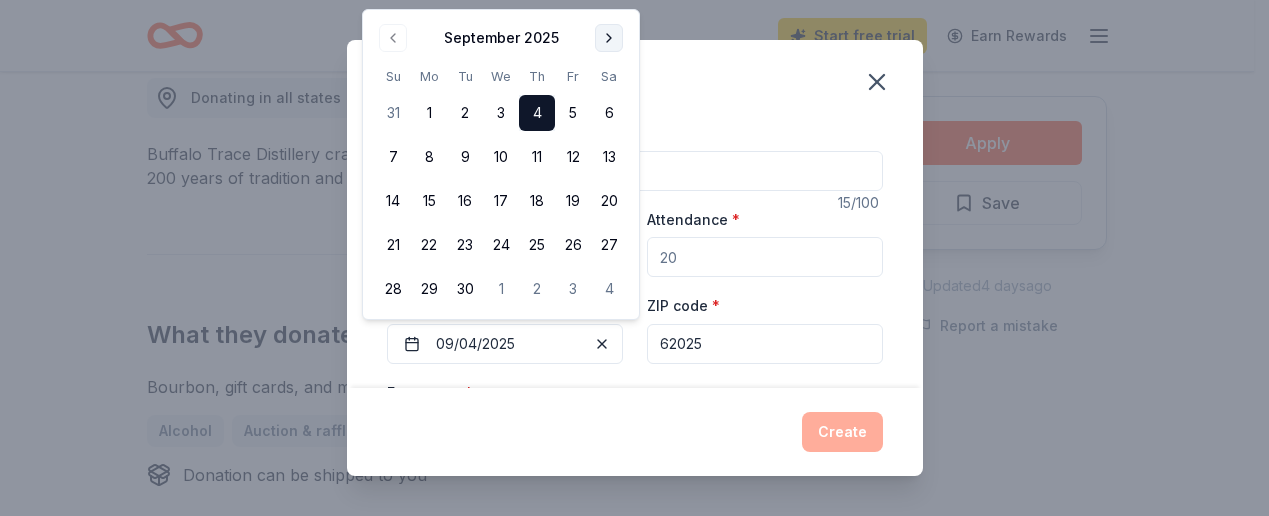click at bounding box center (609, 38) 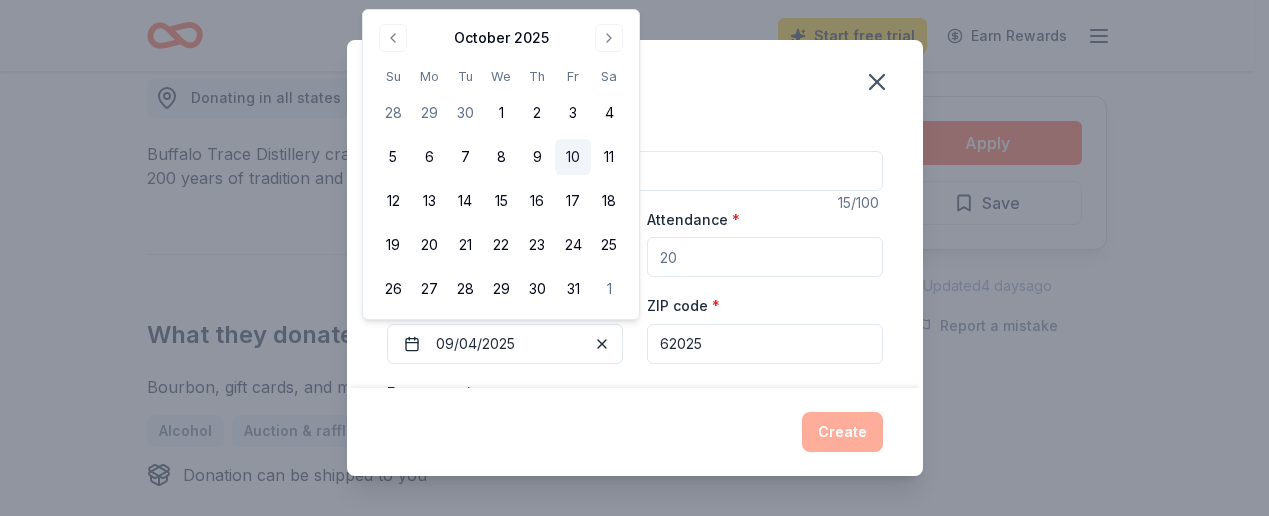 click on "10" at bounding box center [573, 157] 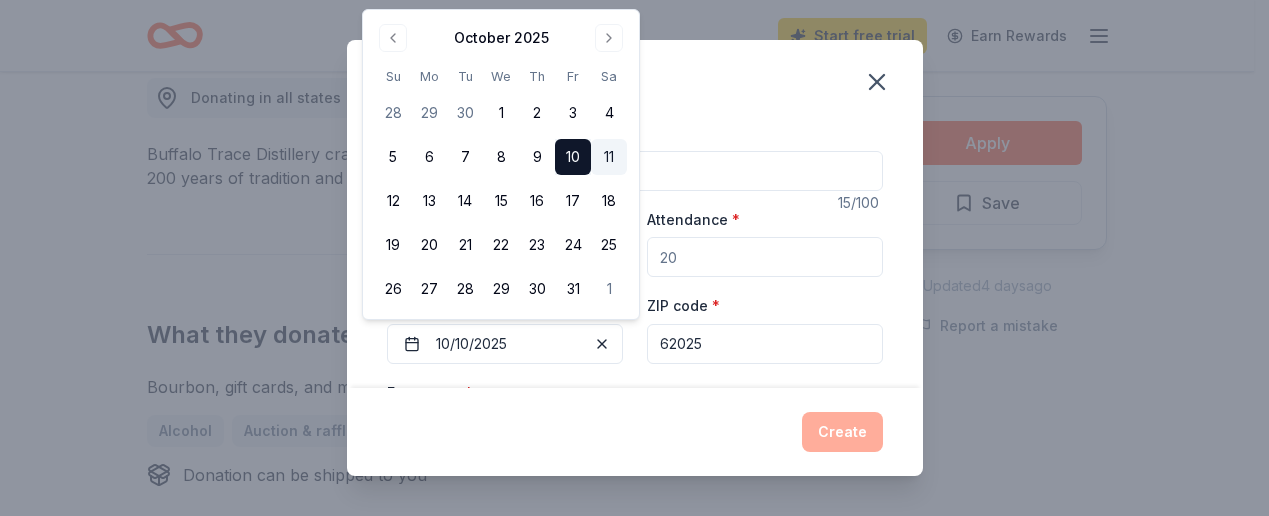 click on "11" at bounding box center [609, 157] 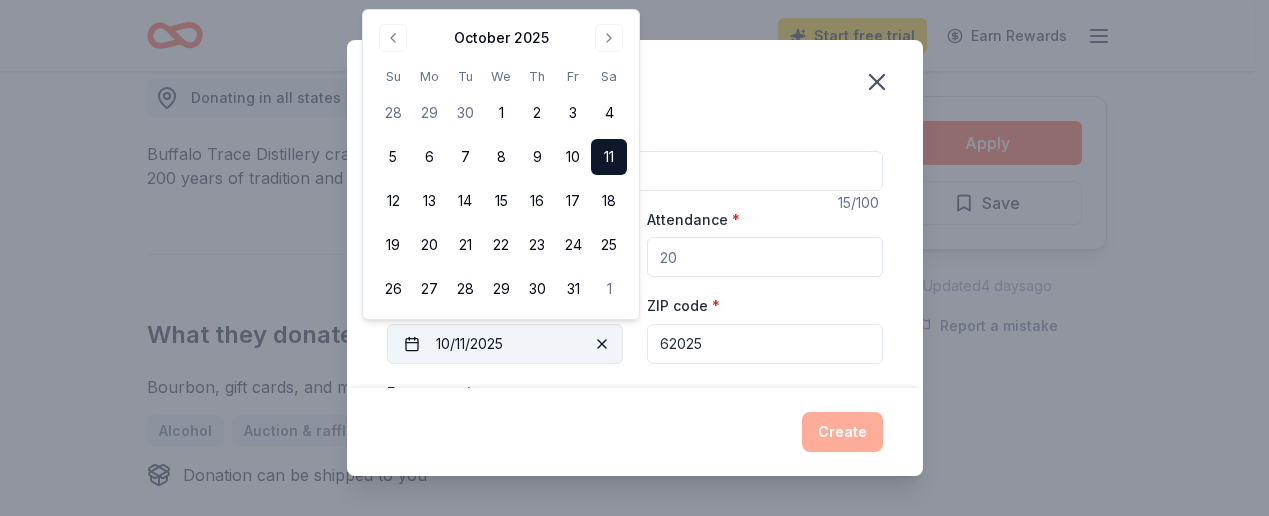 drag, startPoint x: 576, startPoint y: 153, endPoint x: 578, endPoint y: 336, distance: 183.01093 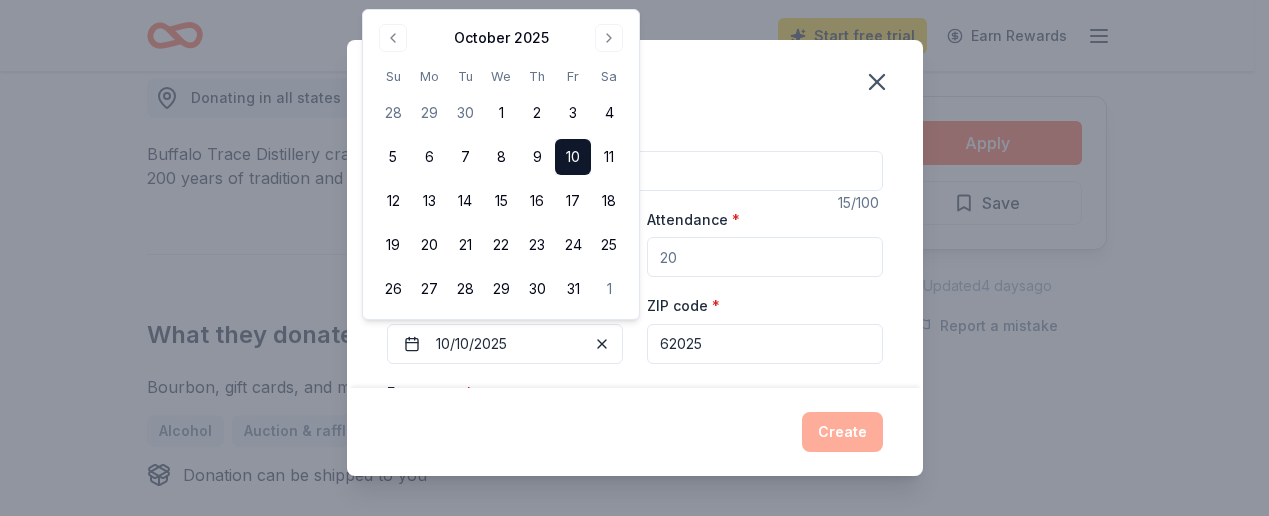 click on "Duplicate event" at bounding box center [635, 80] 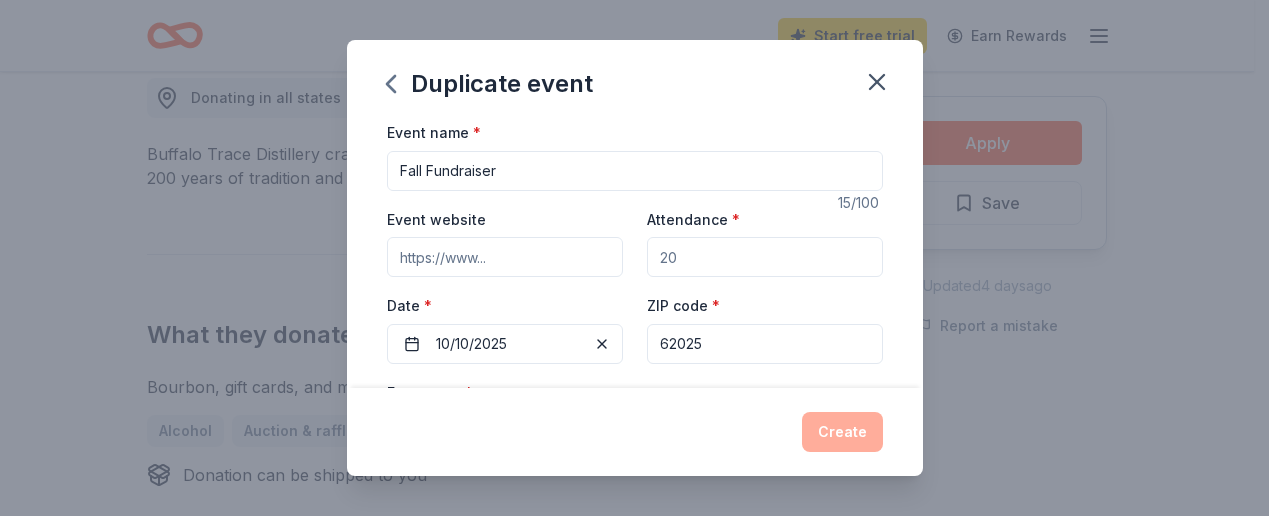 drag, startPoint x: 679, startPoint y: 253, endPoint x: 644, endPoint y: 255, distance: 35.057095 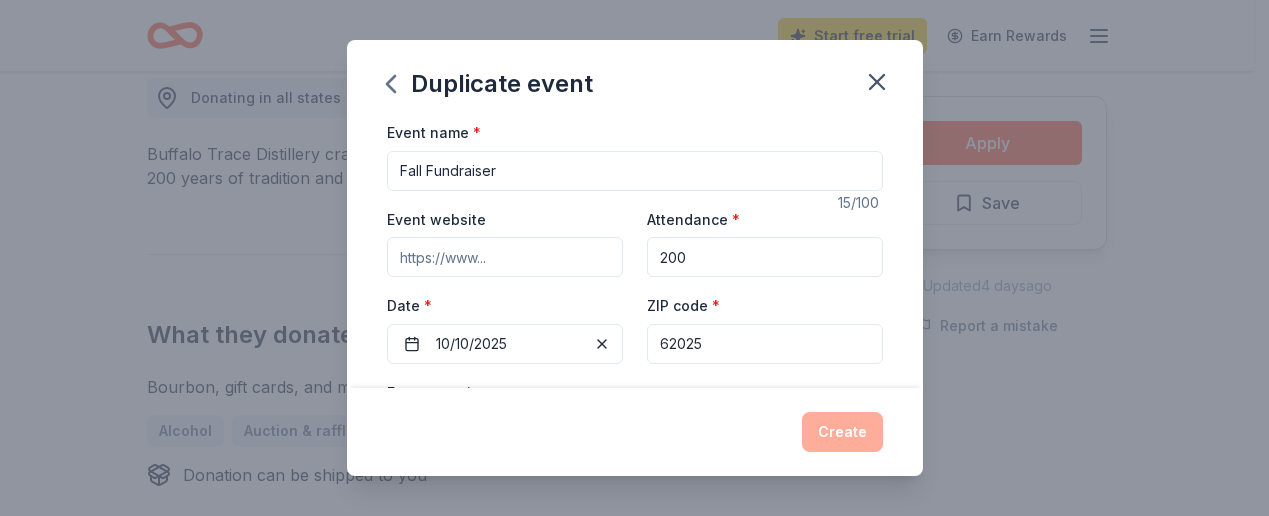 type on "200" 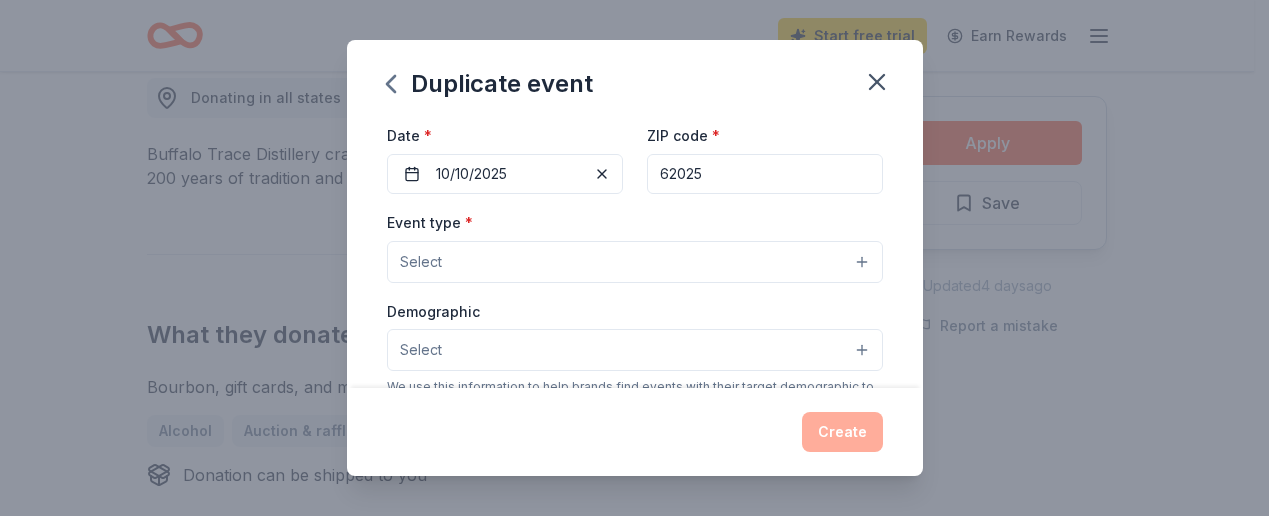 scroll, scrollTop: 196, scrollLeft: 0, axis: vertical 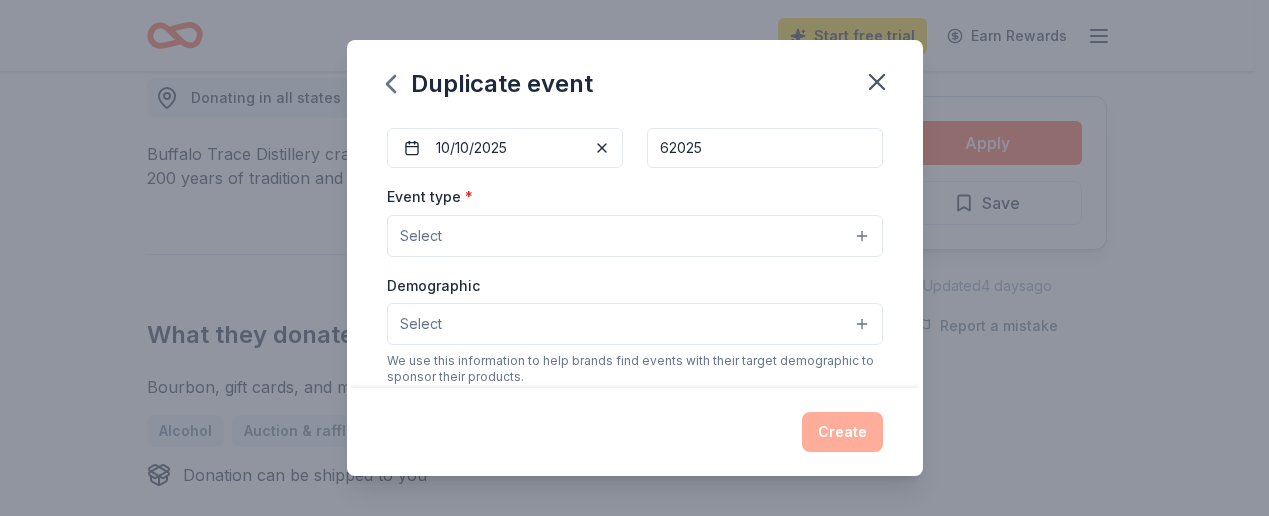 click on "Select" at bounding box center (635, 236) 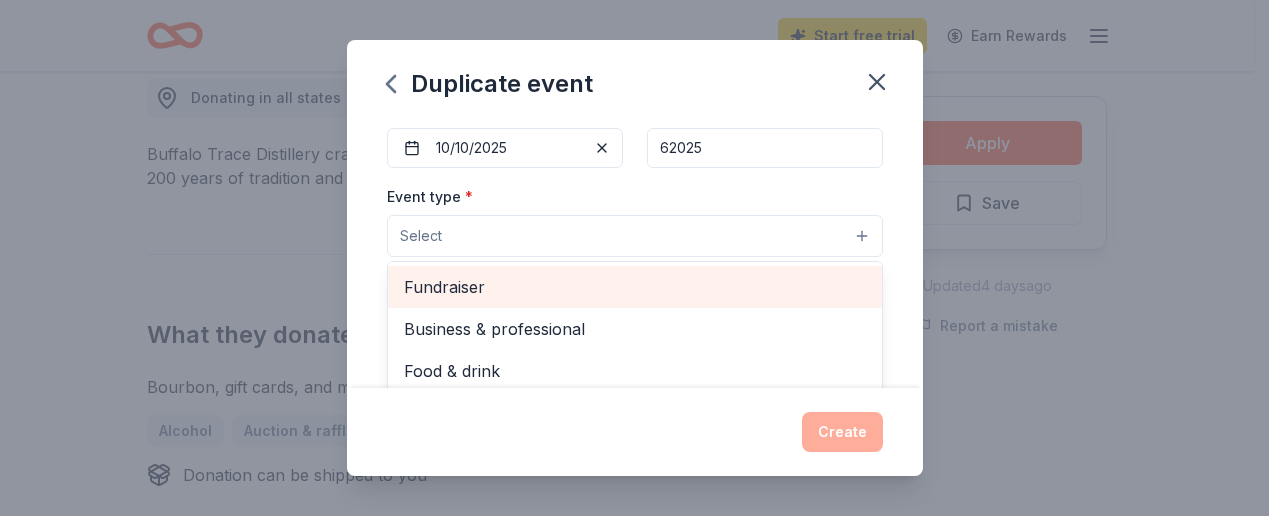 click on "Fundraiser" at bounding box center (635, 287) 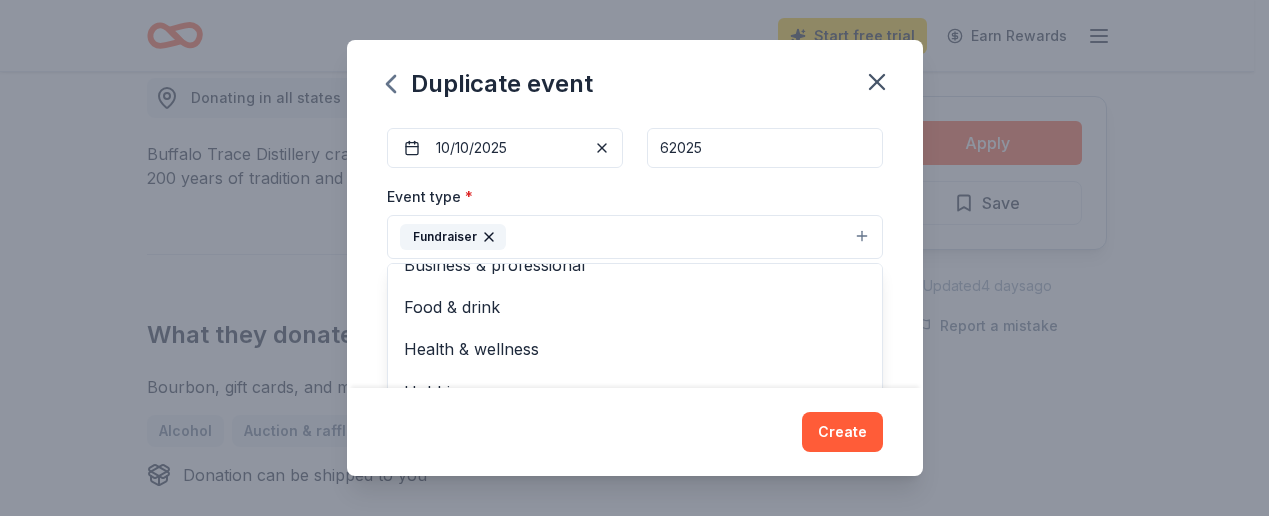 scroll, scrollTop: 0, scrollLeft: 0, axis: both 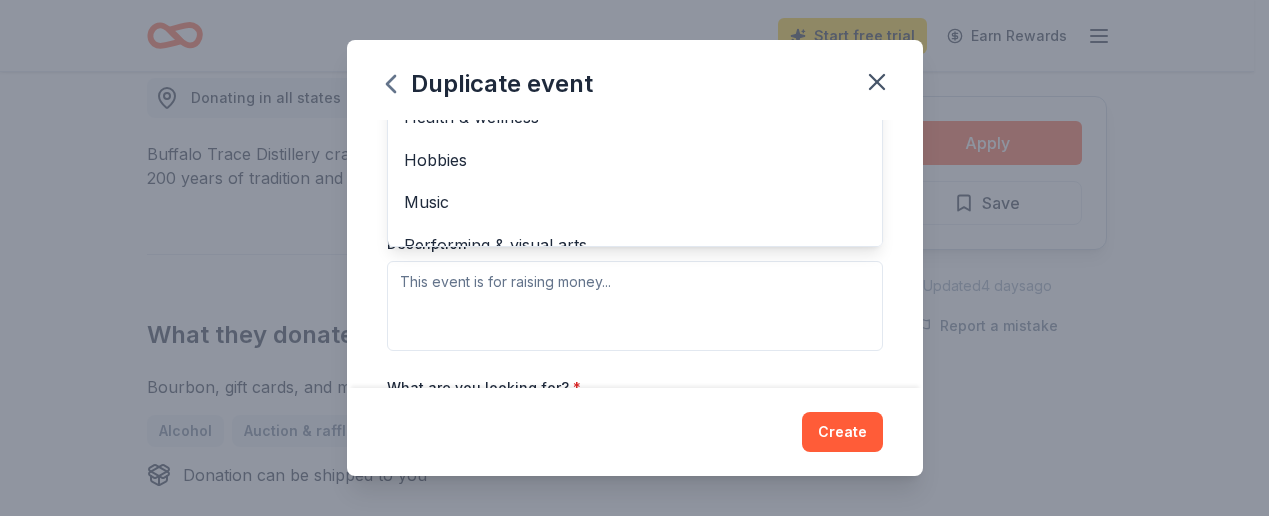 click on "Event type * Fundraiser Business & professional Food & drink Health & wellness Hobbies Music Performing & visual arts Demographic Select We use this information to help brands find events with their target demographic to sponsor their products. Mailing address Apt/unit Description" at bounding box center [635, 139] 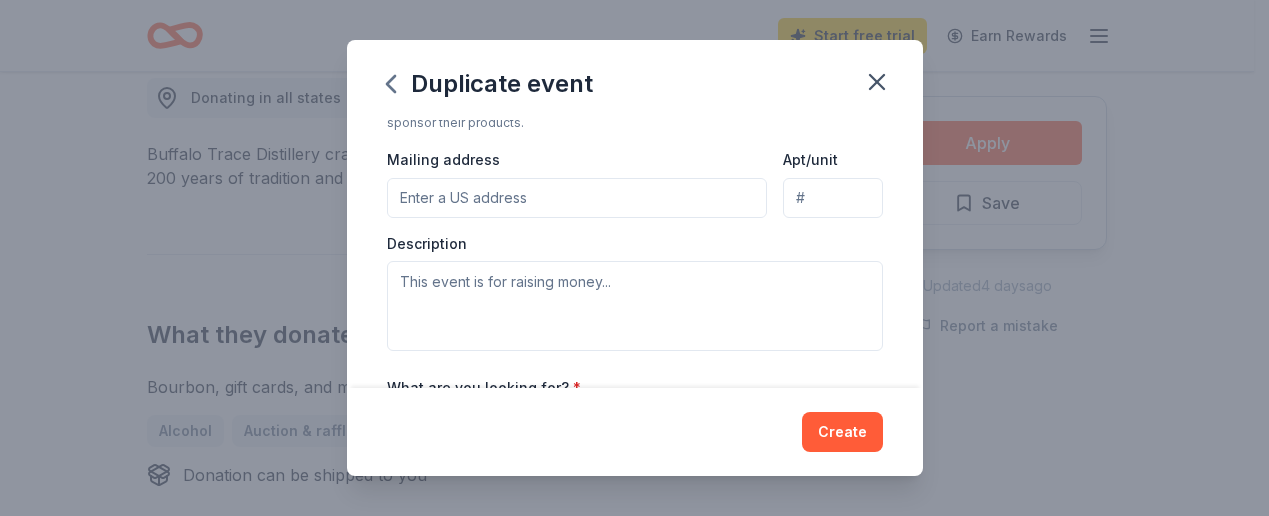 scroll, scrollTop: 179, scrollLeft: 0, axis: vertical 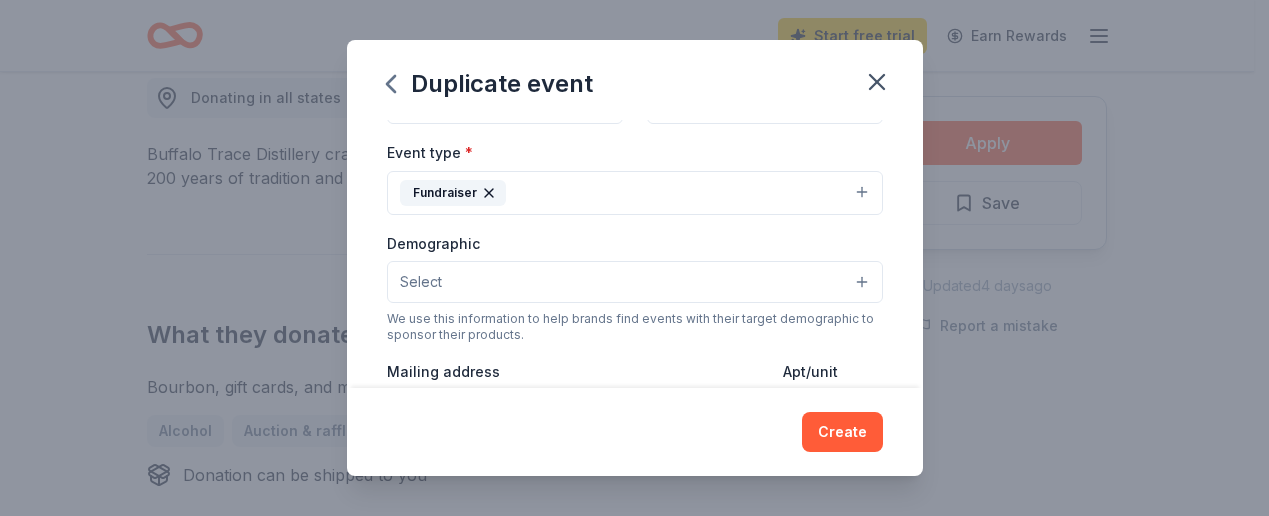 click on "Select" at bounding box center (421, 282) 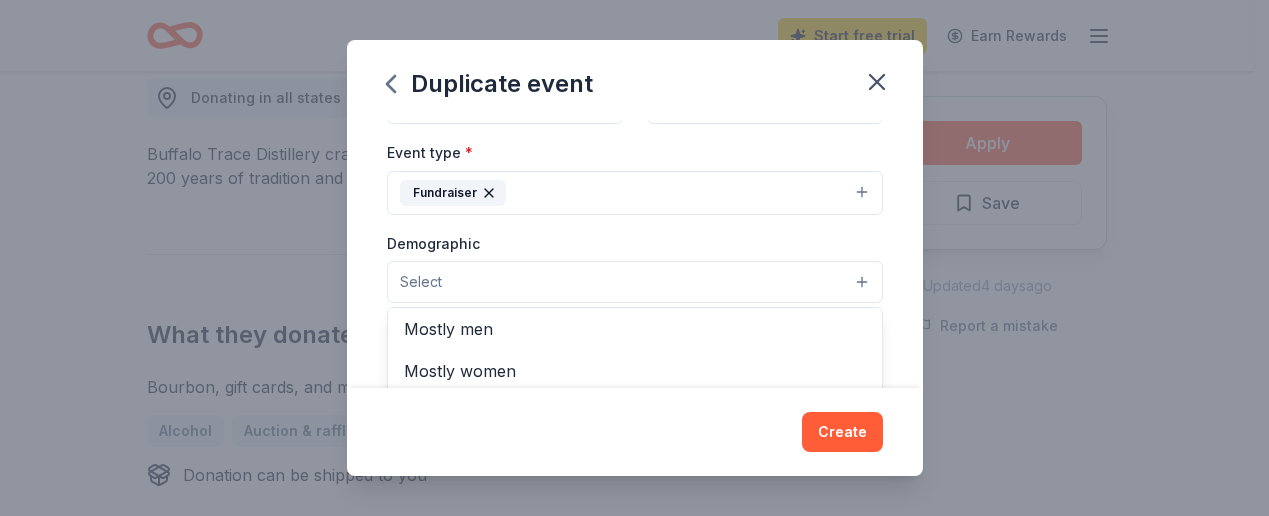 scroll, scrollTop: 64, scrollLeft: 0, axis: vertical 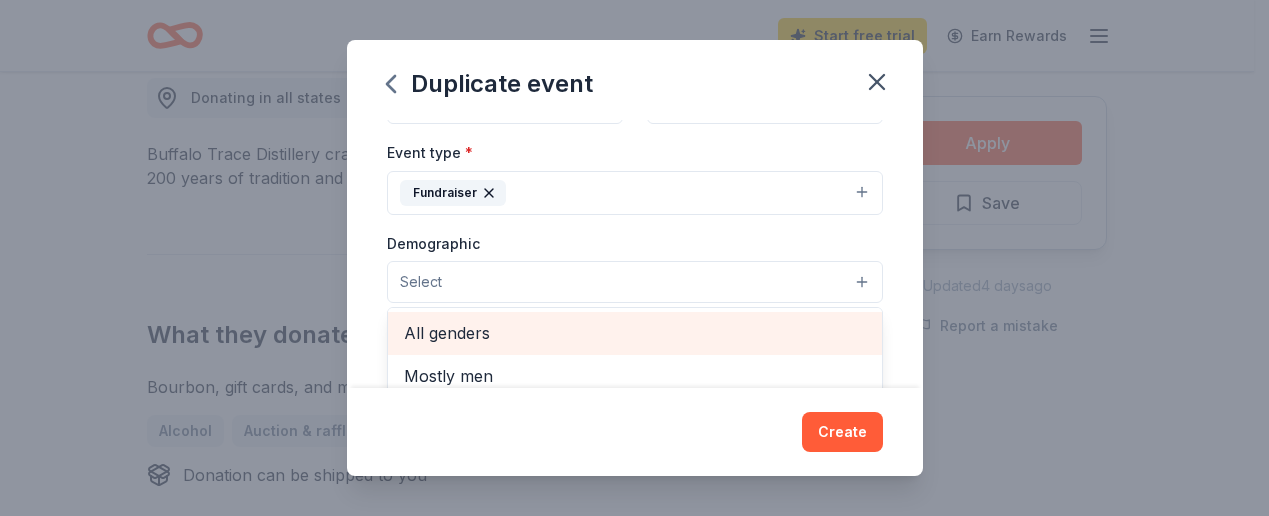 click on "All genders" at bounding box center (635, 333) 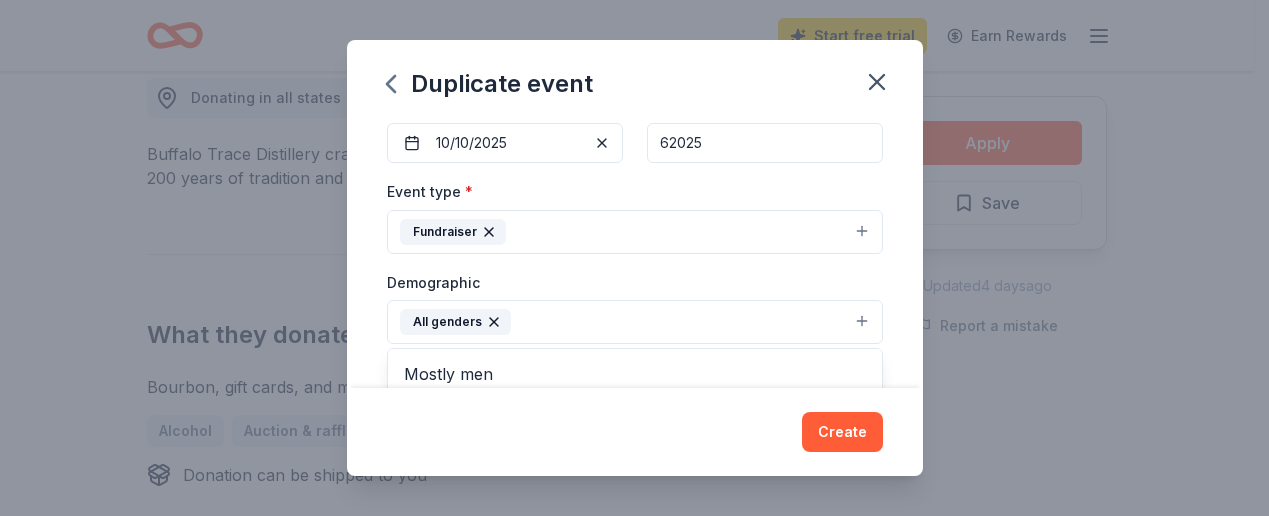 scroll, scrollTop: 202, scrollLeft: 0, axis: vertical 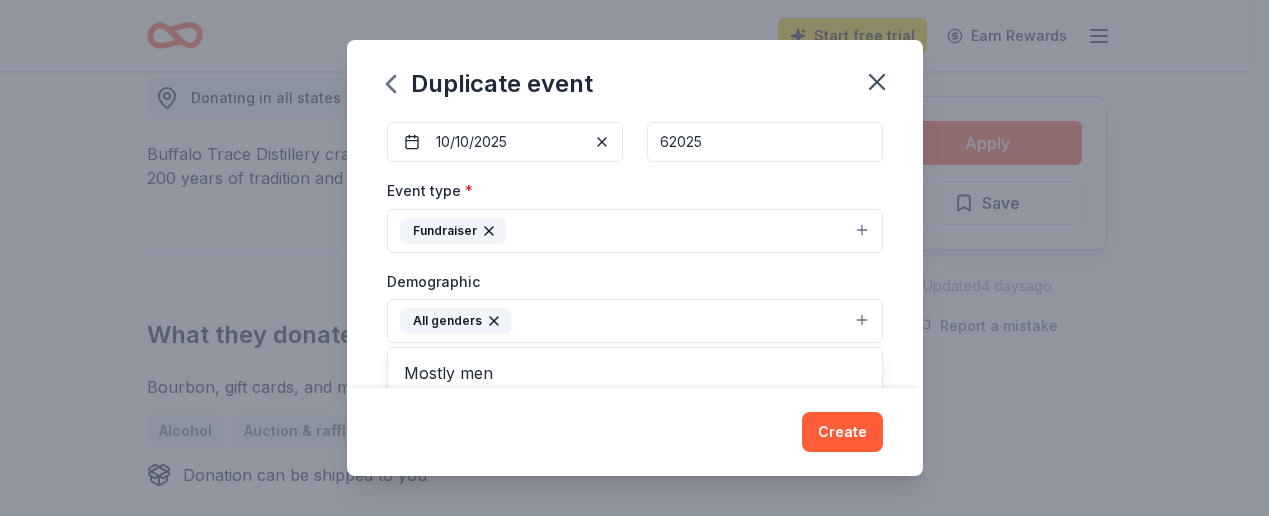 click on "Event type * Fundraiser Demographic All genders Mostly men Mostly women All ages 0-10 yrs 10-20 yrs 20-30 yrs 30-40 yrs 40-50 yrs 50-60 yrs 60-70 yrs 70-80 yrs 80+ yrs We use this information to help brands find events with their target demographic to sponsor their products. Mailing address Apt/unit Description" at bounding box center (635, 390) 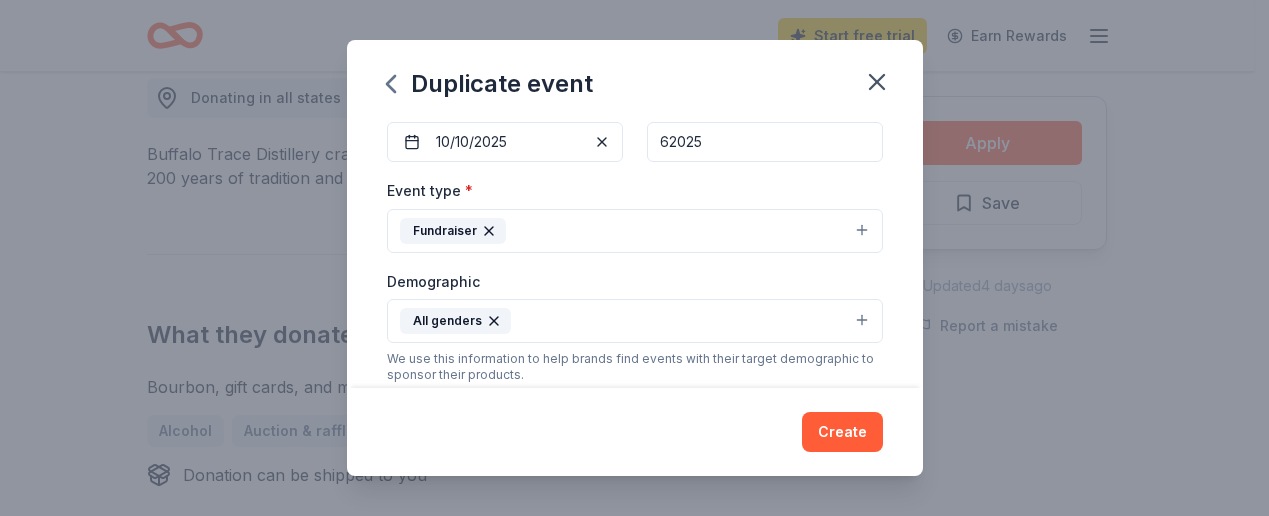 click on "Fundraiser" at bounding box center [635, 231] 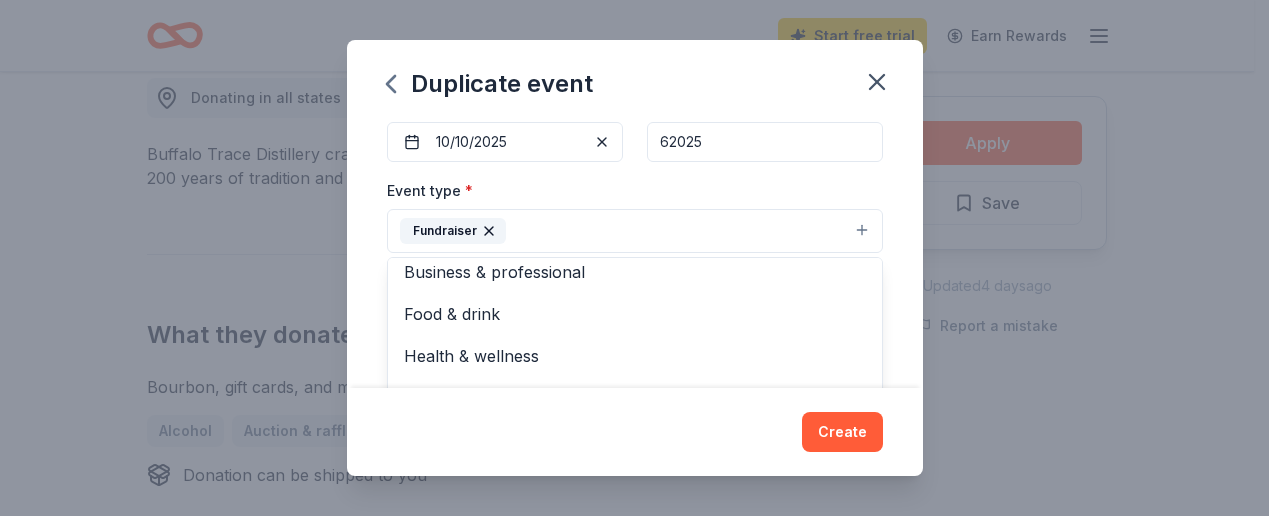 scroll, scrollTop: 24, scrollLeft: 0, axis: vertical 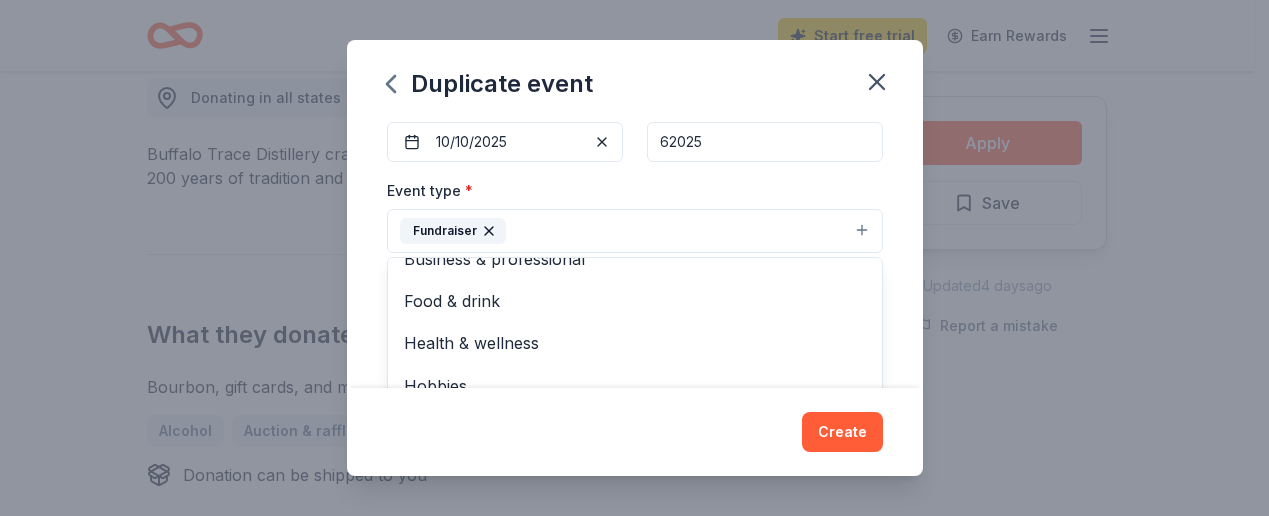 click on "Event name * Fall Fundraiser 15 /100 Event website Attendance * 200 Date * 10/10/2025 ZIP code * 62025 Event type * Fundraiser Business & professional Food & drink Health & wellness Hobbies Music Performing & visual arts Demographic All genders We use this information to help brands find events with their target demographic to sponsor their products. Mailing address Apt/unit Description What are you looking for? * Auction & raffle Meals Snacks Desserts Alcohol Beverages Send me reminders Email me reminders of donor application deadlines Recurring event Copy donors Saved Applied Approved Received Declined Not interested All copied donors will be given "saved" status in your new event. Companies that are no longer donating will not be copied." at bounding box center [635, 254] 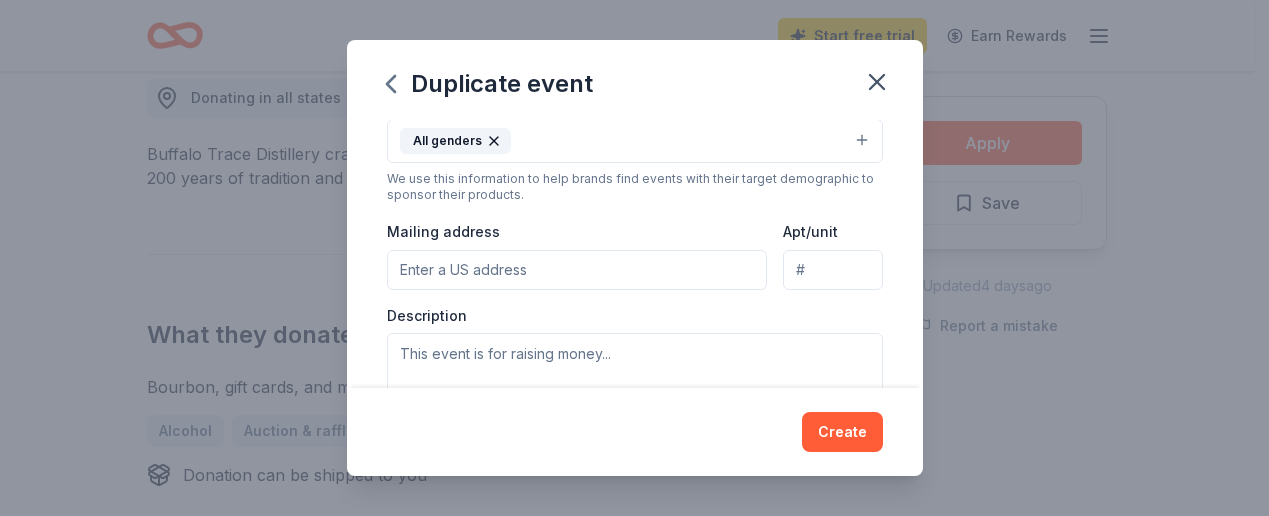 scroll, scrollTop: 392, scrollLeft: 0, axis: vertical 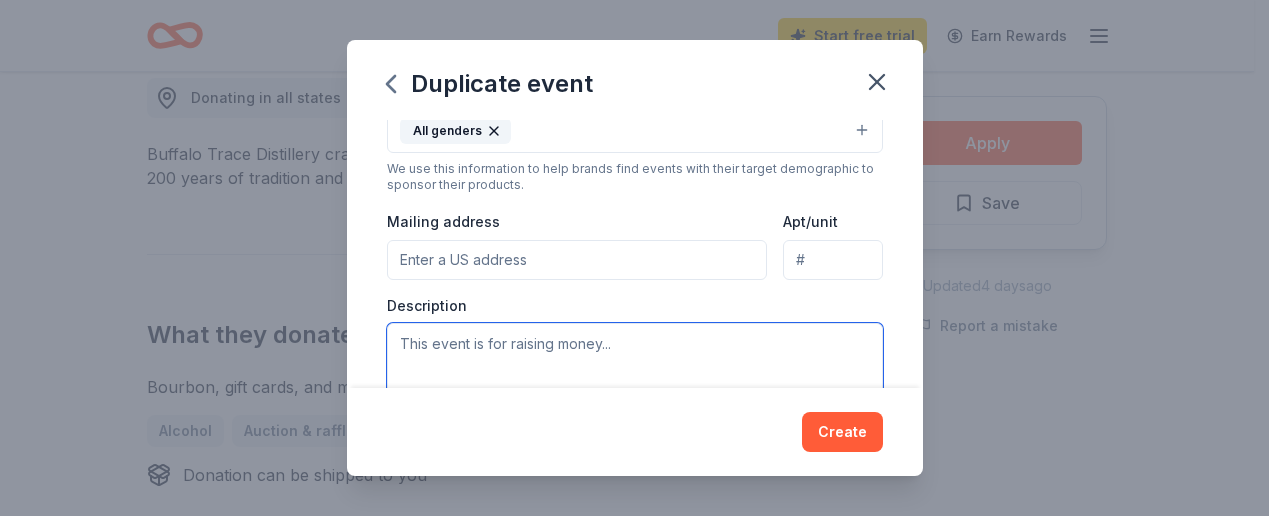 click at bounding box center [635, 368] 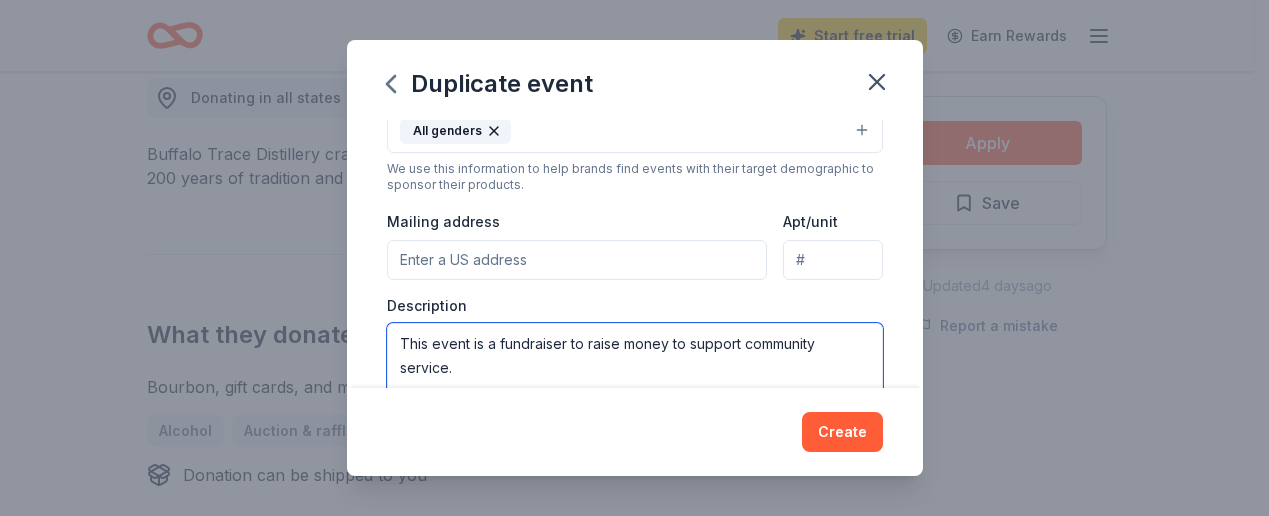 type on "This event is a fundraiser to raise money to support community service." 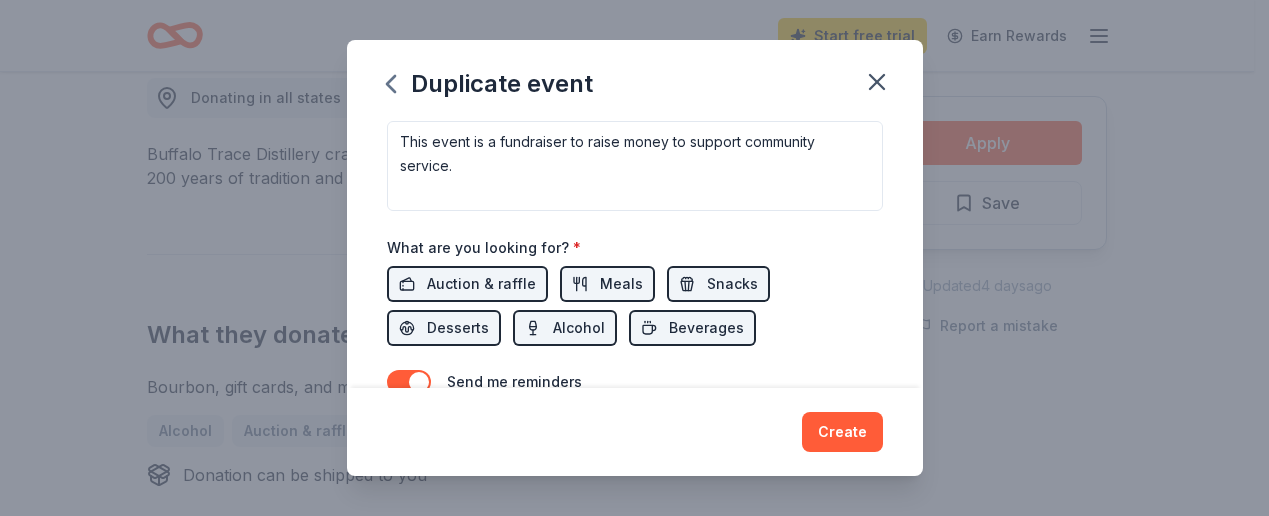 scroll, scrollTop: 604, scrollLeft: 0, axis: vertical 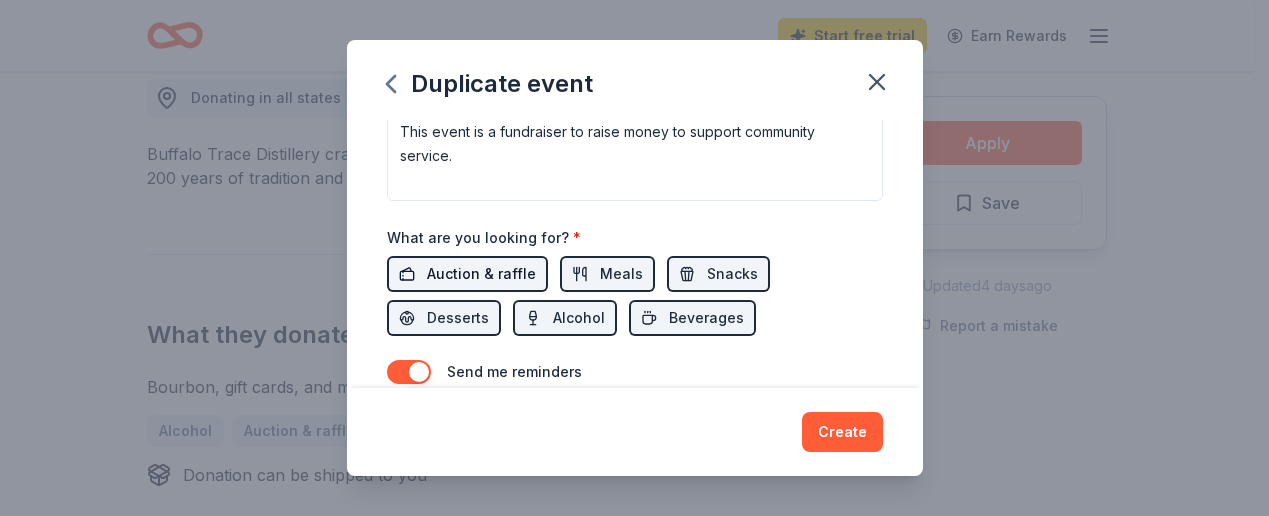 click on "Auction & raffle" at bounding box center (481, 274) 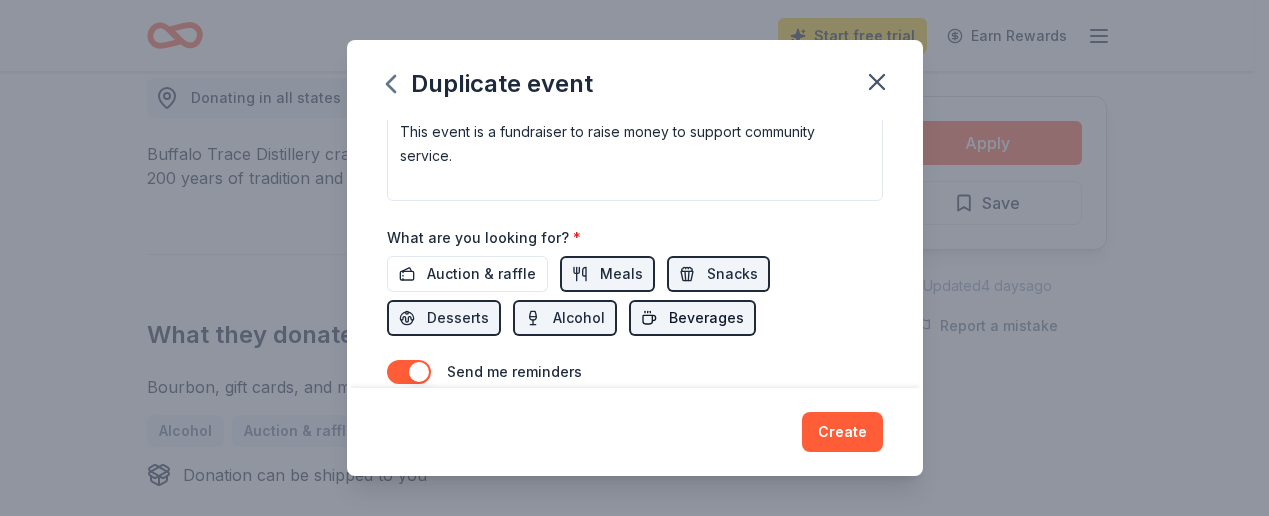 click on "Beverages" at bounding box center (706, 318) 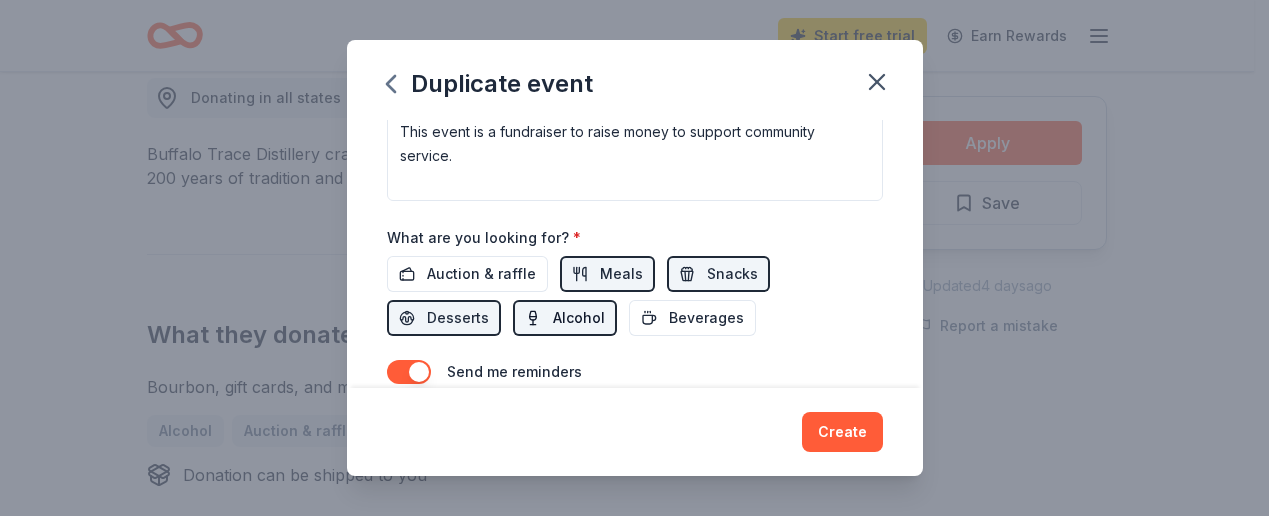 click on "Alcohol" at bounding box center (579, 318) 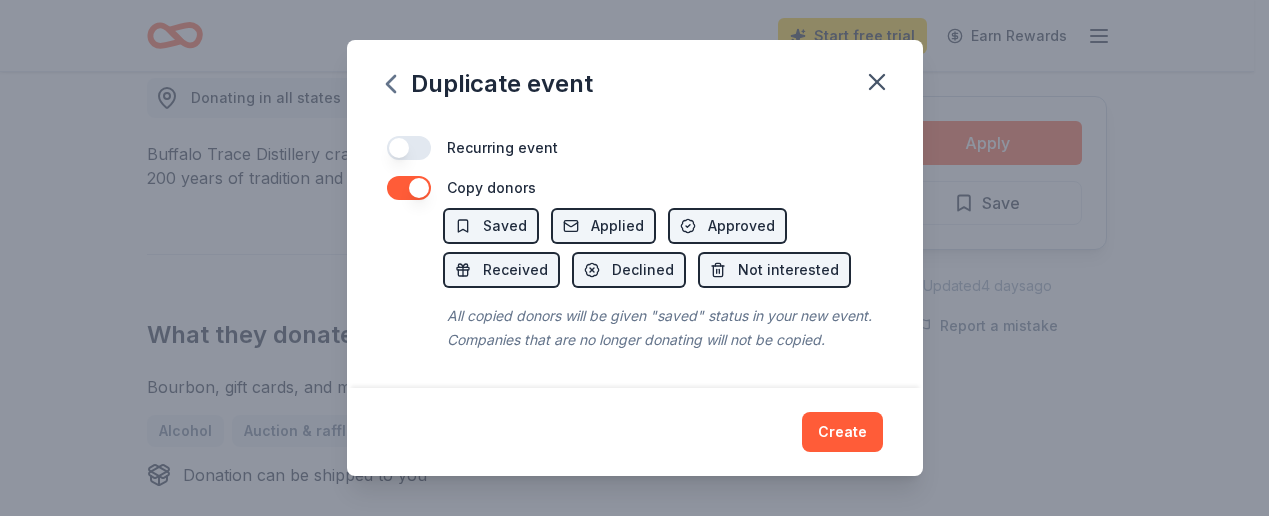 scroll, scrollTop: 912, scrollLeft: 0, axis: vertical 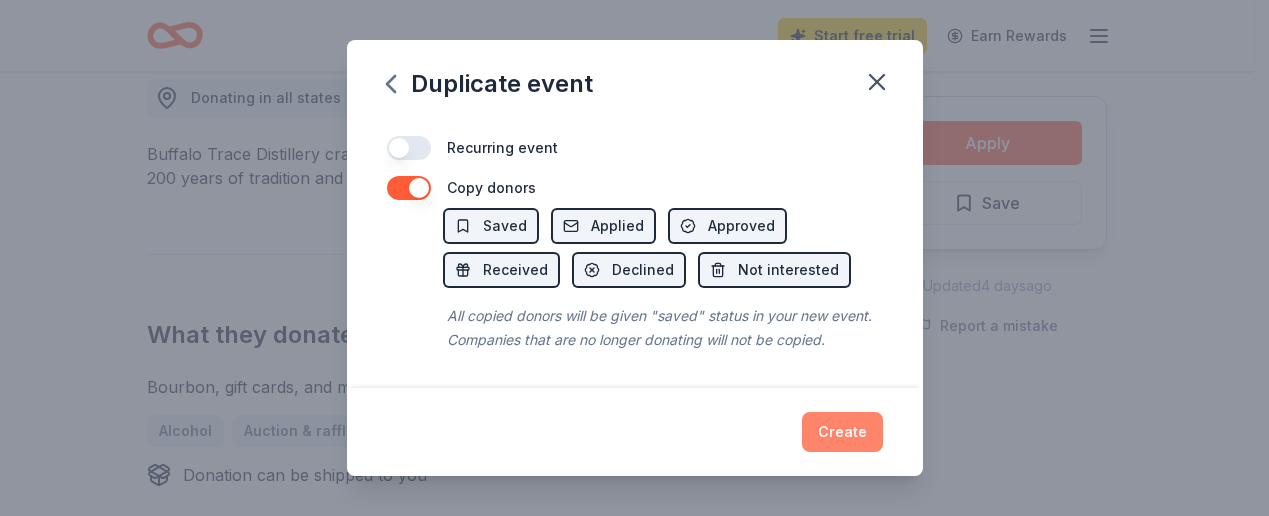 click on "Create" at bounding box center (842, 432) 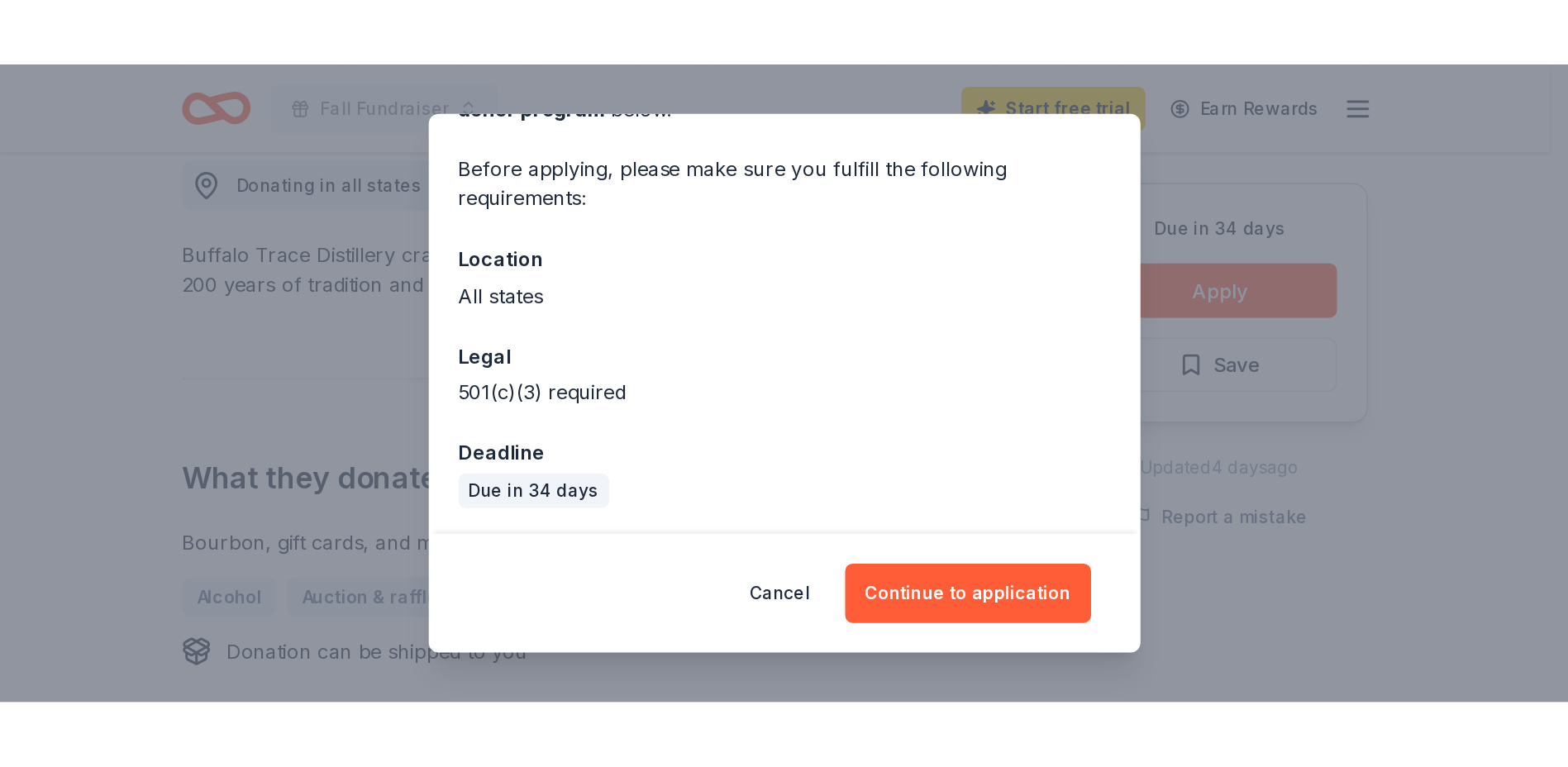 scroll, scrollTop: 116, scrollLeft: 0, axis: vertical 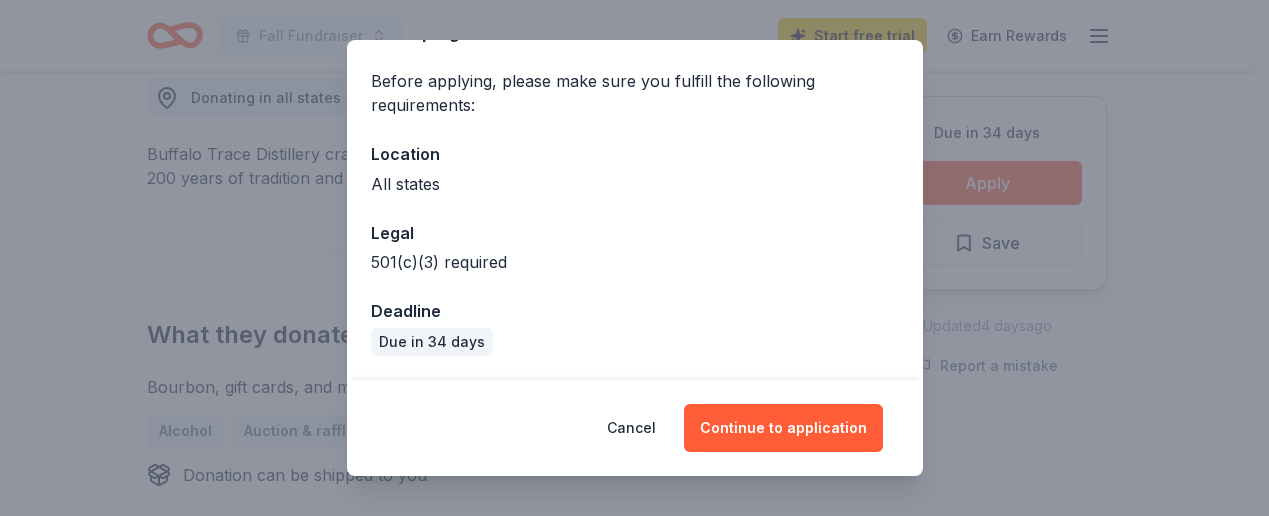 drag, startPoint x: 757, startPoint y: 439, endPoint x: 803, endPoint y: 355, distance: 95.77056 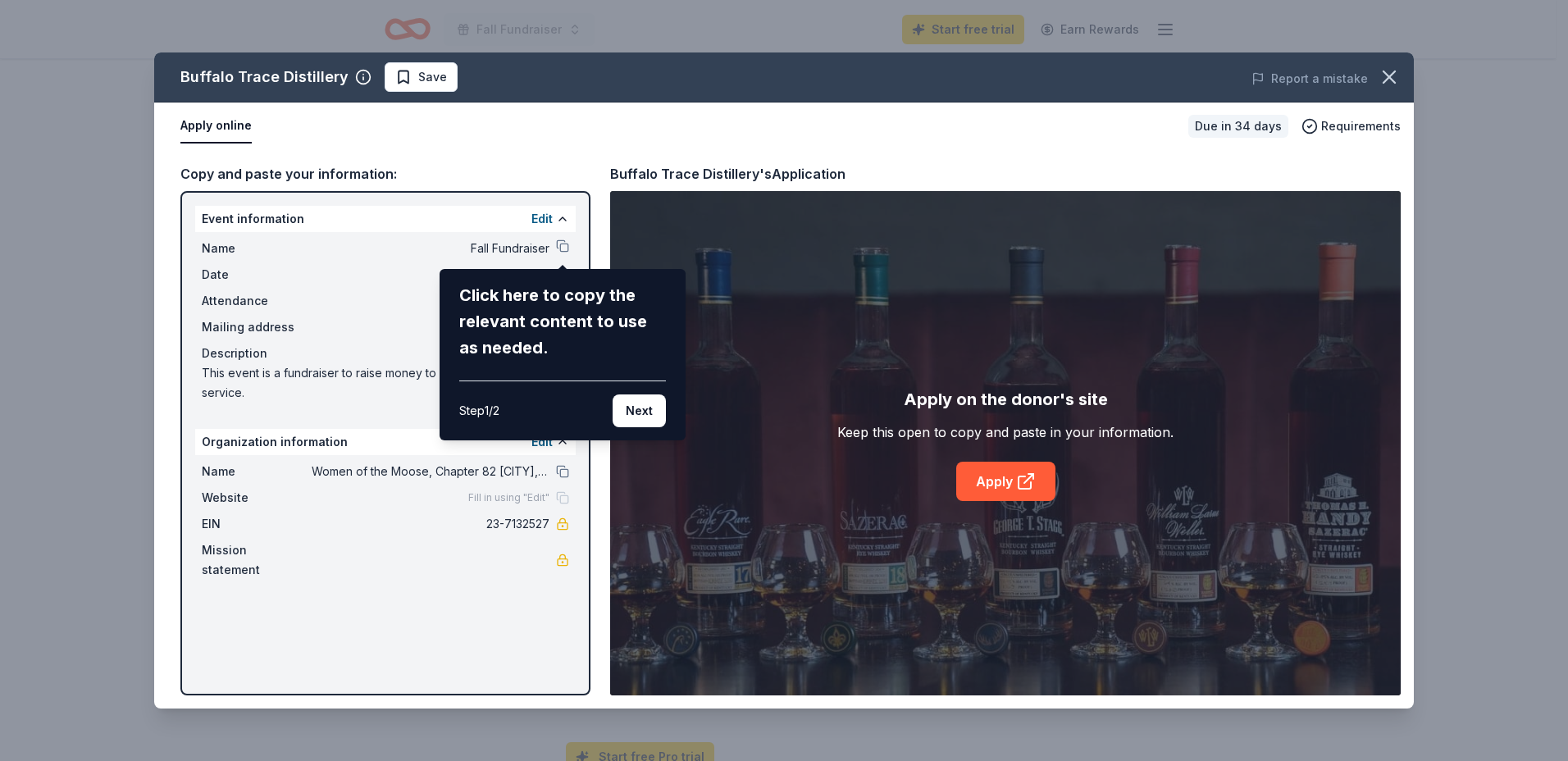 click on "Buffalo Trace Distillery Save Report a mistake Apply online Due in 34 days Requirements Copy and paste your information: Event information Edit Name Fall Fundraiser Click here to copy the relevant content to use as needed. Step  1 / 2 Next Date 10/10/25 Attendance 200 Mailing address Description This event is a fundraiser to raise money to support community service. Organization information Edit Name Women of the Moose, Chapter 82 Edwardsville, IL Website Fill in using "Edit" EIN 23-7132527 Mission statement Buffalo Trace Distillery's  Application Apply on the donor's site Keep this open to copy and paste in your information. Apply" at bounding box center (784, 380) 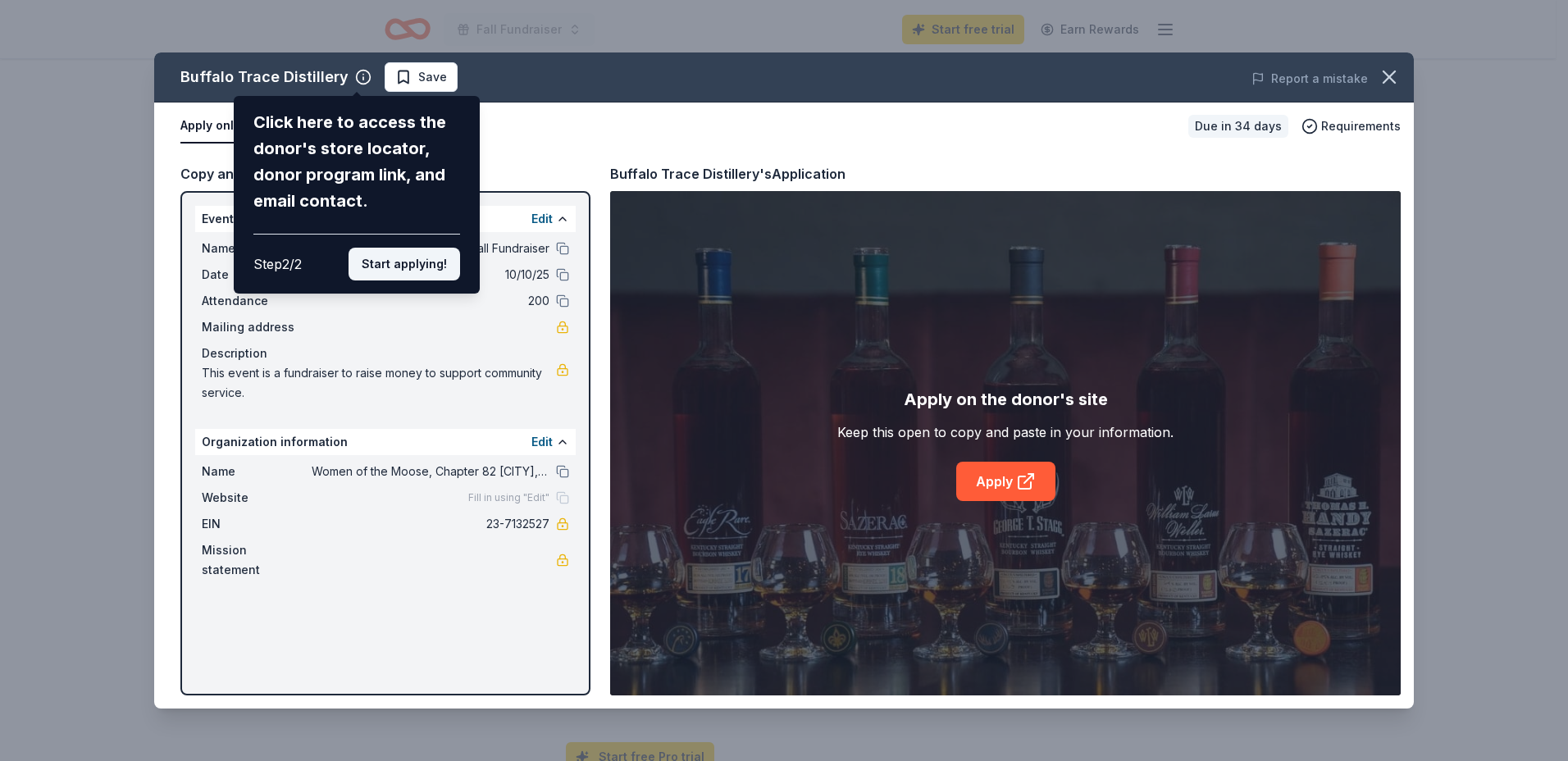 click on "Start applying!" at bounding box center (404, 264) 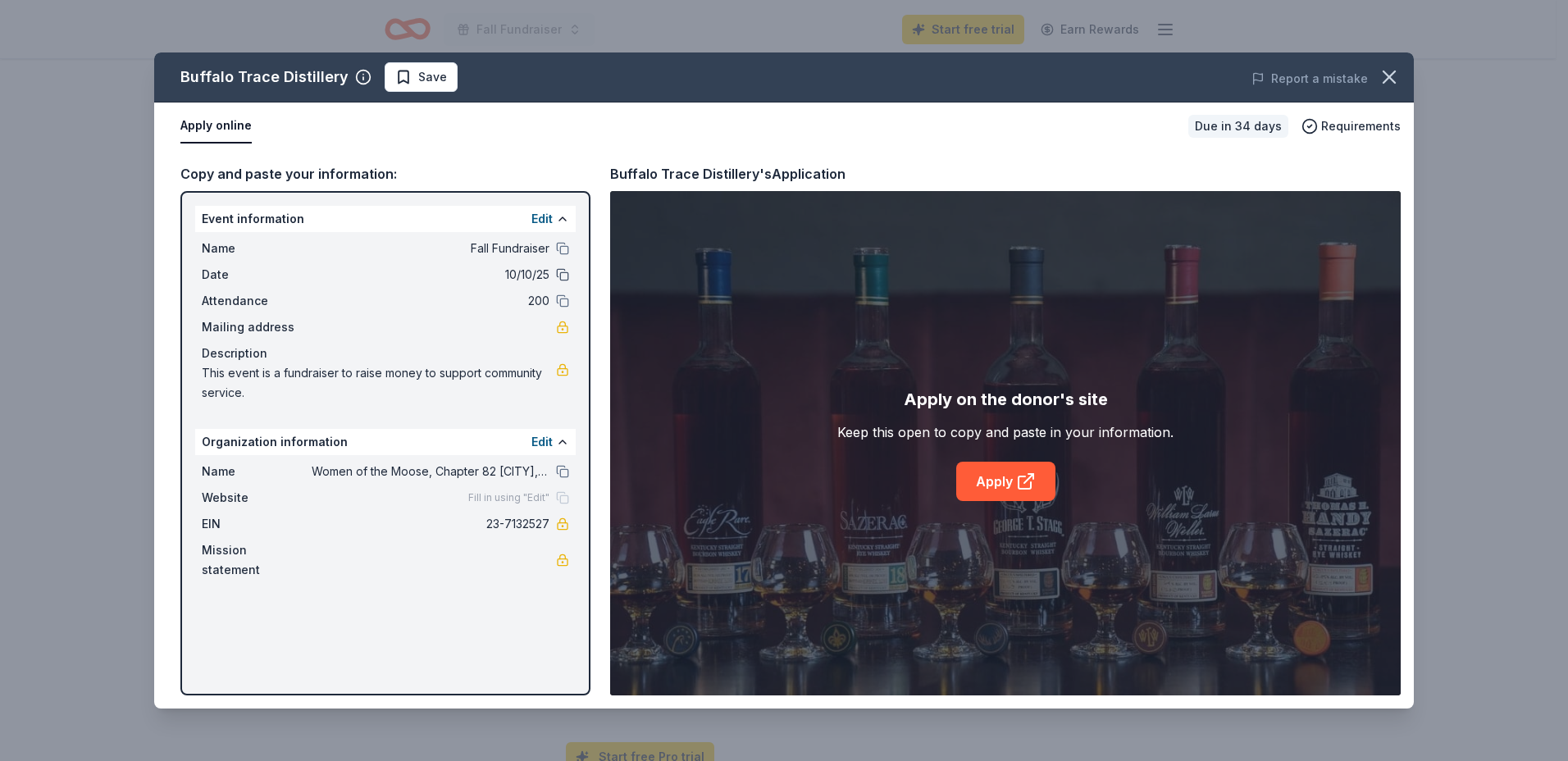 click at bounding box center [563, 275] 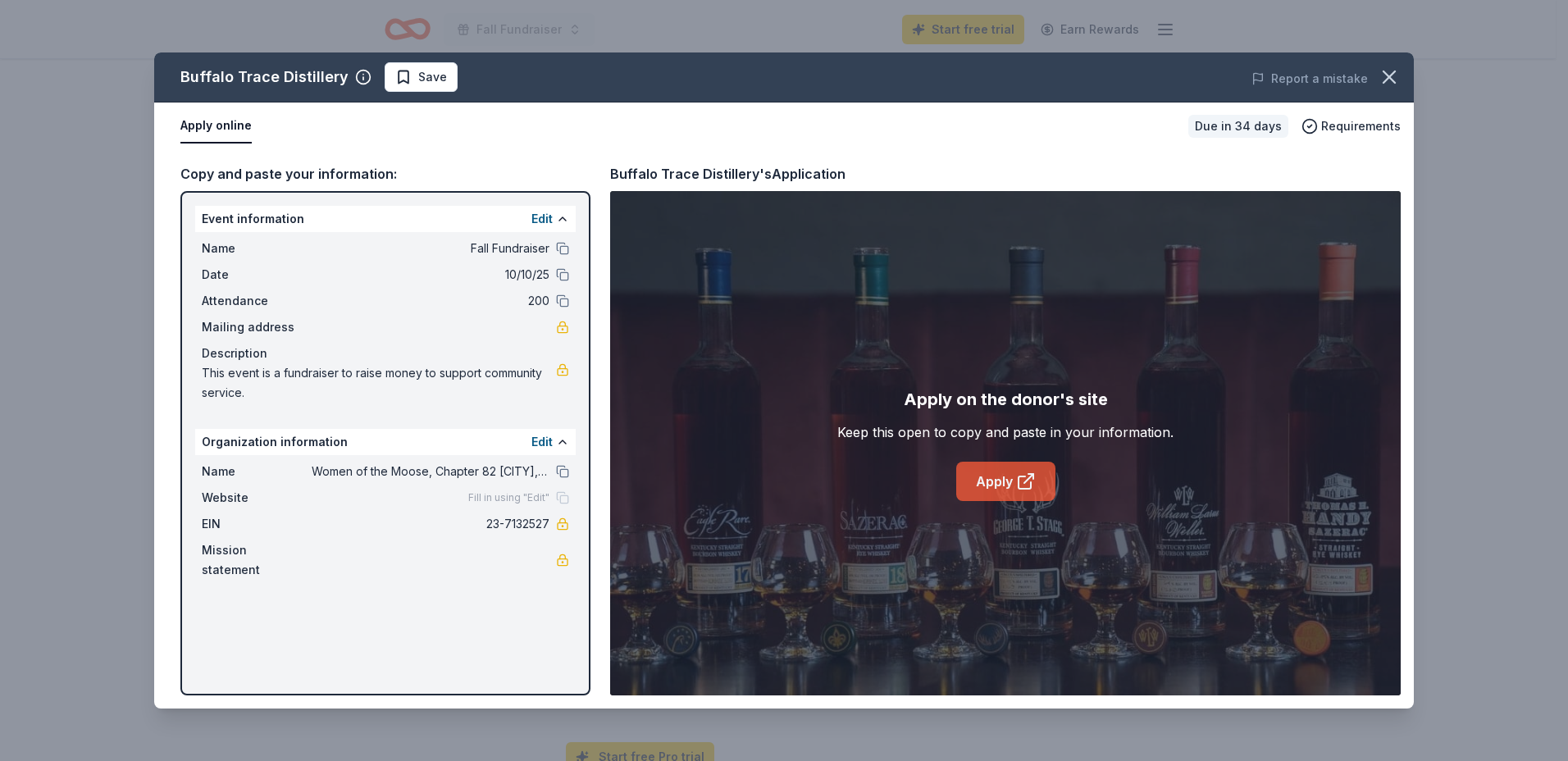 click on "Apply" at bounding box center [1005, 481] 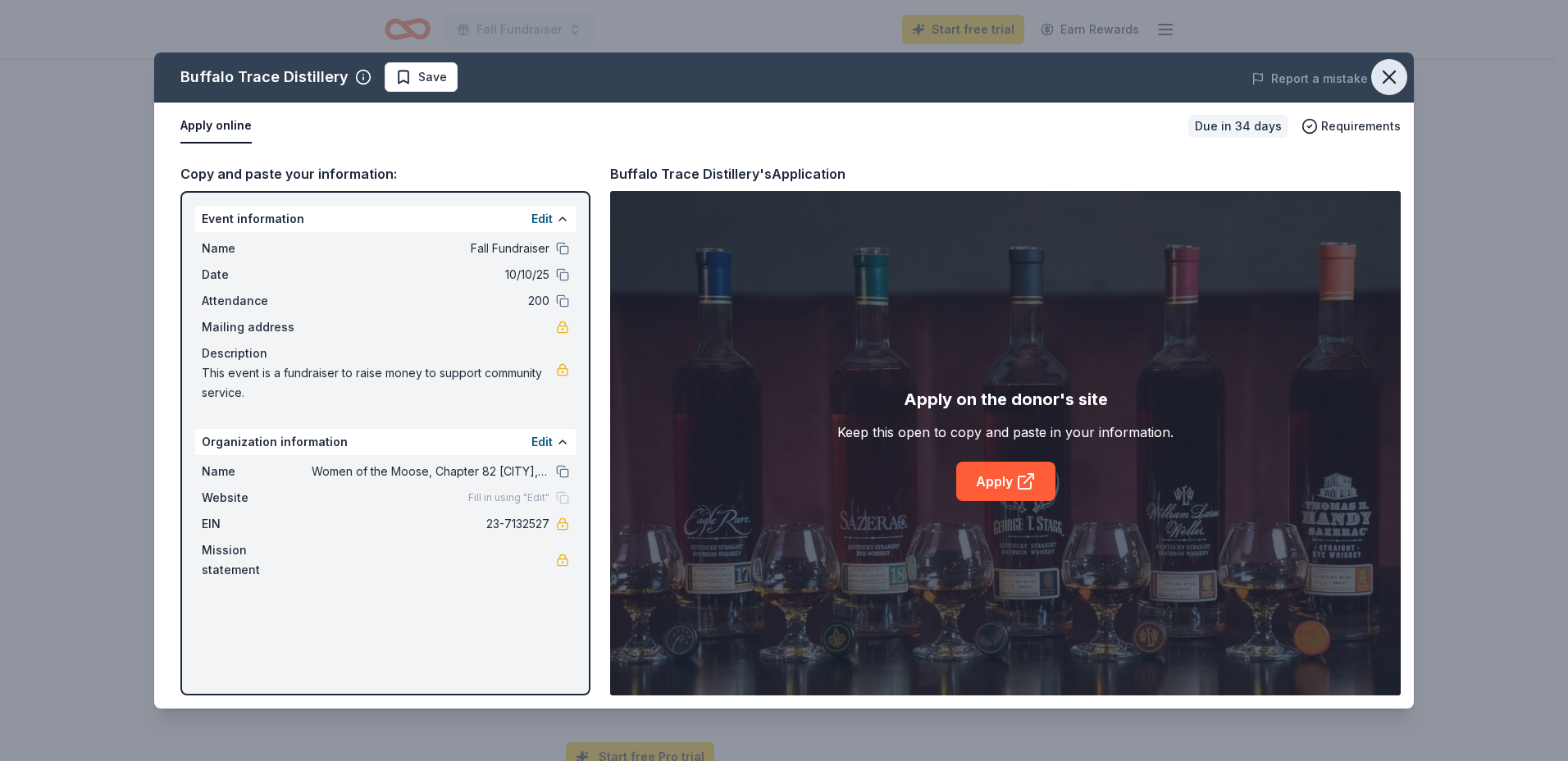 click 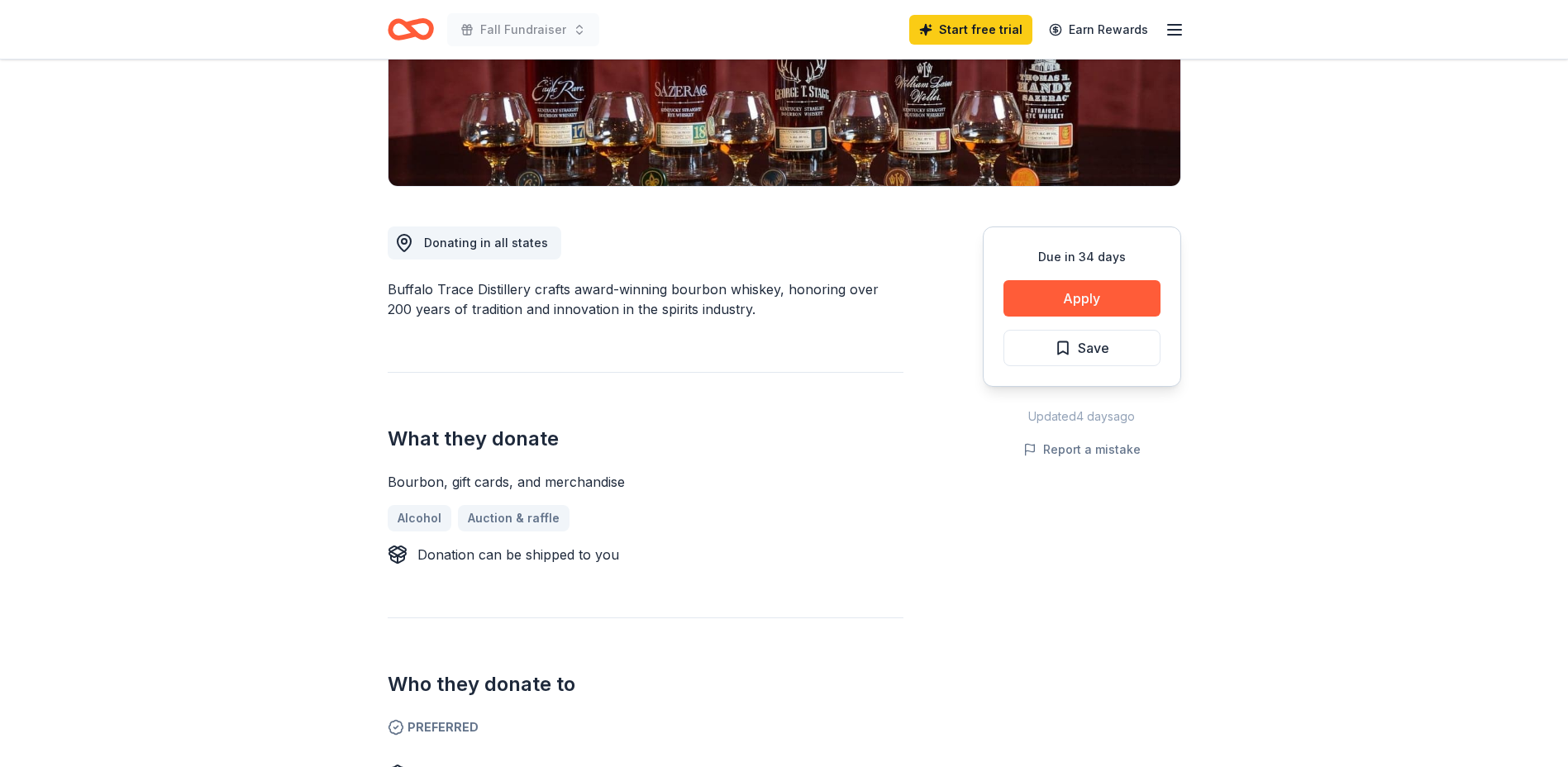 scroll, scrollTop: 0, scrollLeft: 0, axis: both 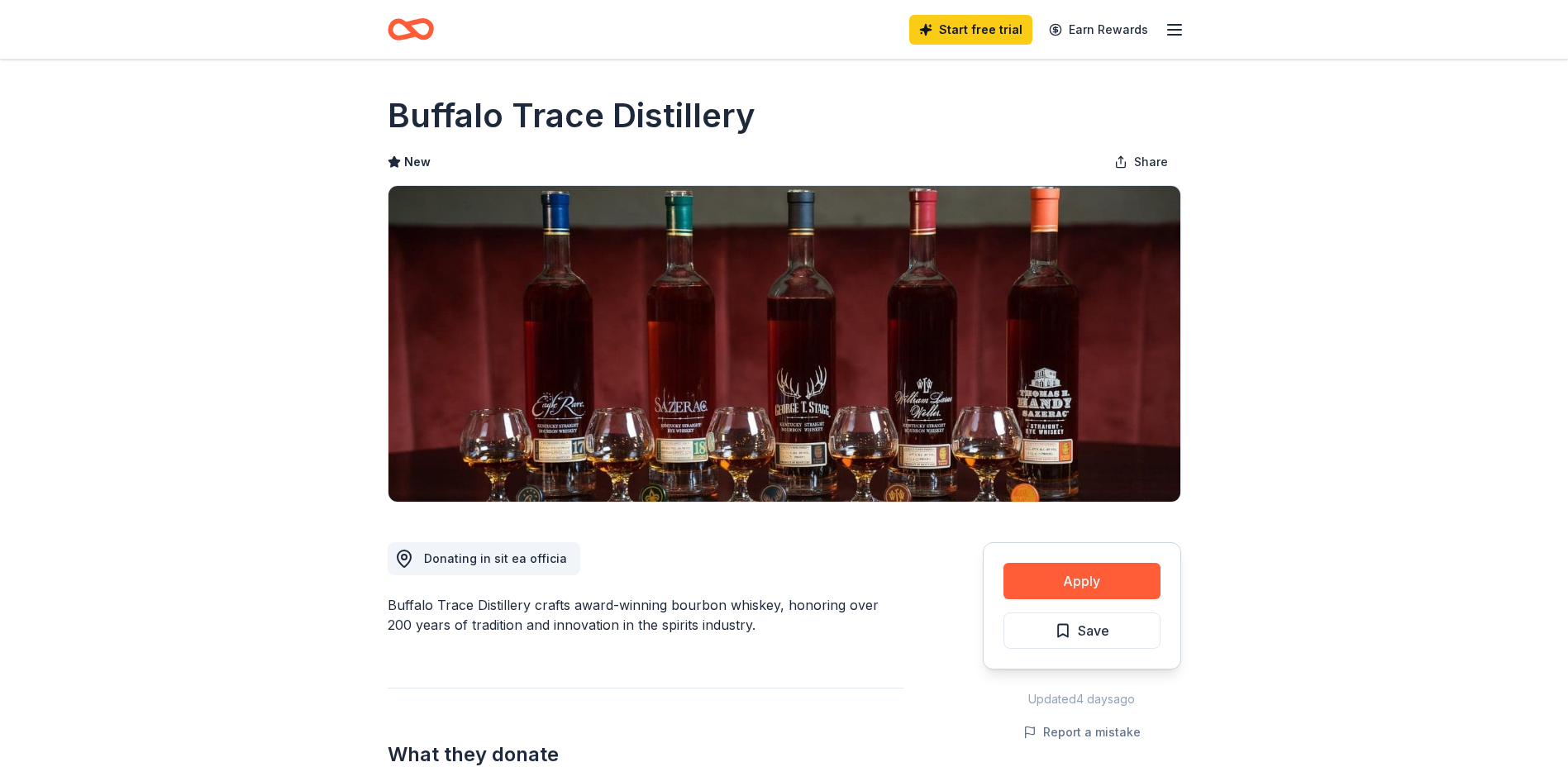 click 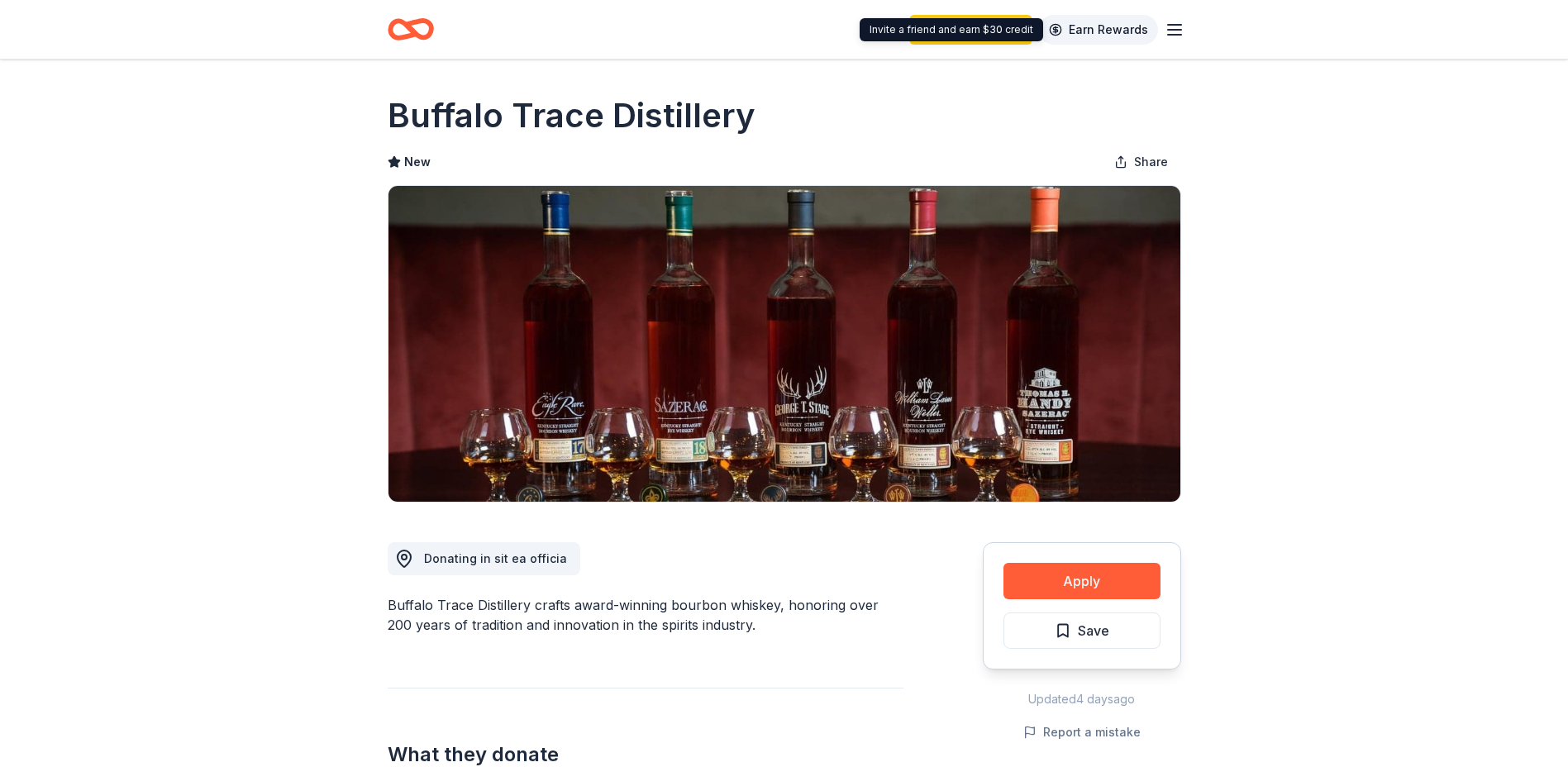 click on "Earn Rewards" at bounding box center [1099, 30] 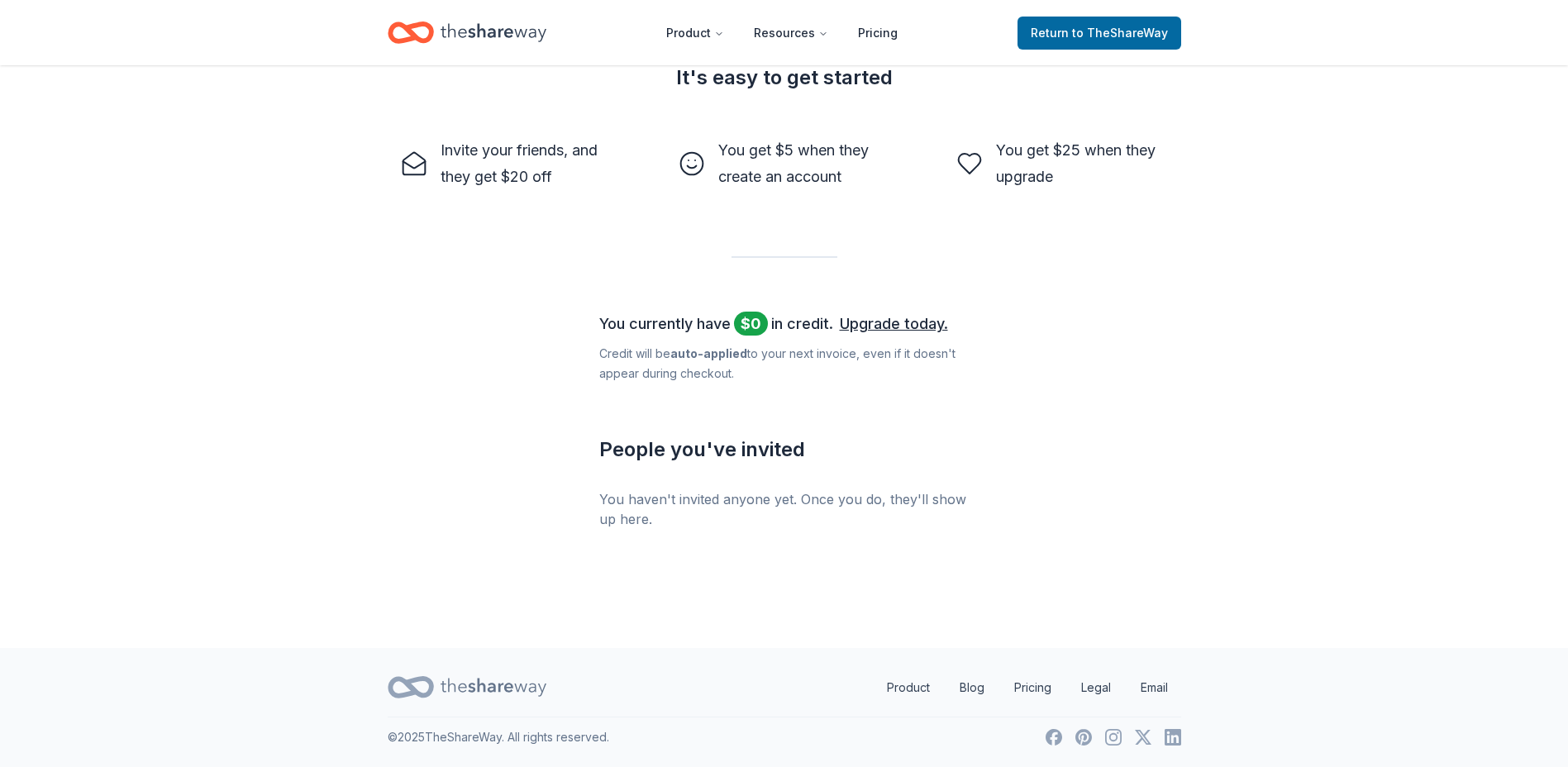 scroll, scrollTop: 0, scrollLeft: 0, axis: both 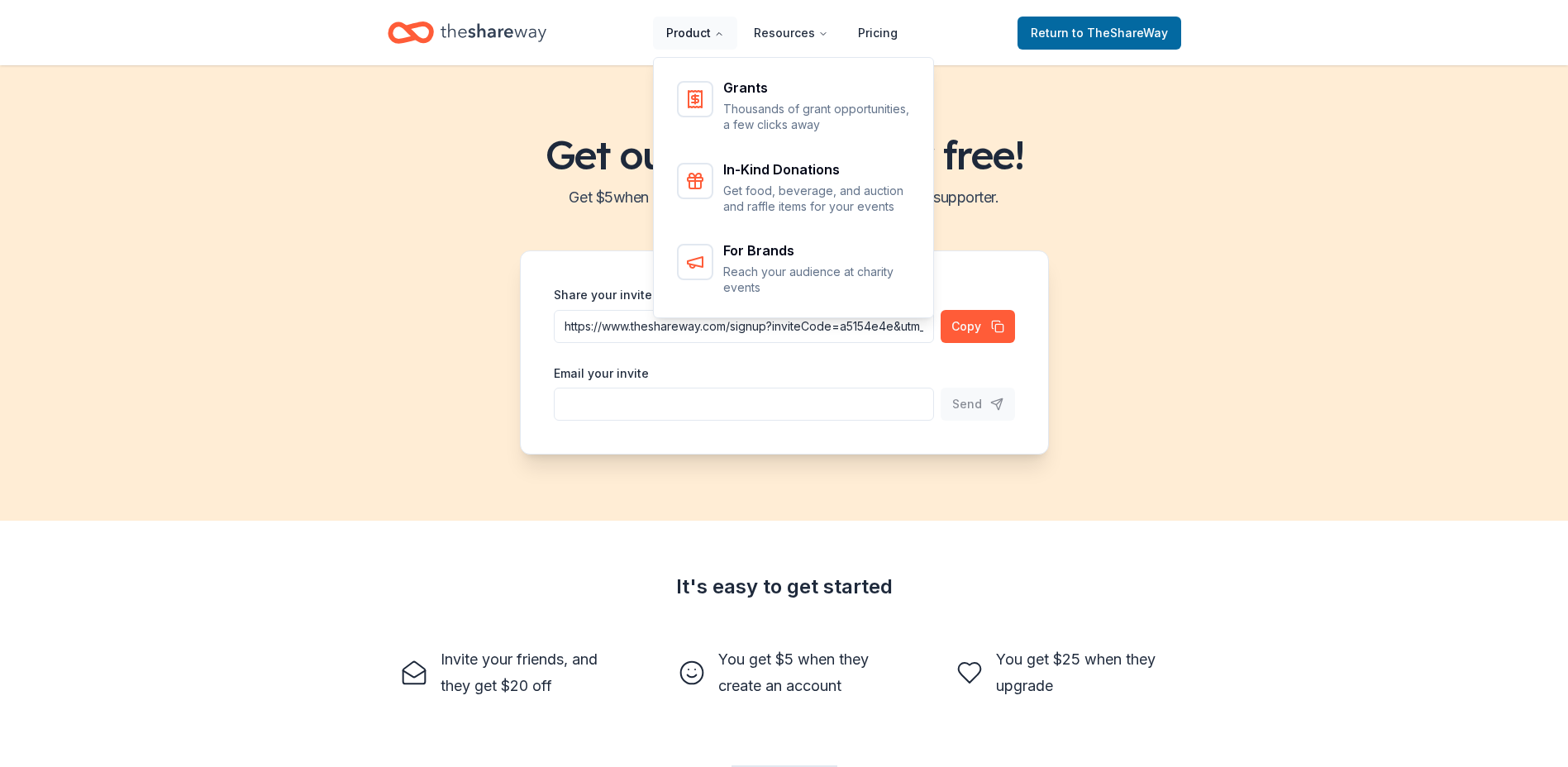 click on "Product" at bounding box center (695, 33) 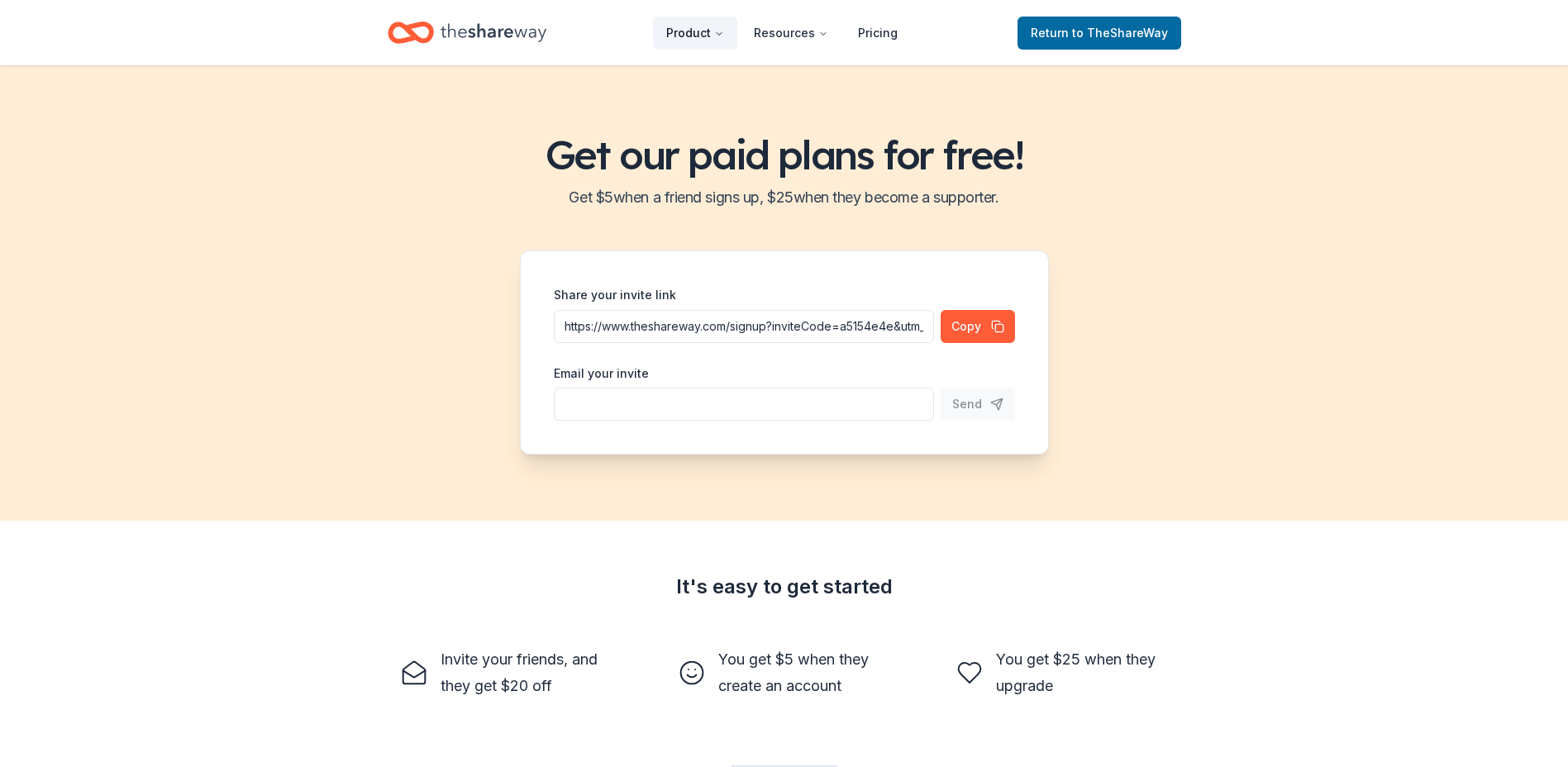 click on "Product" at bounding box center (695, 33) 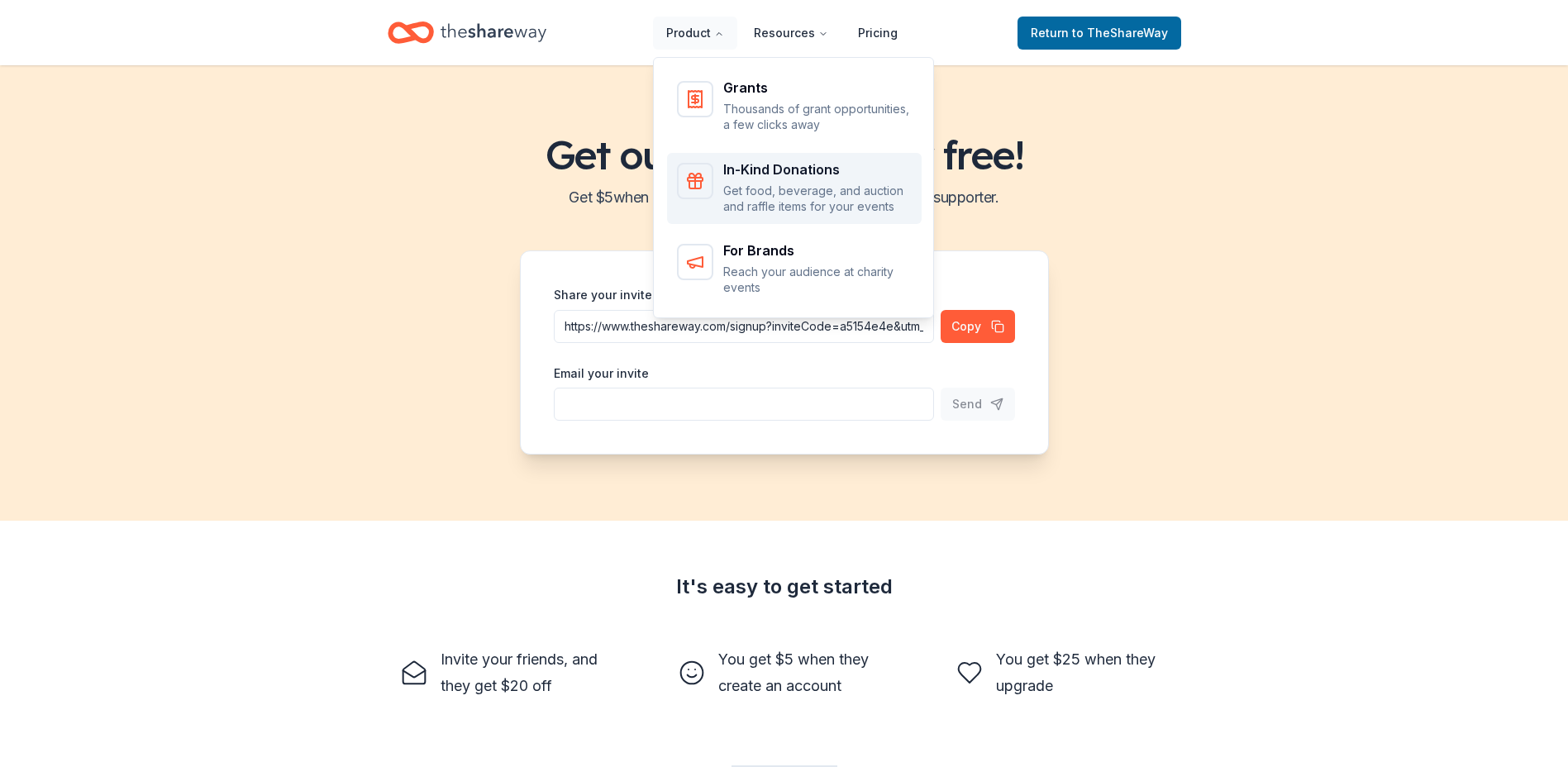 click on "In-Kind Donations Get food, beverage, and auction and raffle items for your events" at bounding box center (817, 188) 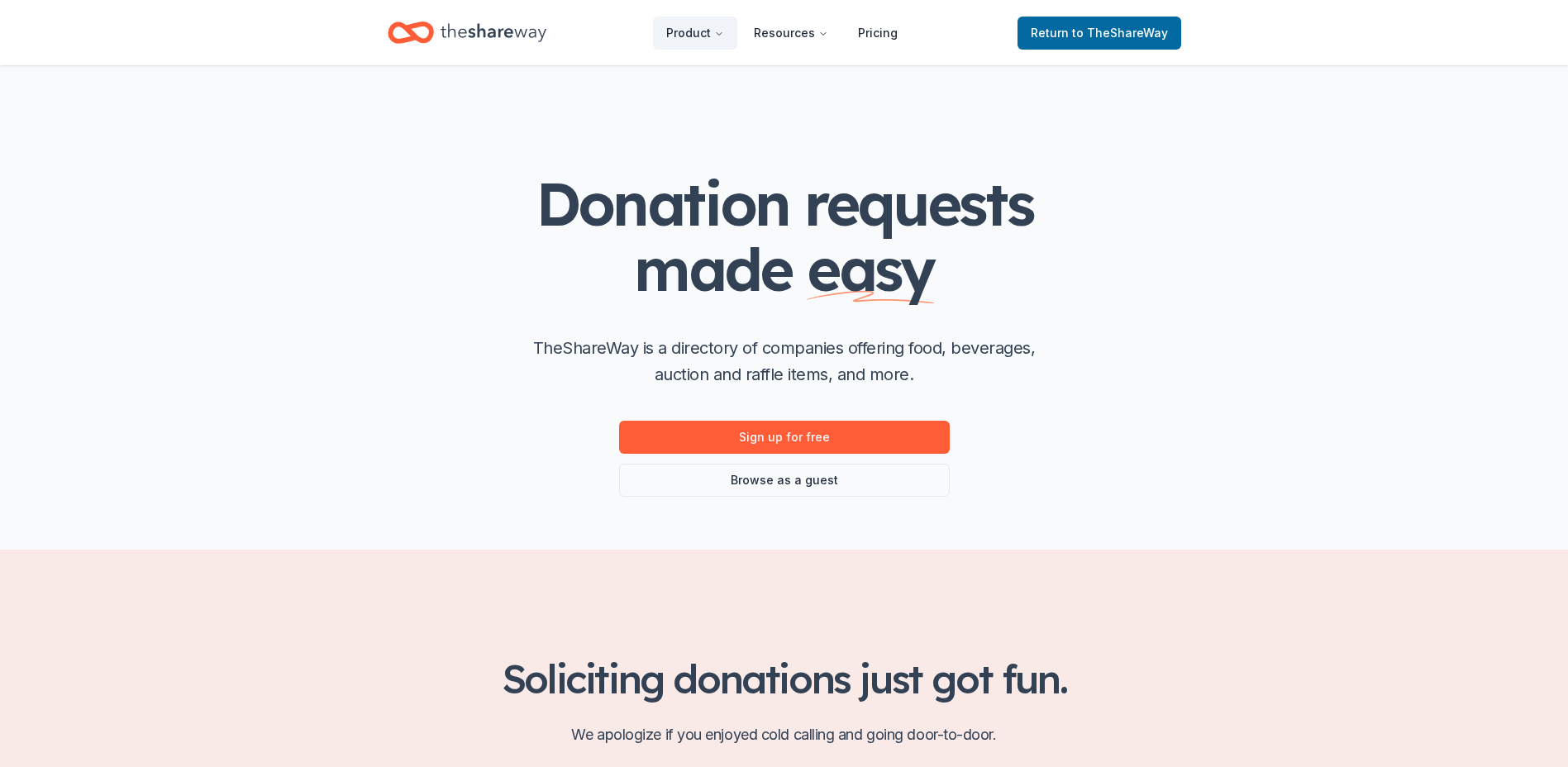 scroll, scrollTop: 0, scrollLeft: 0, axis: both 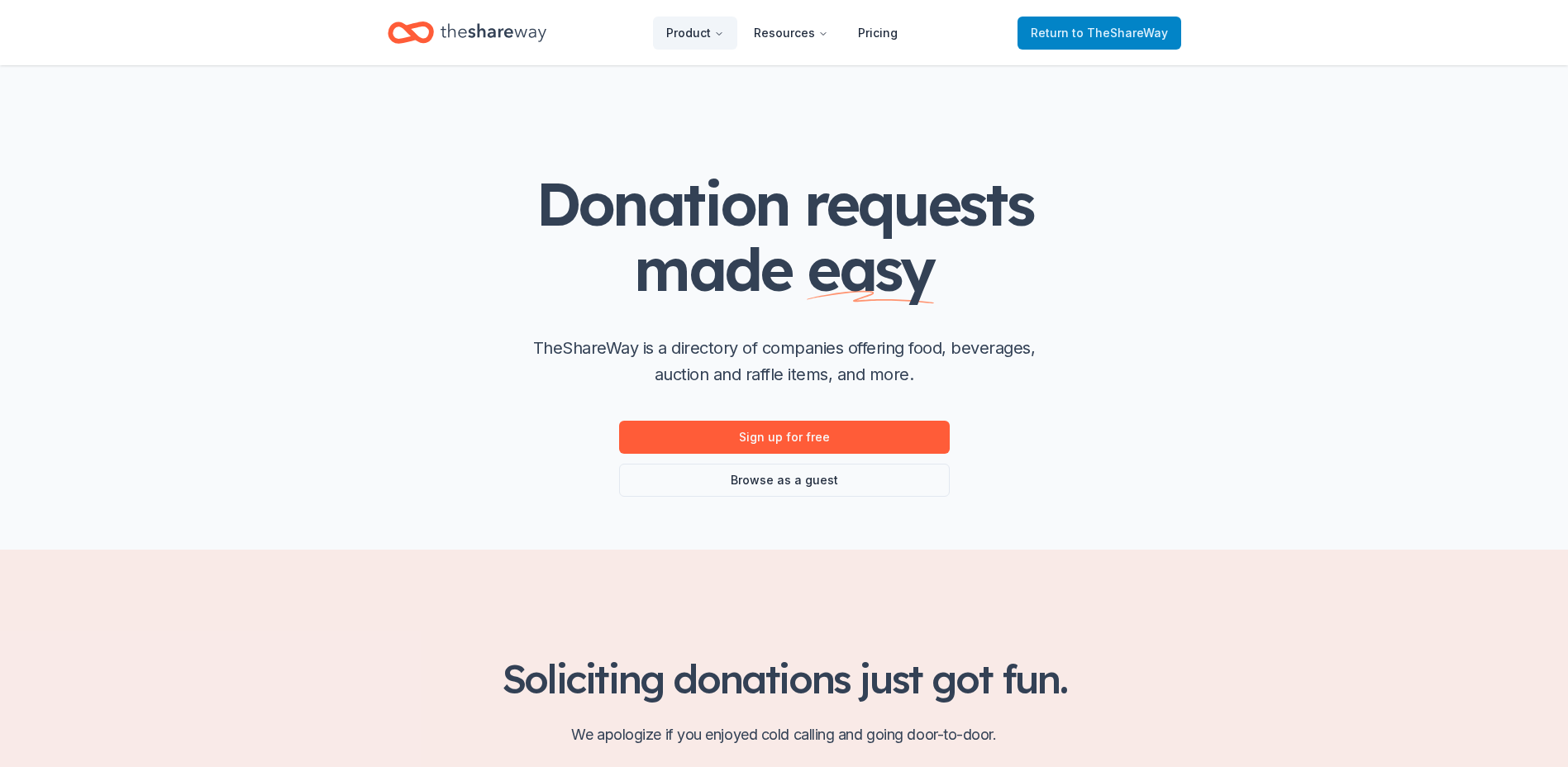 click on "to TheShareWay" at bounding box center [1120, 32] 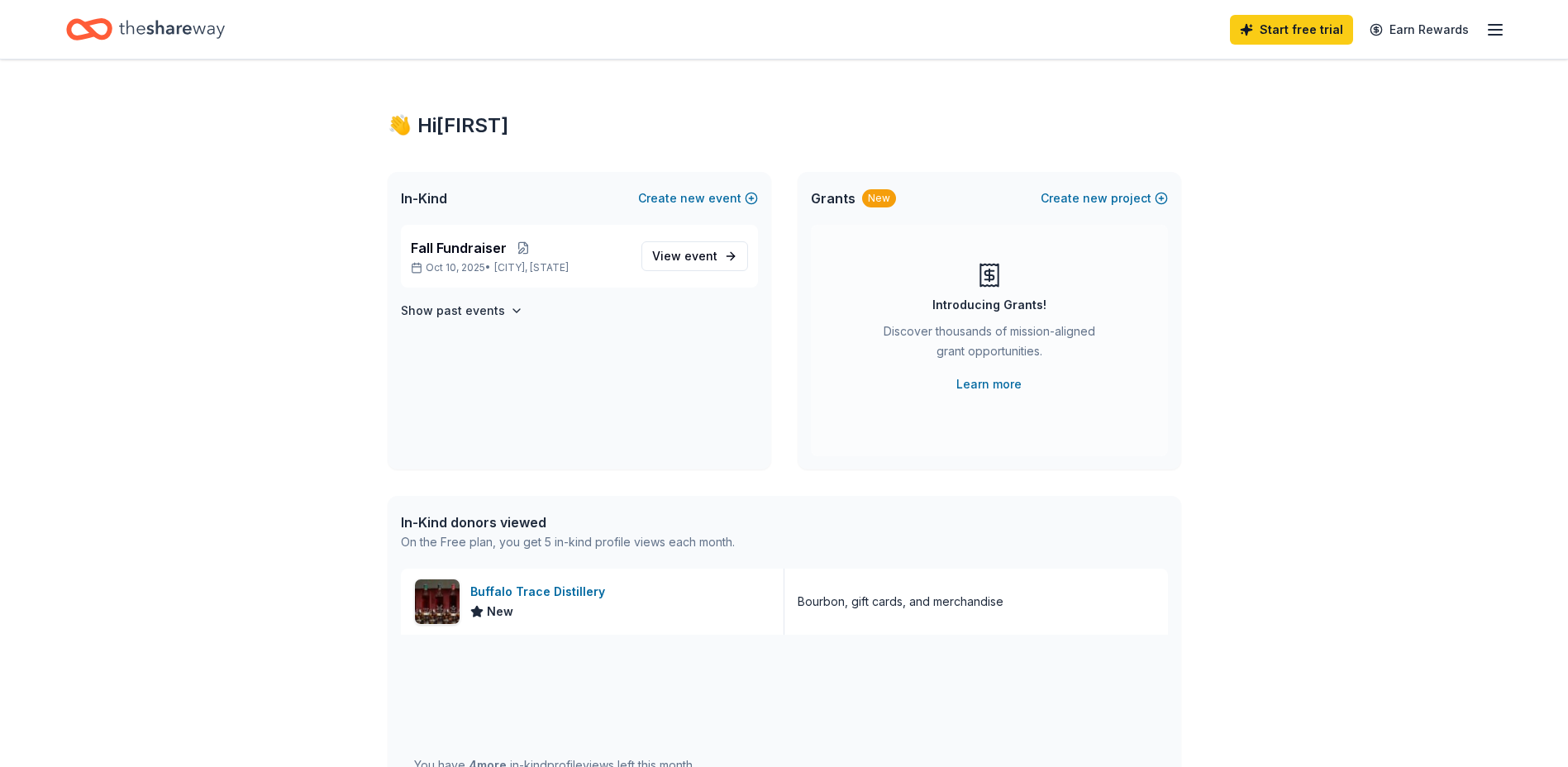 scroll, scrollTop: 75, scrollLeft: 0, axis: vertical 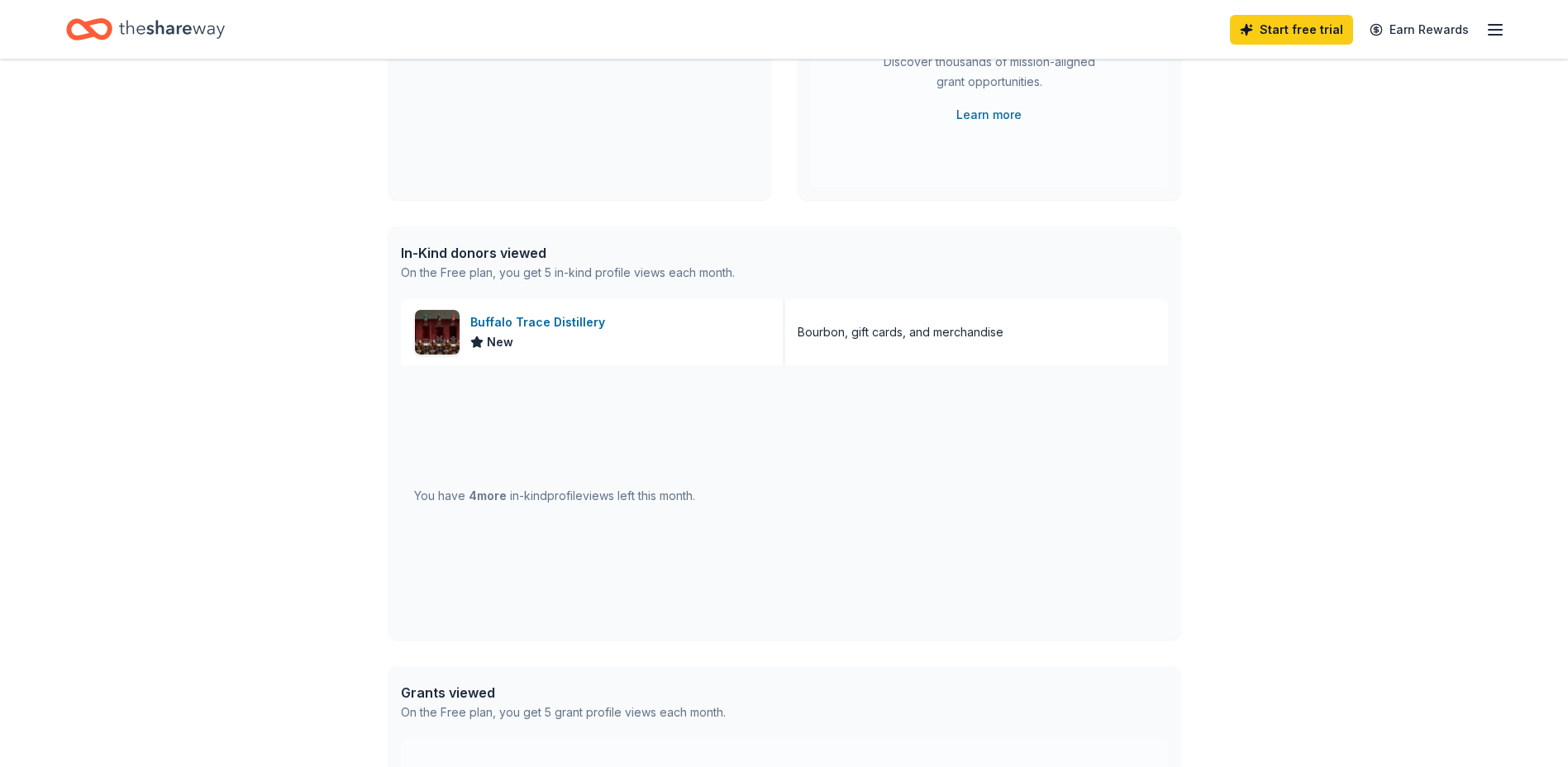 click on "You have   4  more   in-kind  profile  views   left this month." at bounding box center (555, 496) 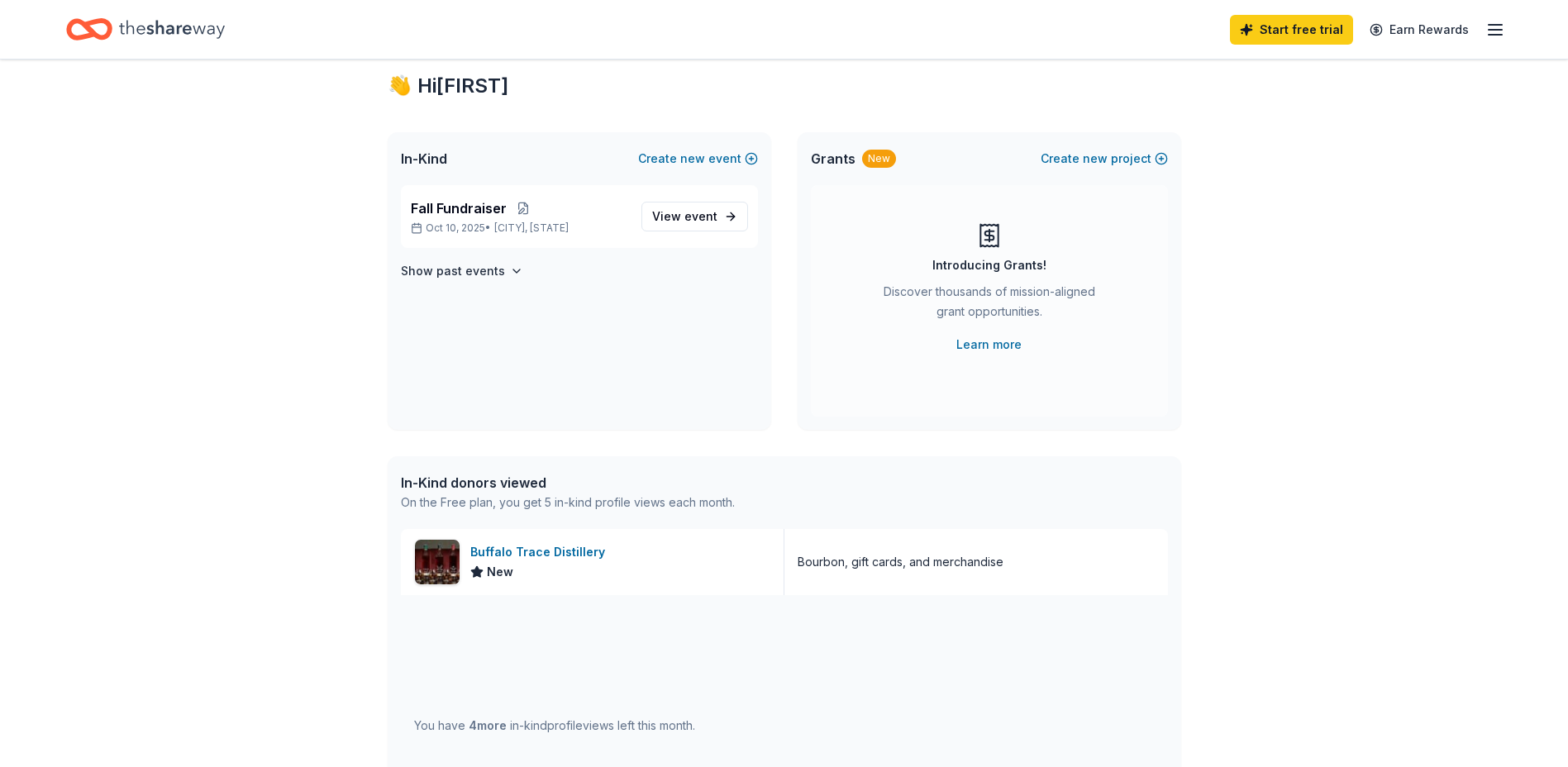 scroll, scrollTop: 3, scrollLeft: 0, axis: vertical 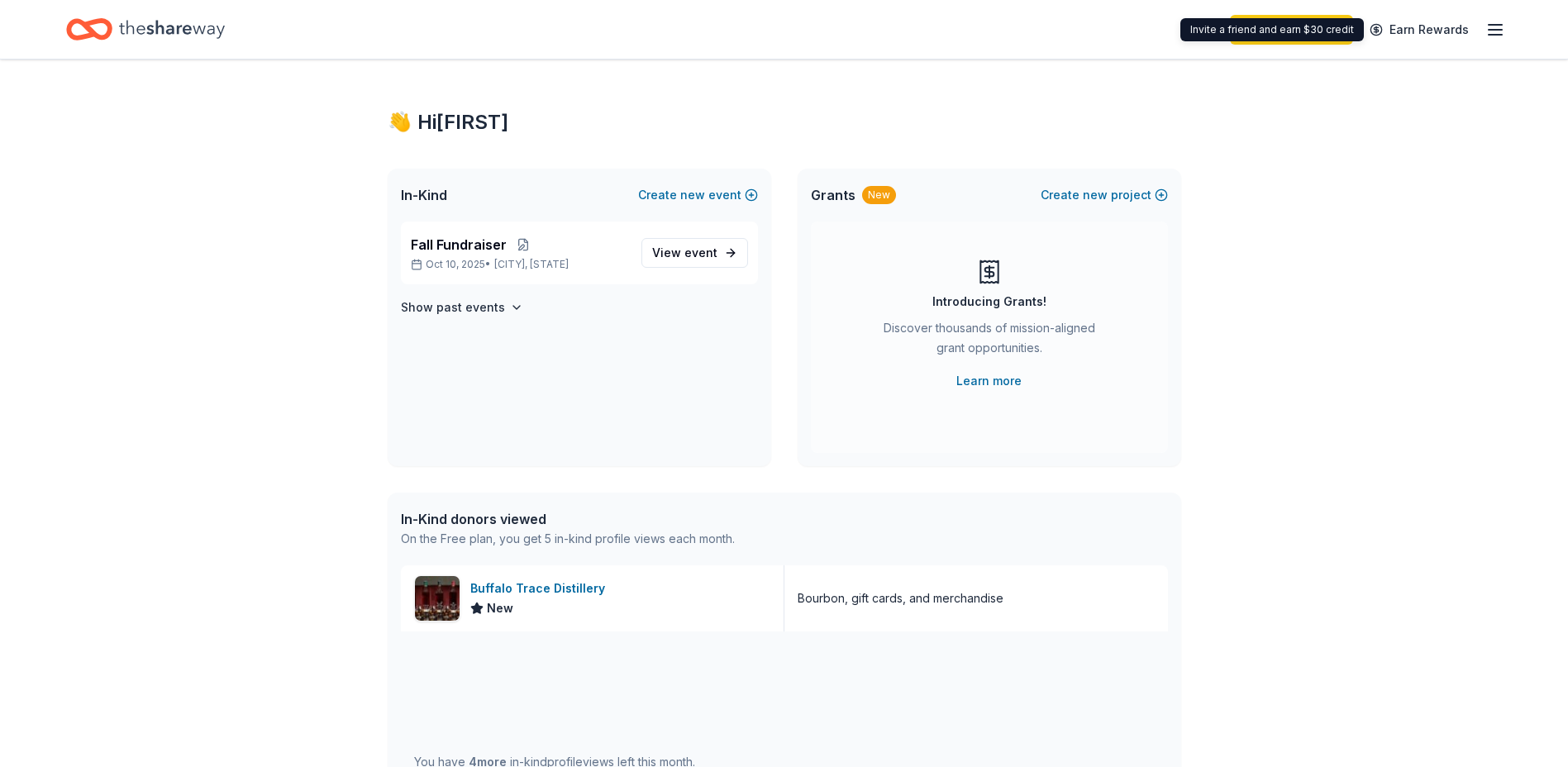 click 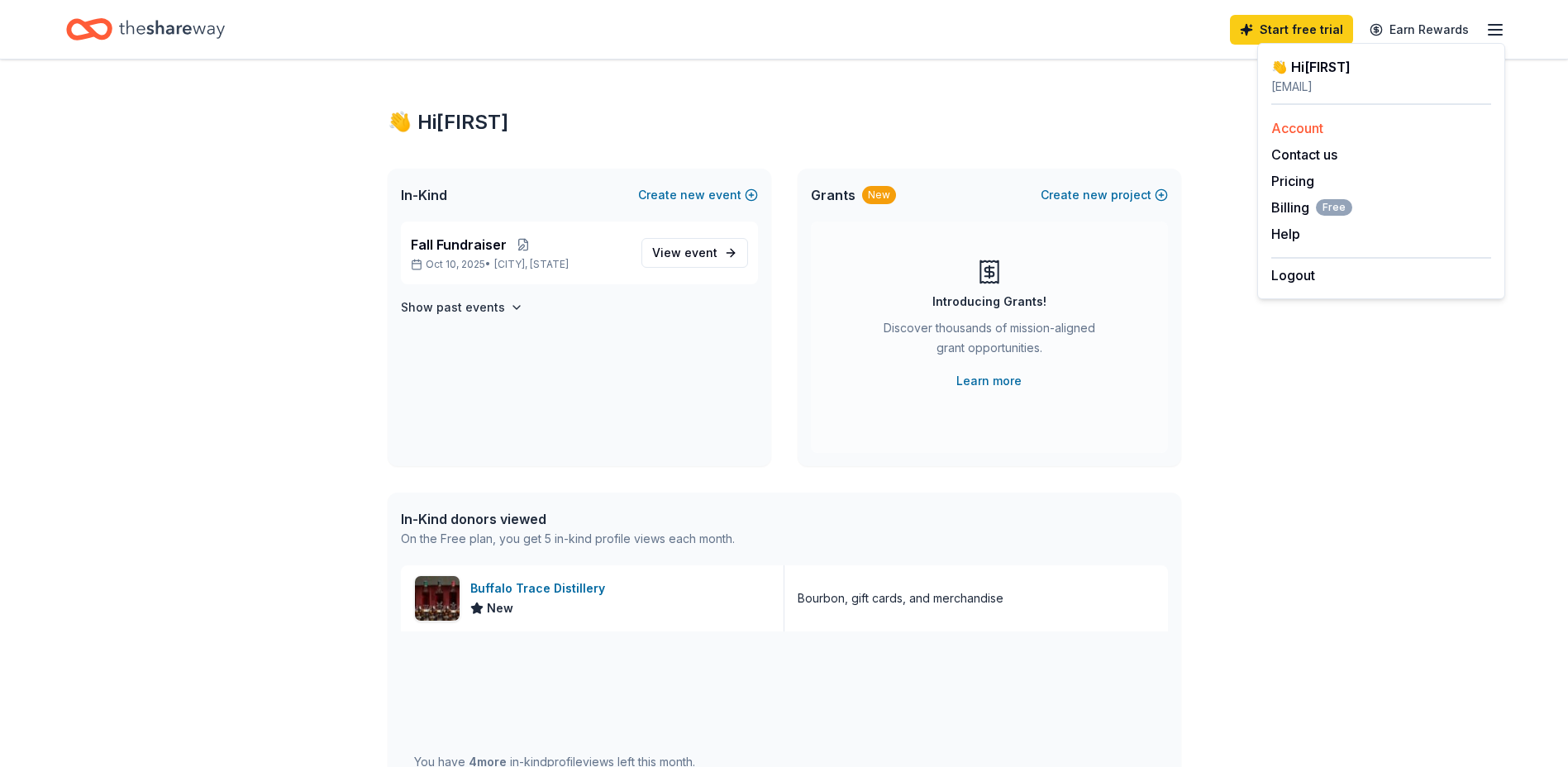 click on "Account" at bounding box center [1297, 128] 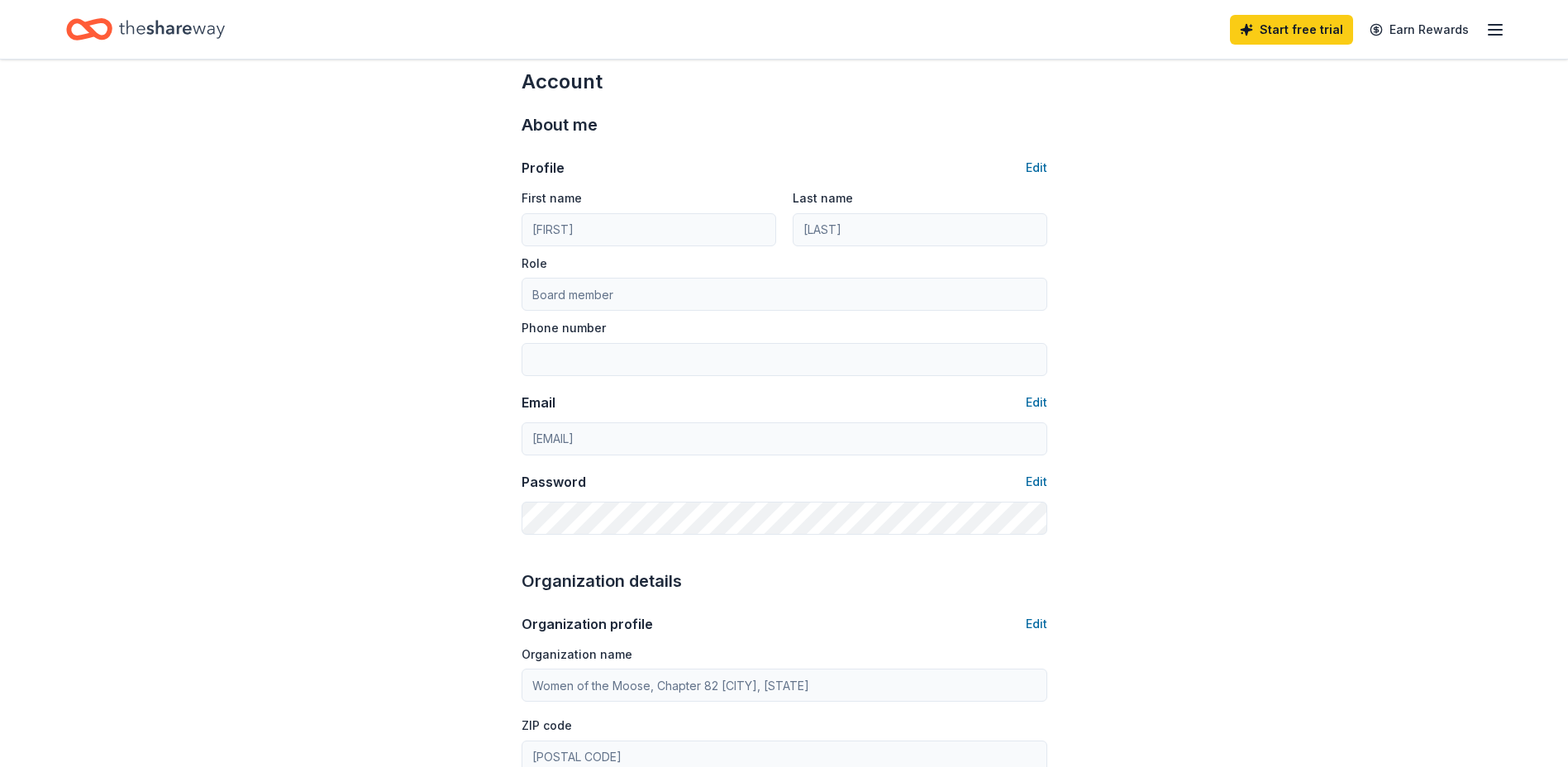 scroll, scrollTop: 0, scrollLeft: 0, axis: both 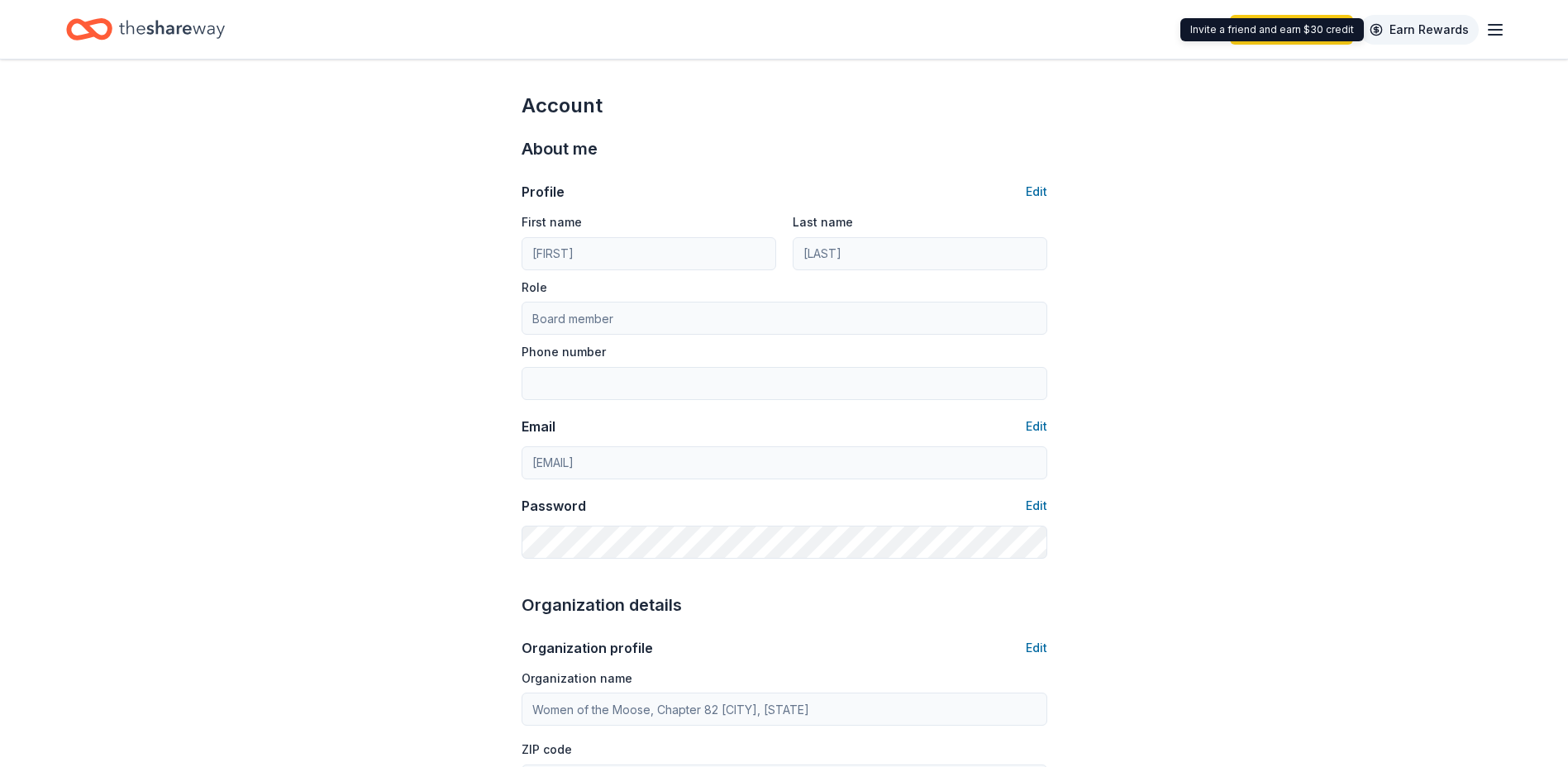click on "Earn Rewards" at bounding box center [1419, 30] 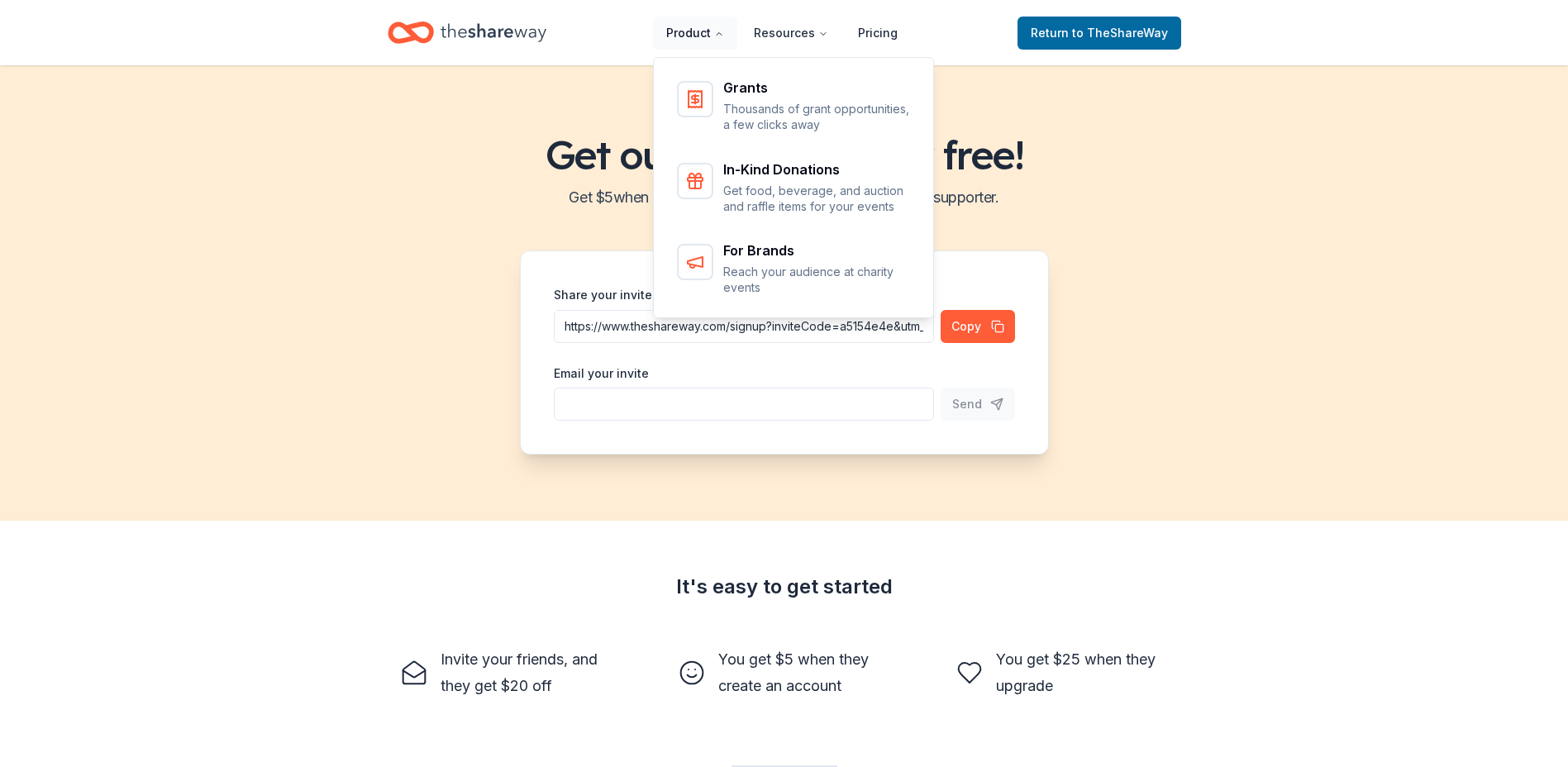 click on "Product" at bounding box center (695, 33) 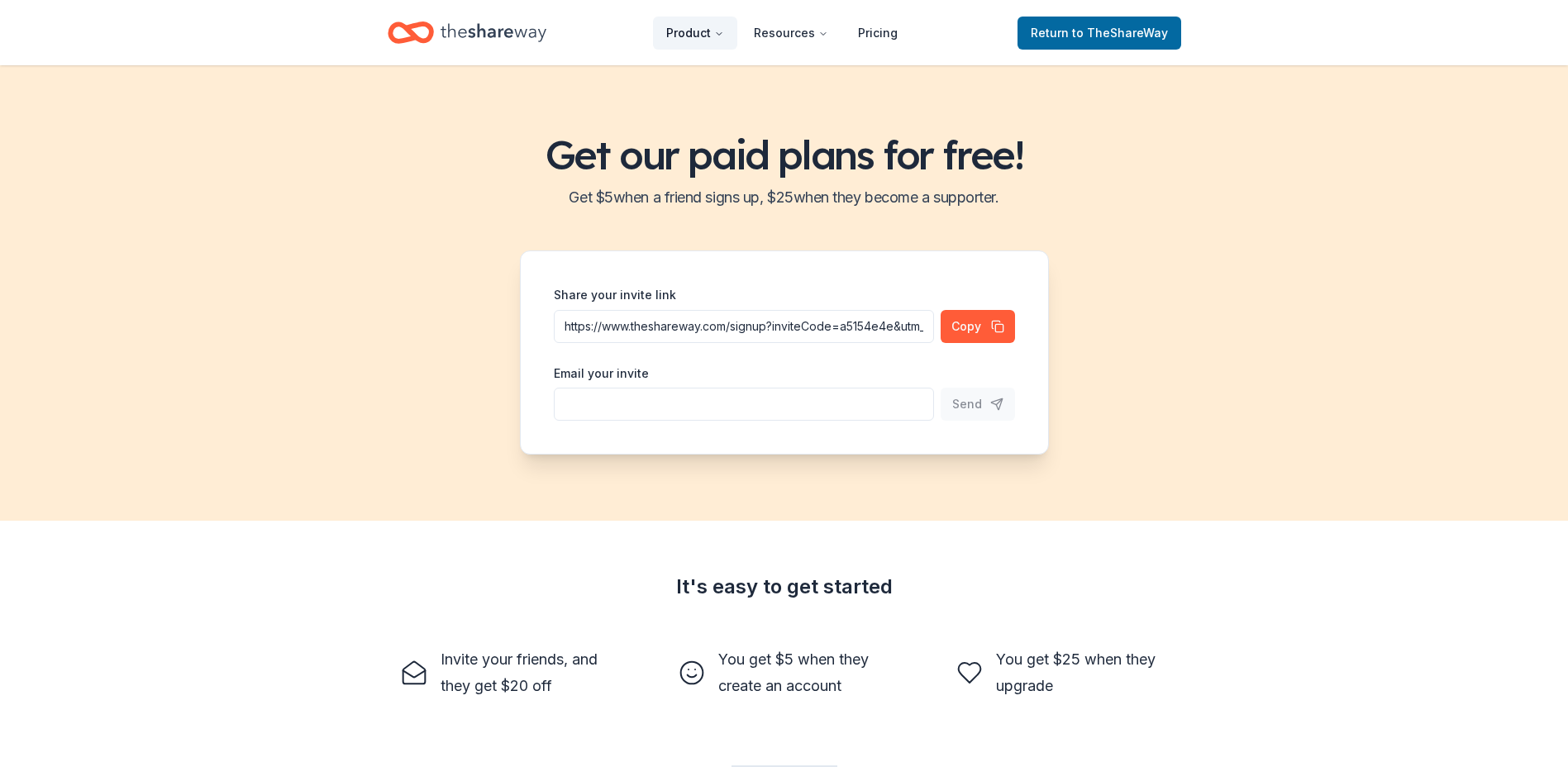 click on "Product" at bounding box center (695, 33) 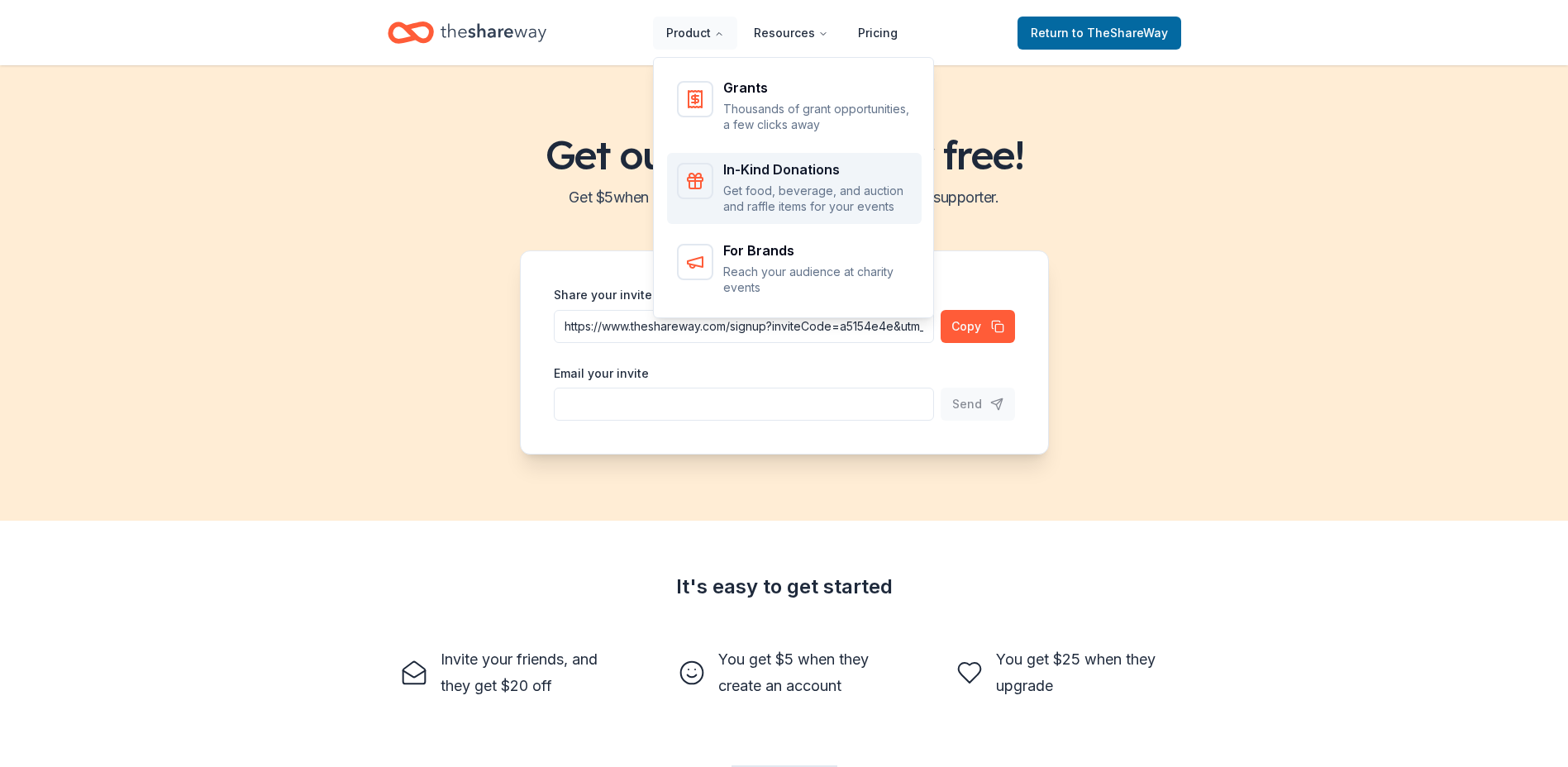 click on "In-Kind Donations" at bounding box center [817, 169] 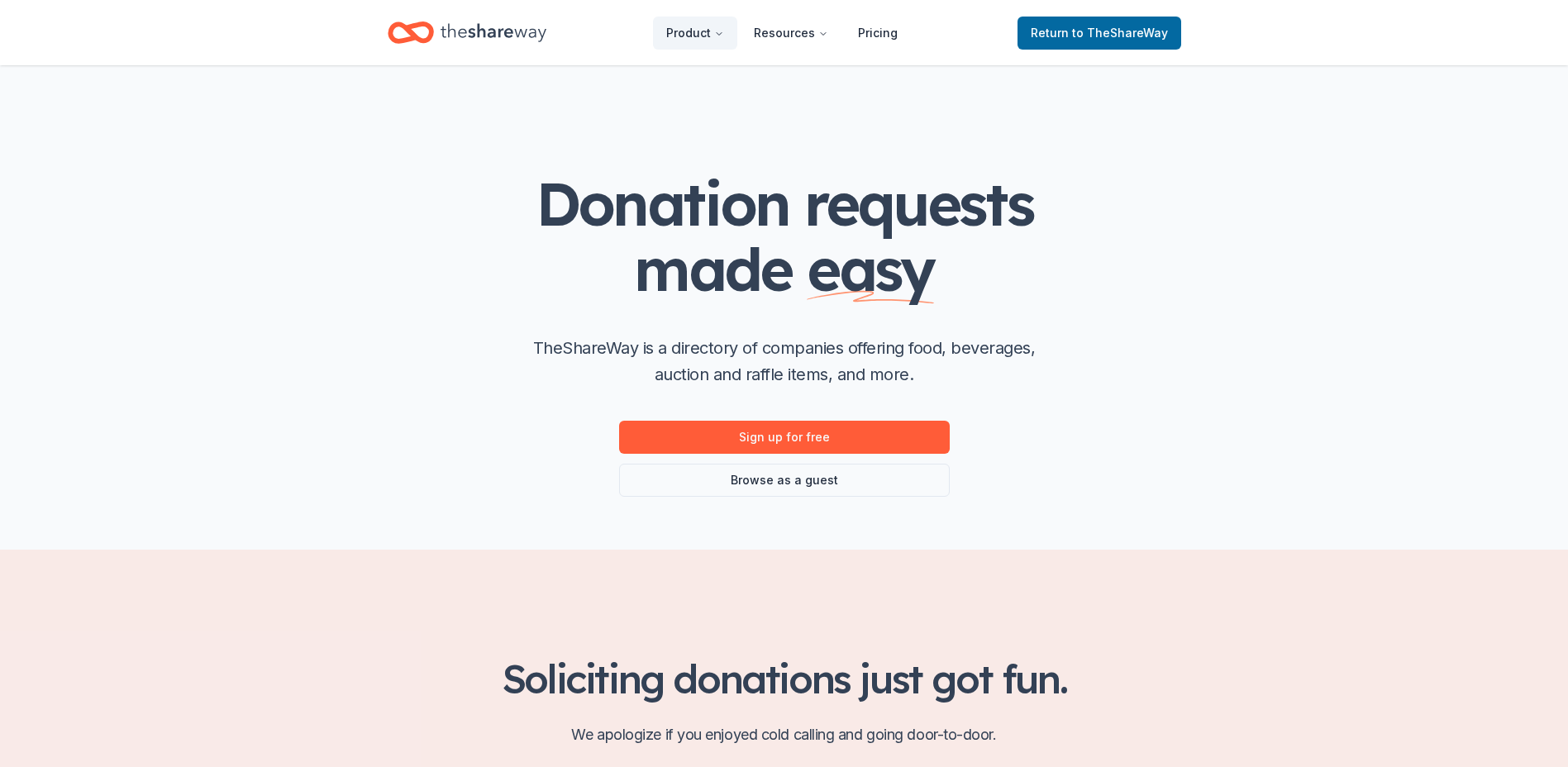 scroll, scrollTop: 0, scrollLeft: 0, axis: both 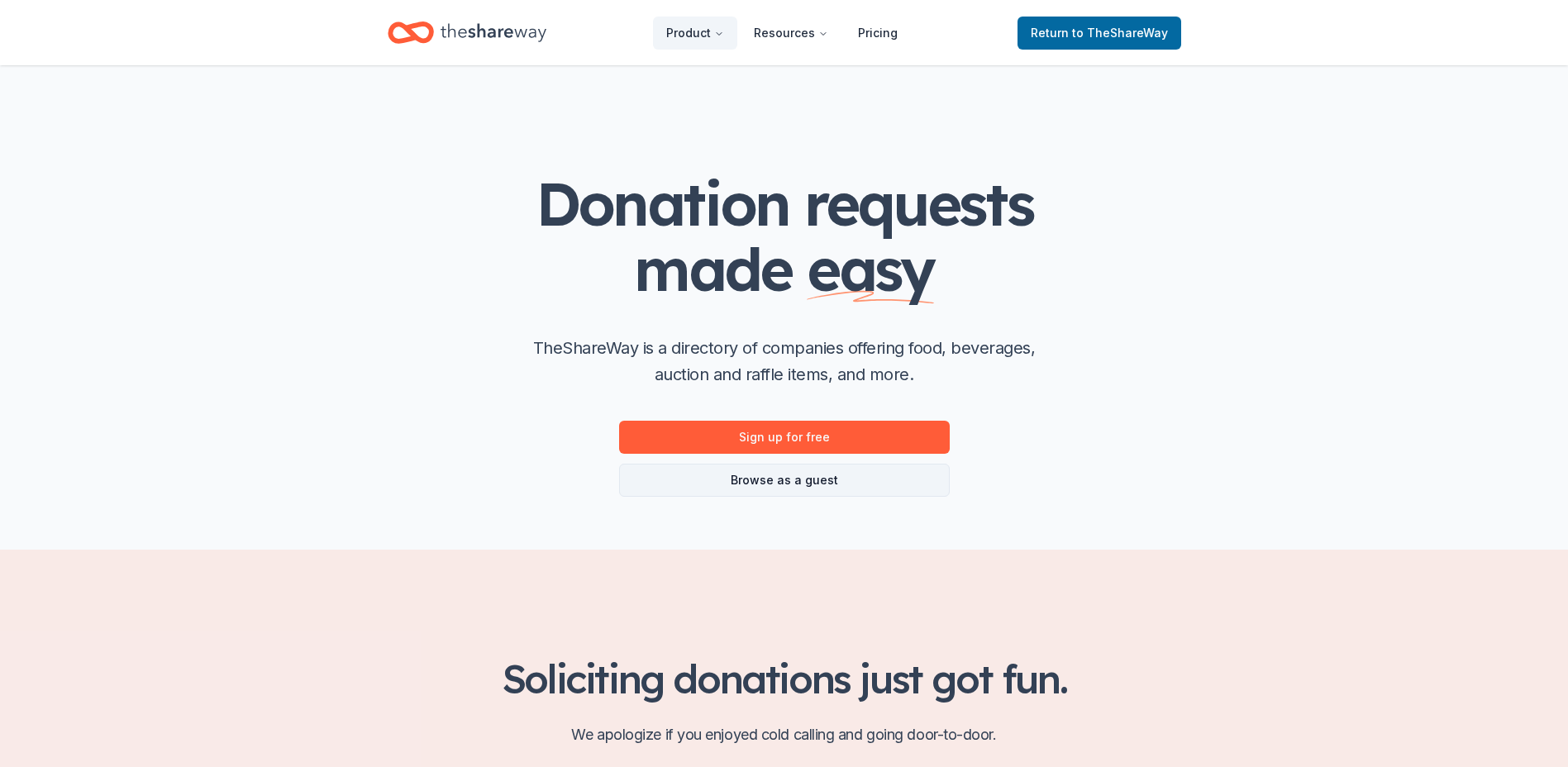 click on "Browse as a guest" at bounding box center [784, 480] 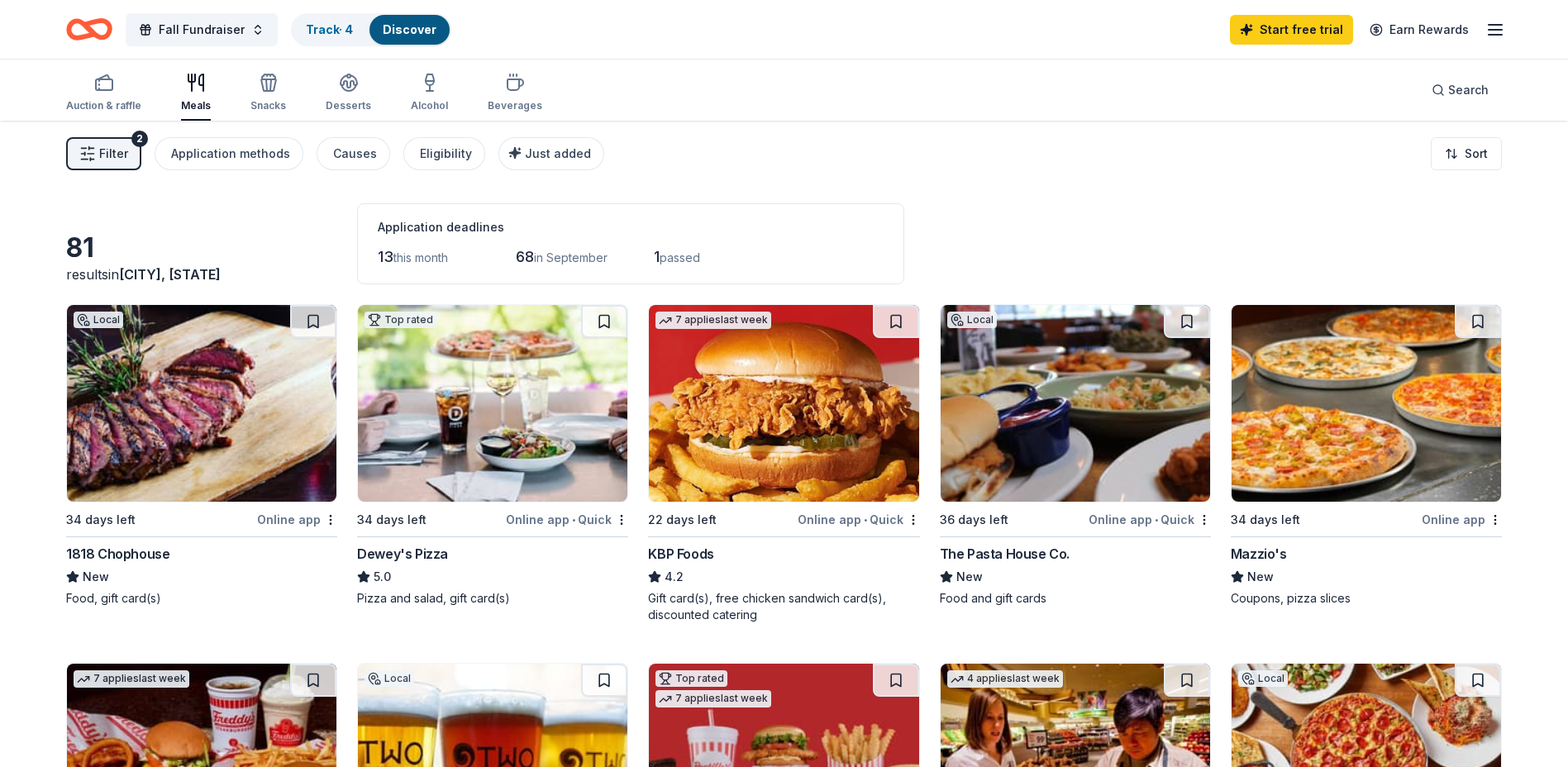 click on "The Pasta House Co." at bounding box center (1004, 554) 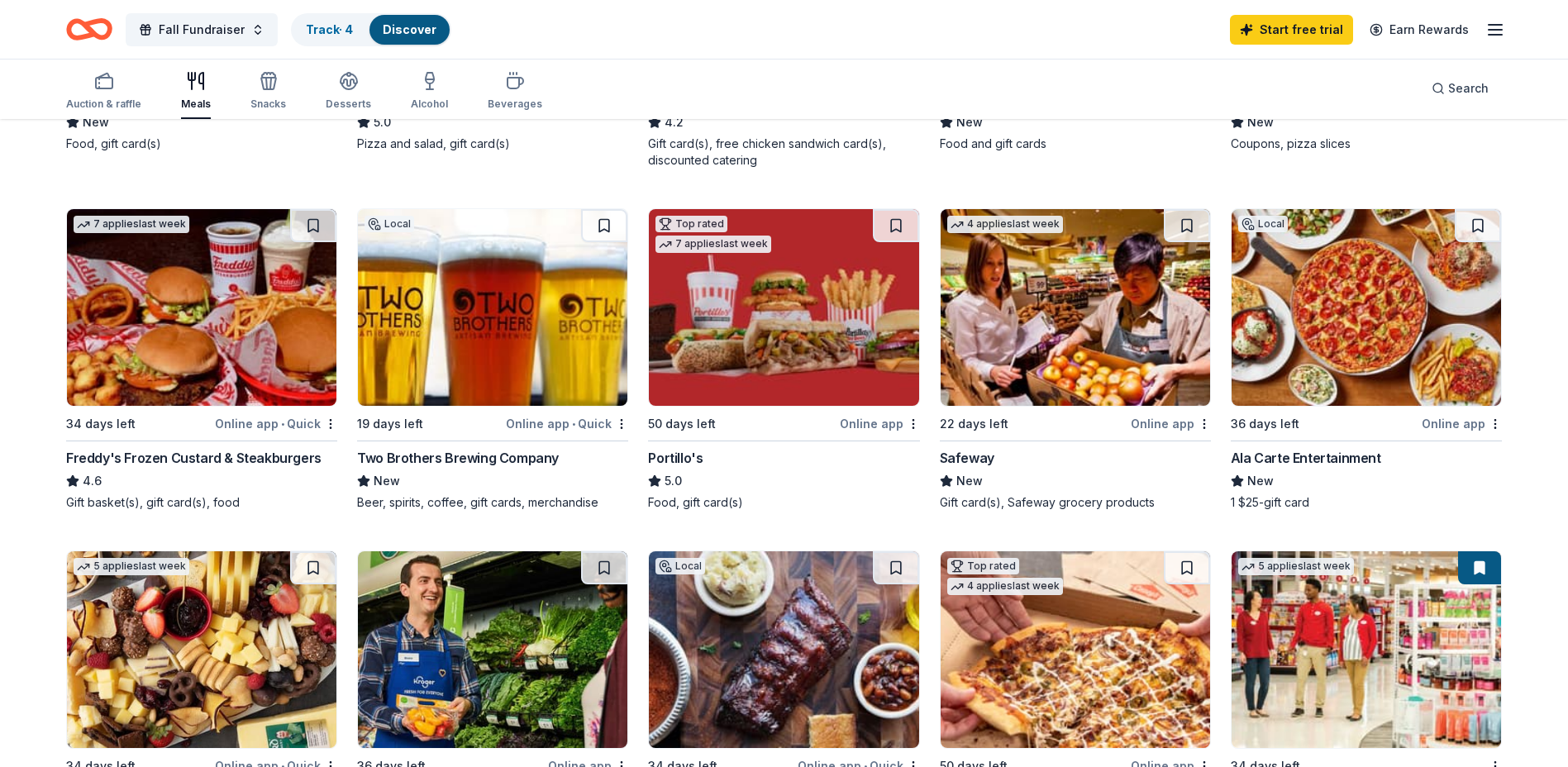 scroll, scrollTop: 460, scrollLeft: 0, axis: vertical 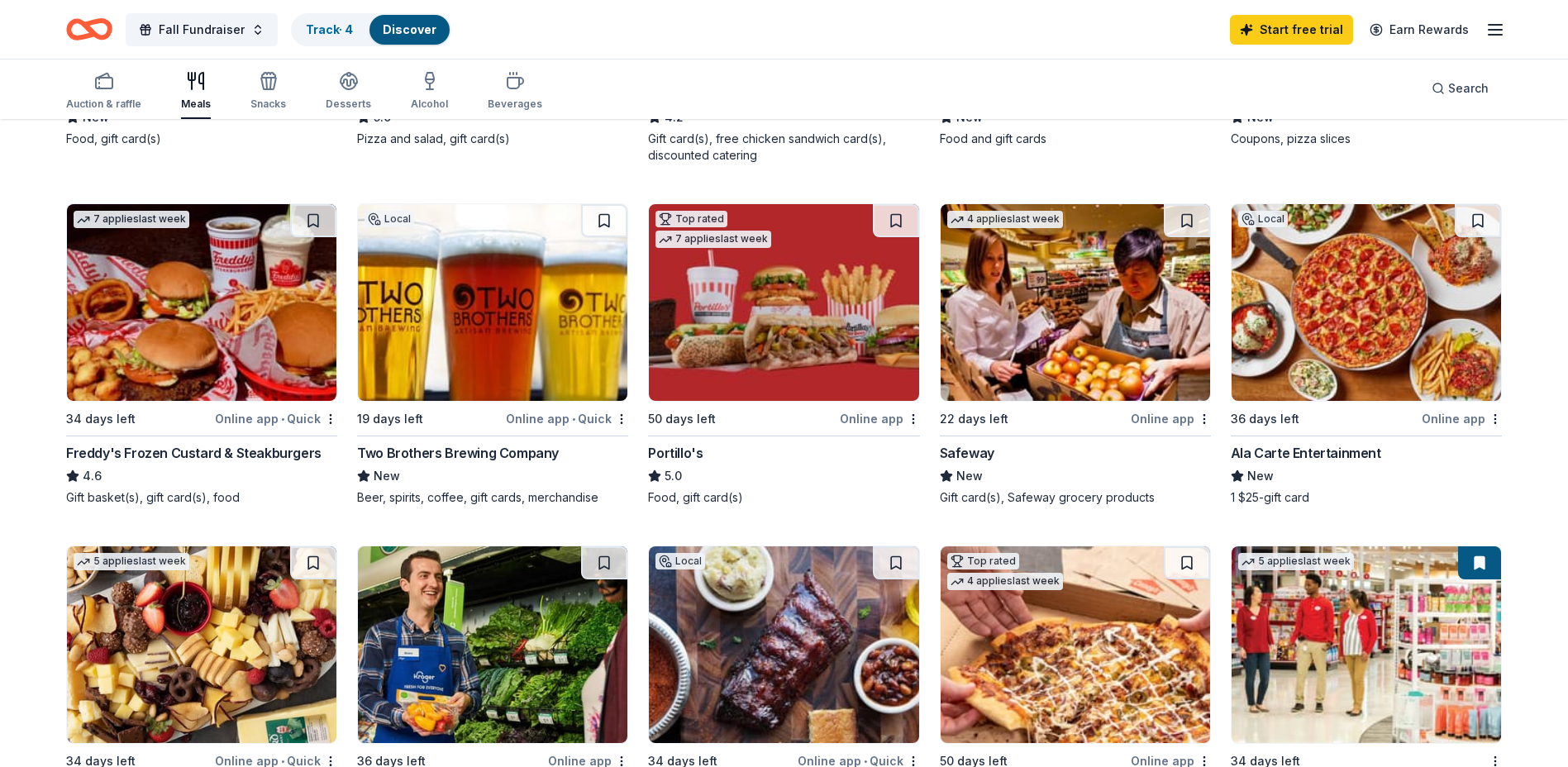 click on "Freddy's Frozen Custard & Steakburgers" at bounding box center (193, 453) 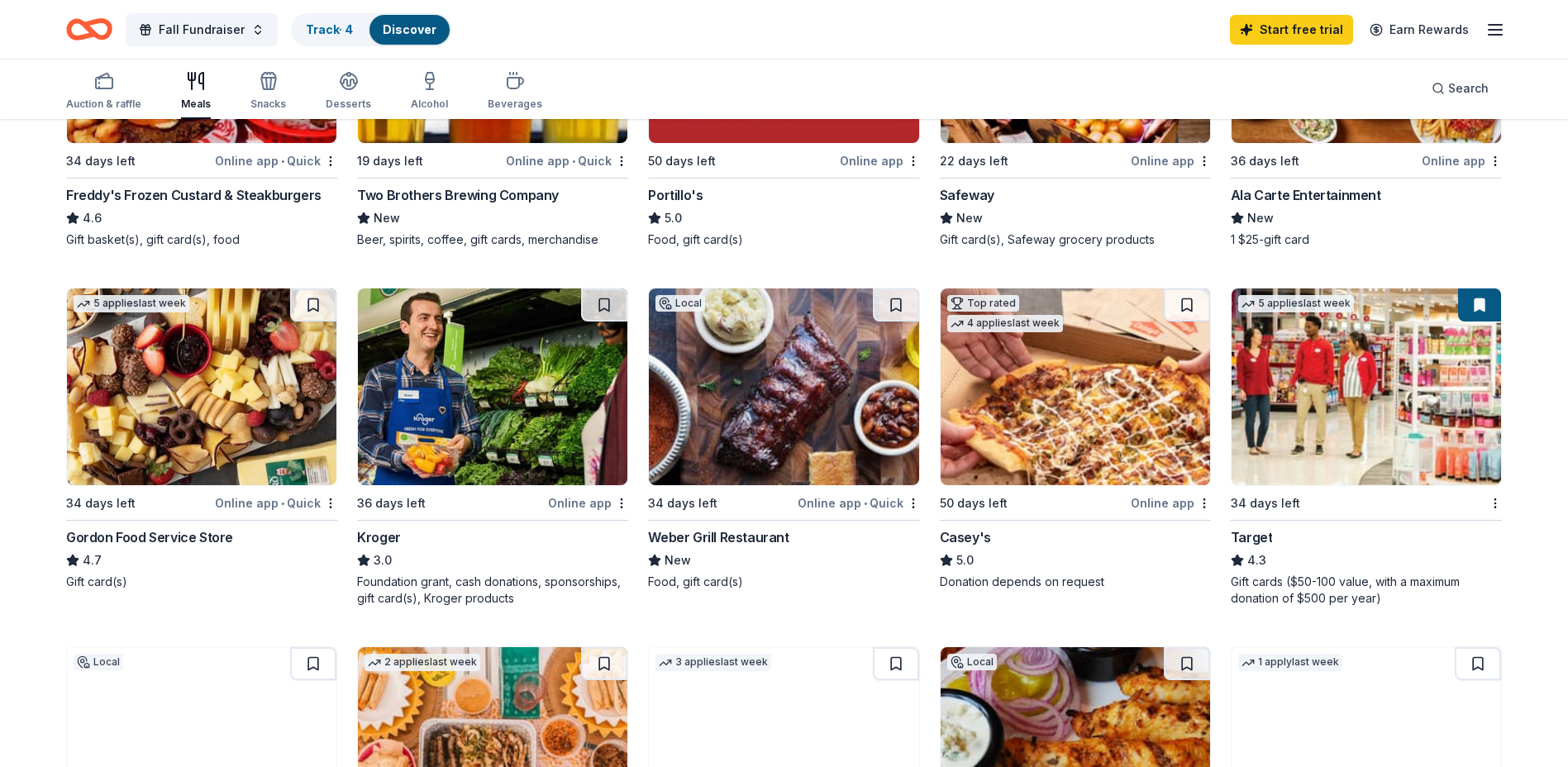 scroll, scrollTop: 769, scrollLeft: 0, axis: vertical 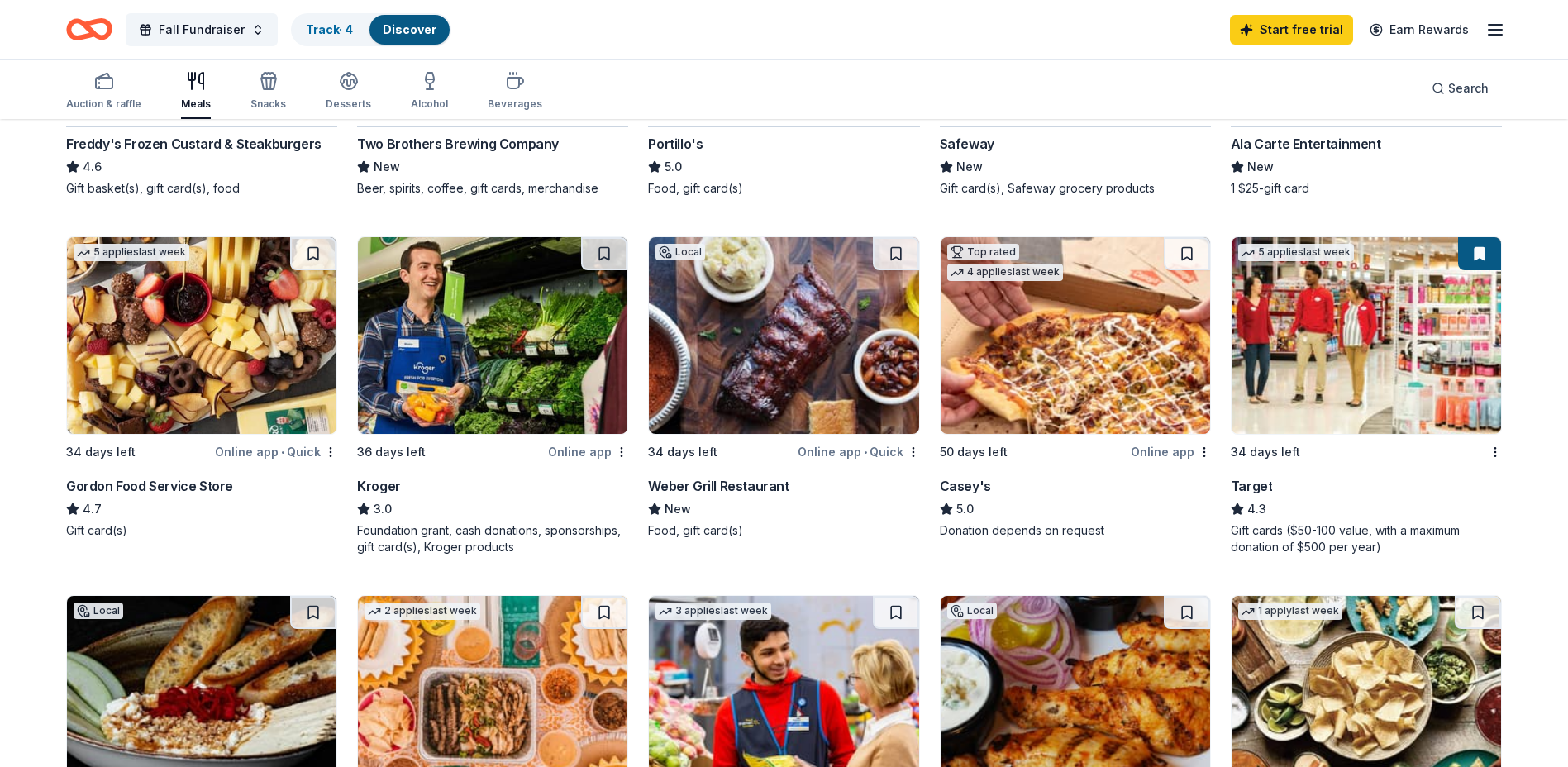 click on "Online app" at bounding box center (1170, 451) 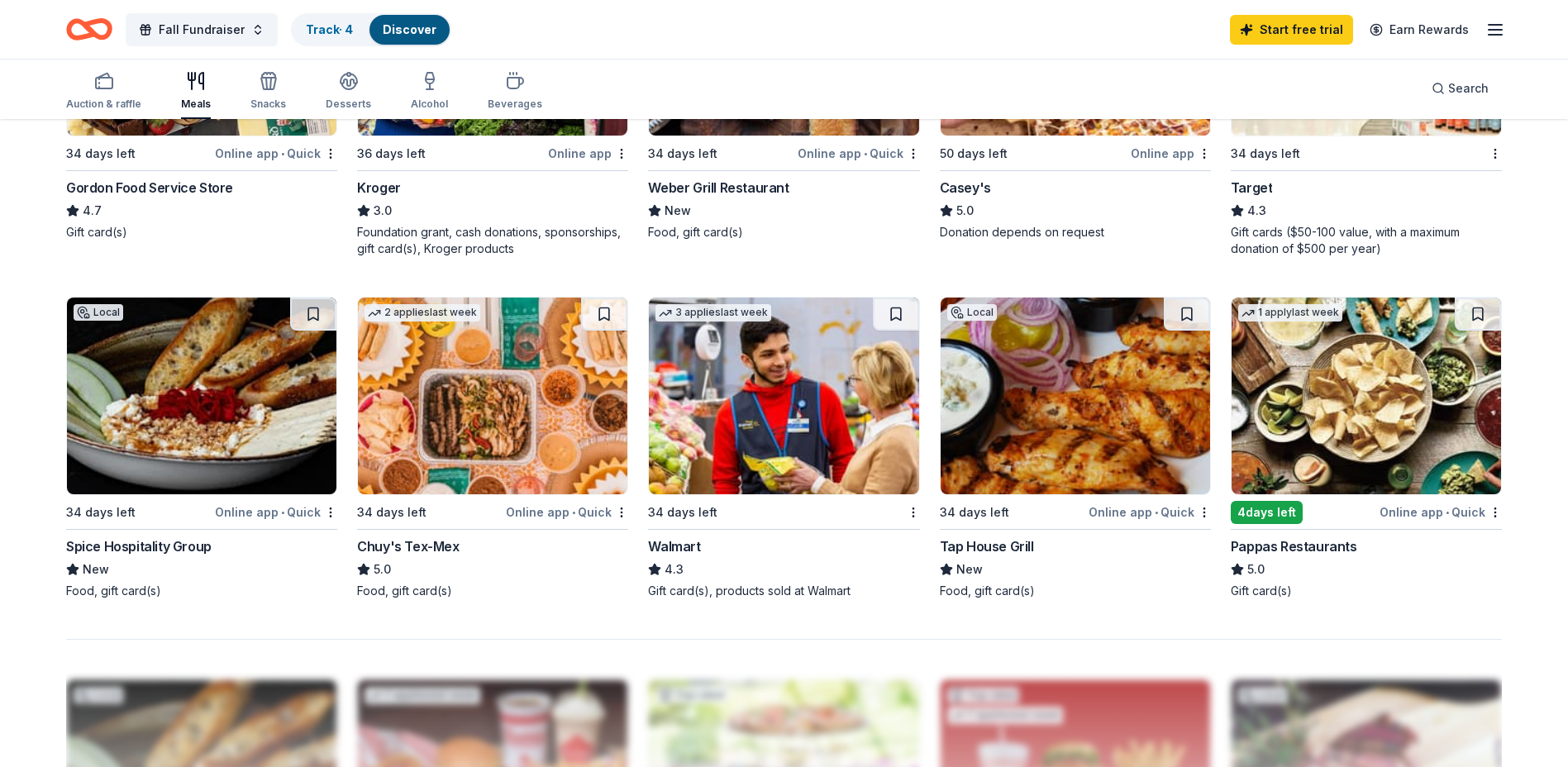 scroll, scrollTop: 1078, scrollLeft: 0, axis: vertical 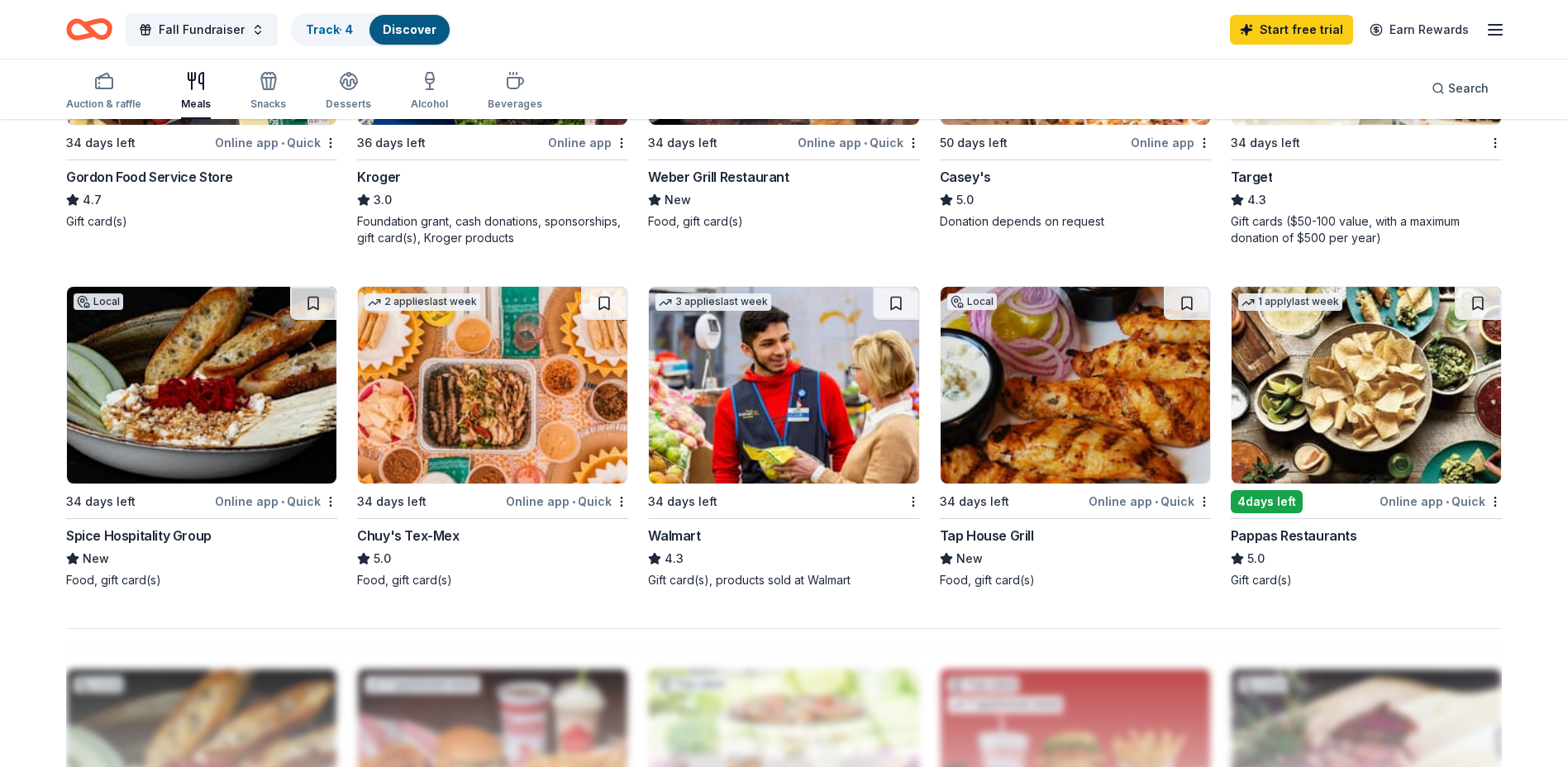 click on "Walmart" at bounding box center [674, 536] 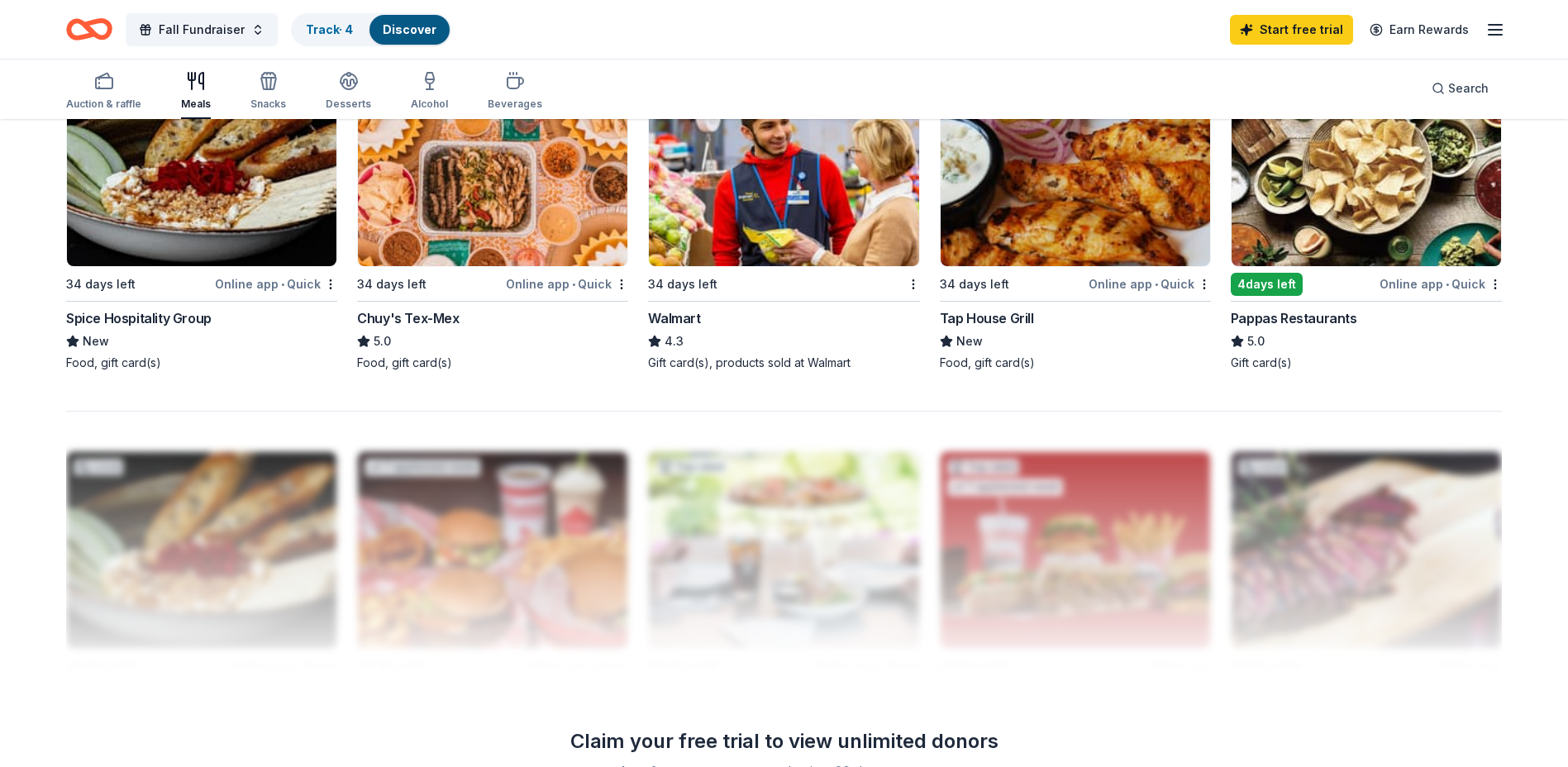 scroll, scrollTop: 1317, scrollLeft: 0, axis: vertical 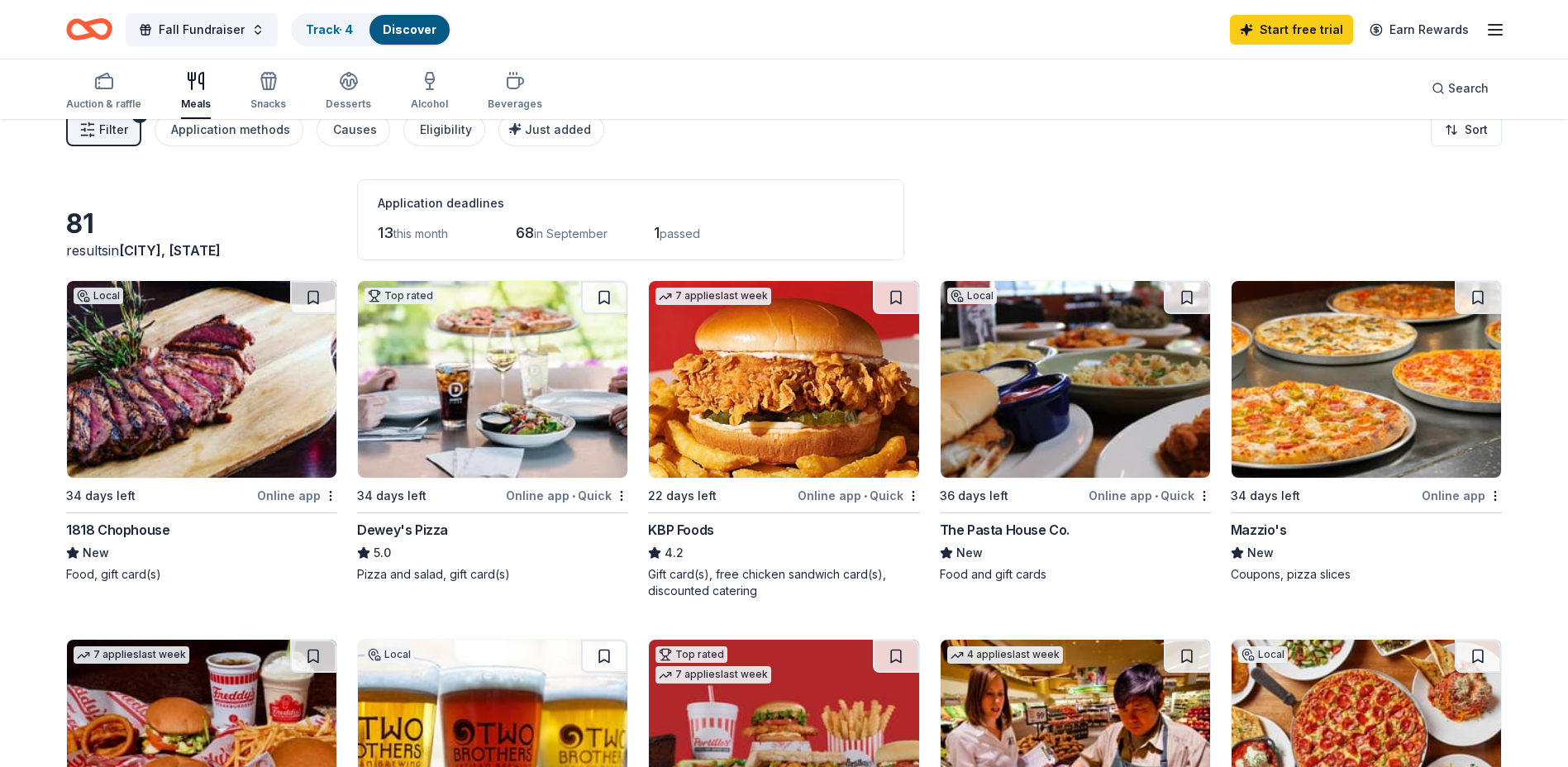 click on "1818 Chophouse" at bounding box center [117, 530] 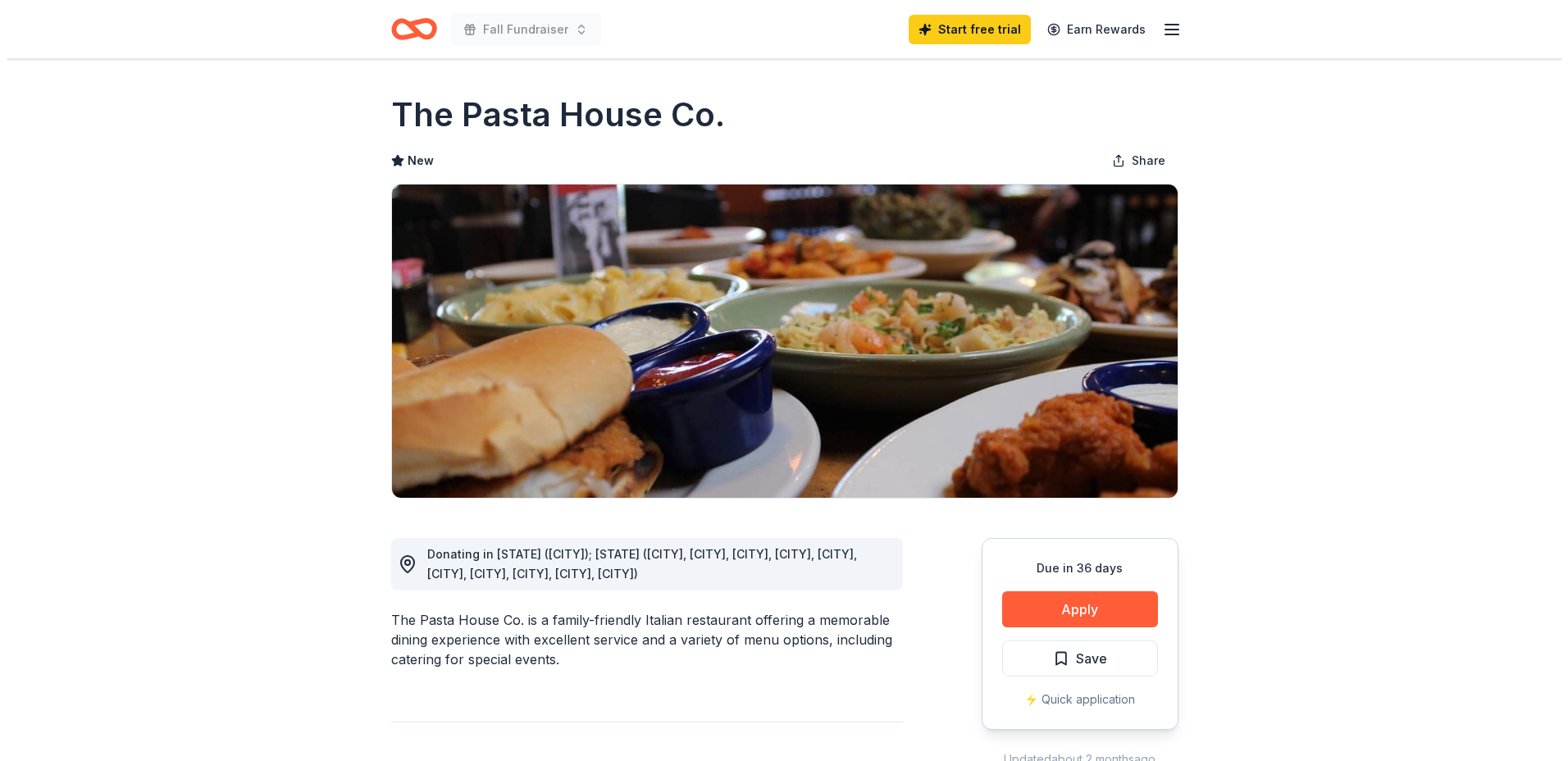 scroll, scrollTop: 0, scrollLeft: 0, axis: both 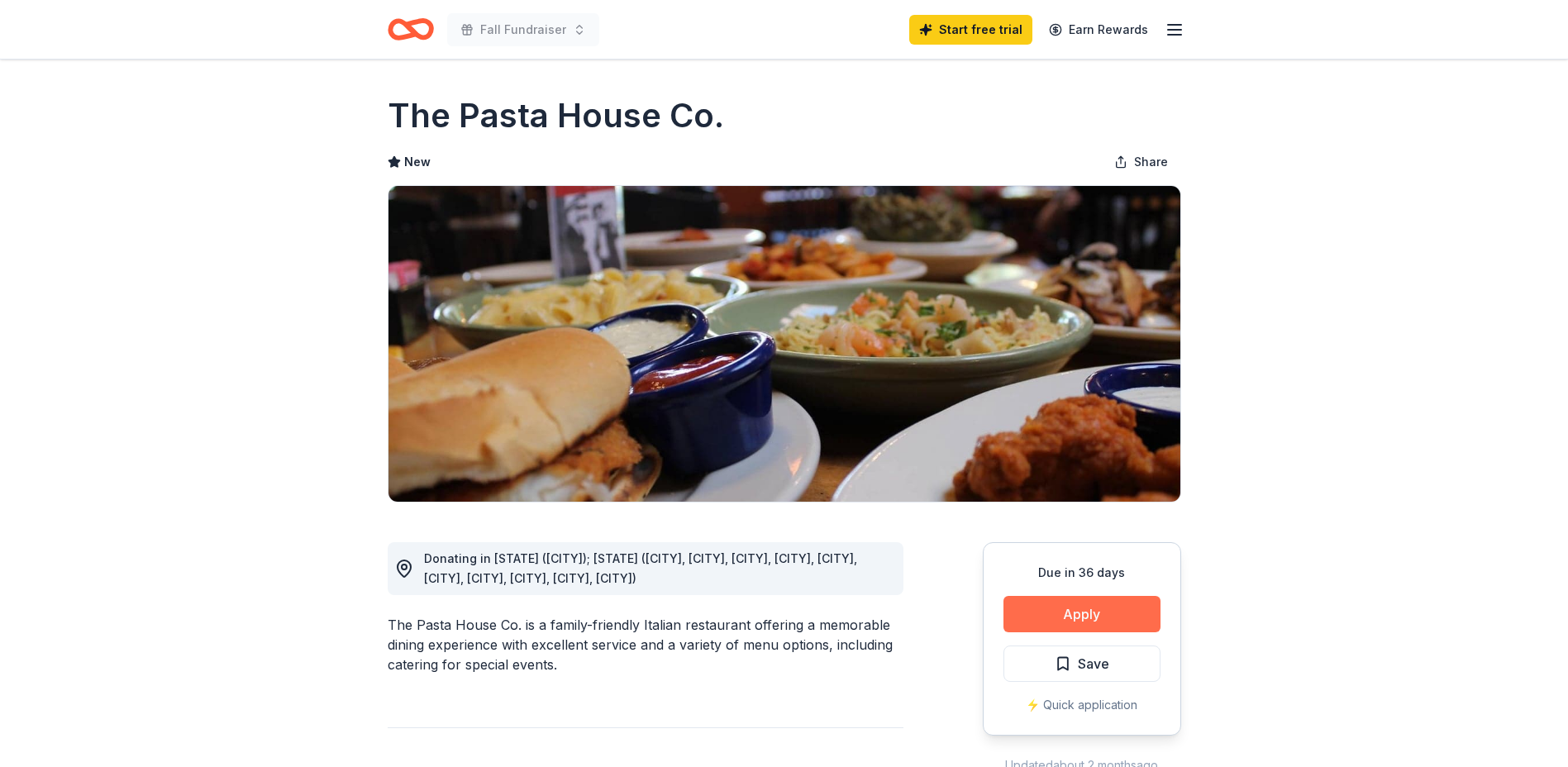 click on "Apply" at bounding box center [1082, 614] 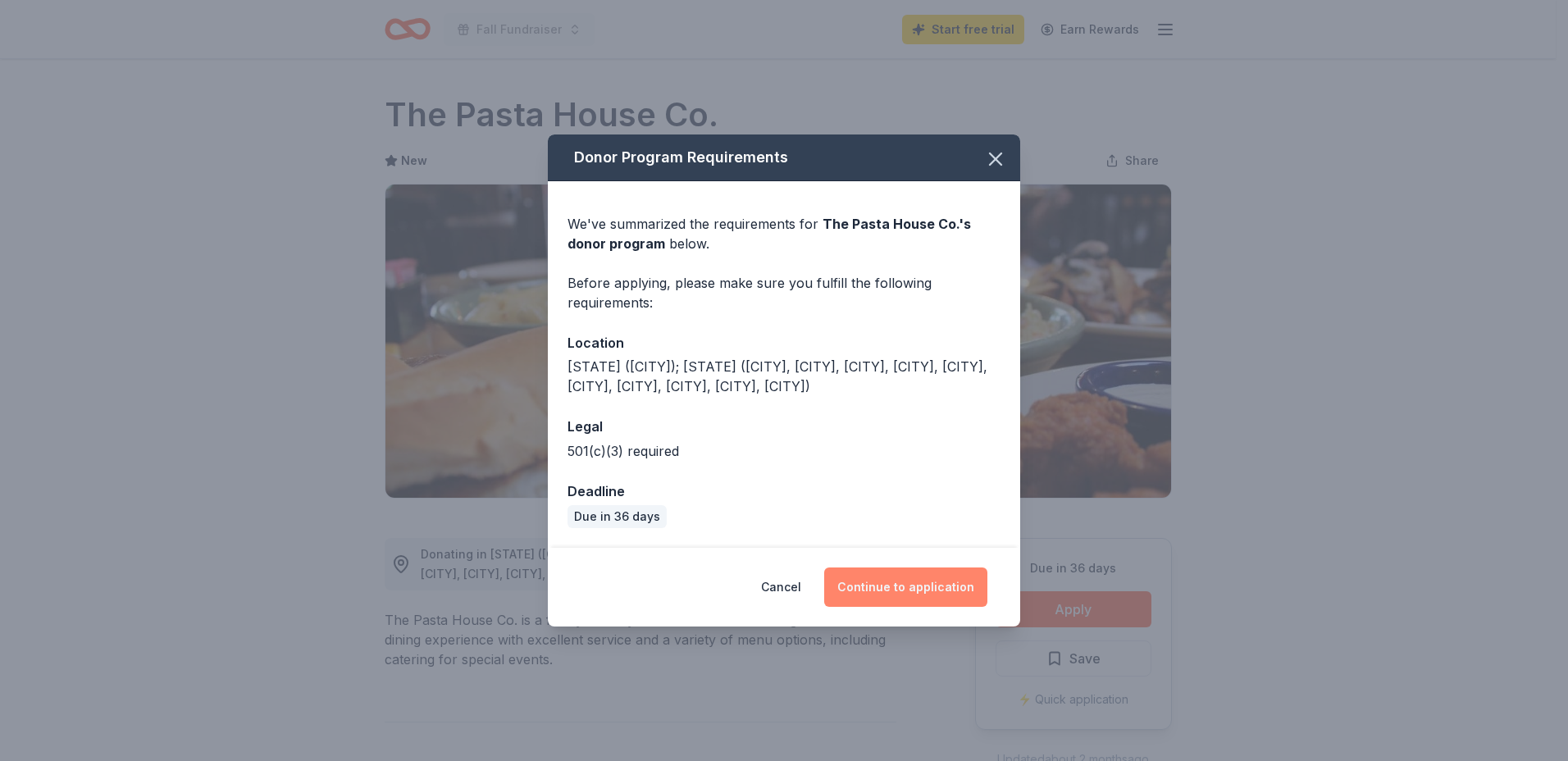click on "Continue to application" at bounding box center [905, 587] 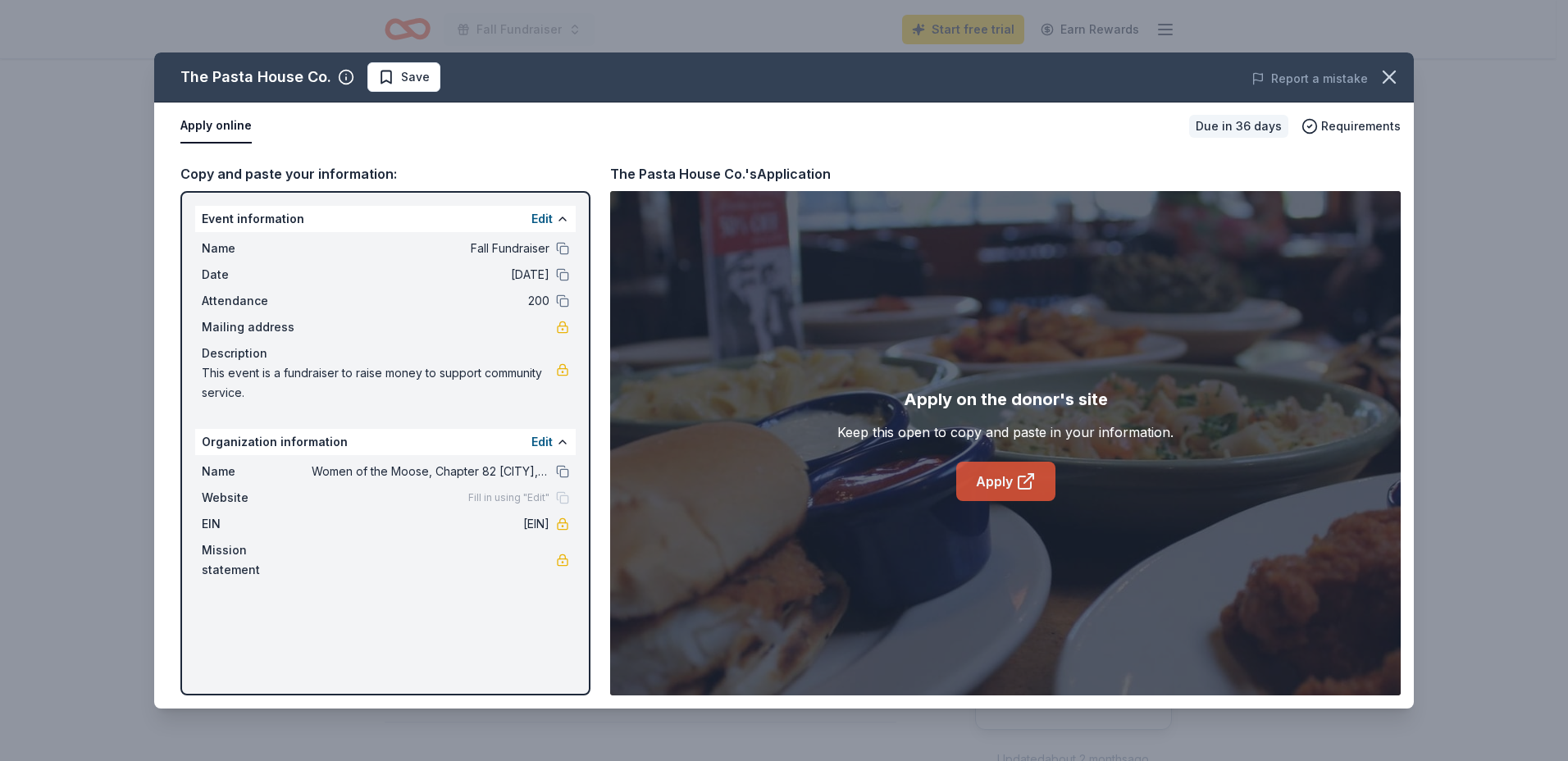 click on "Apply" at bounding box center [1005, 481] 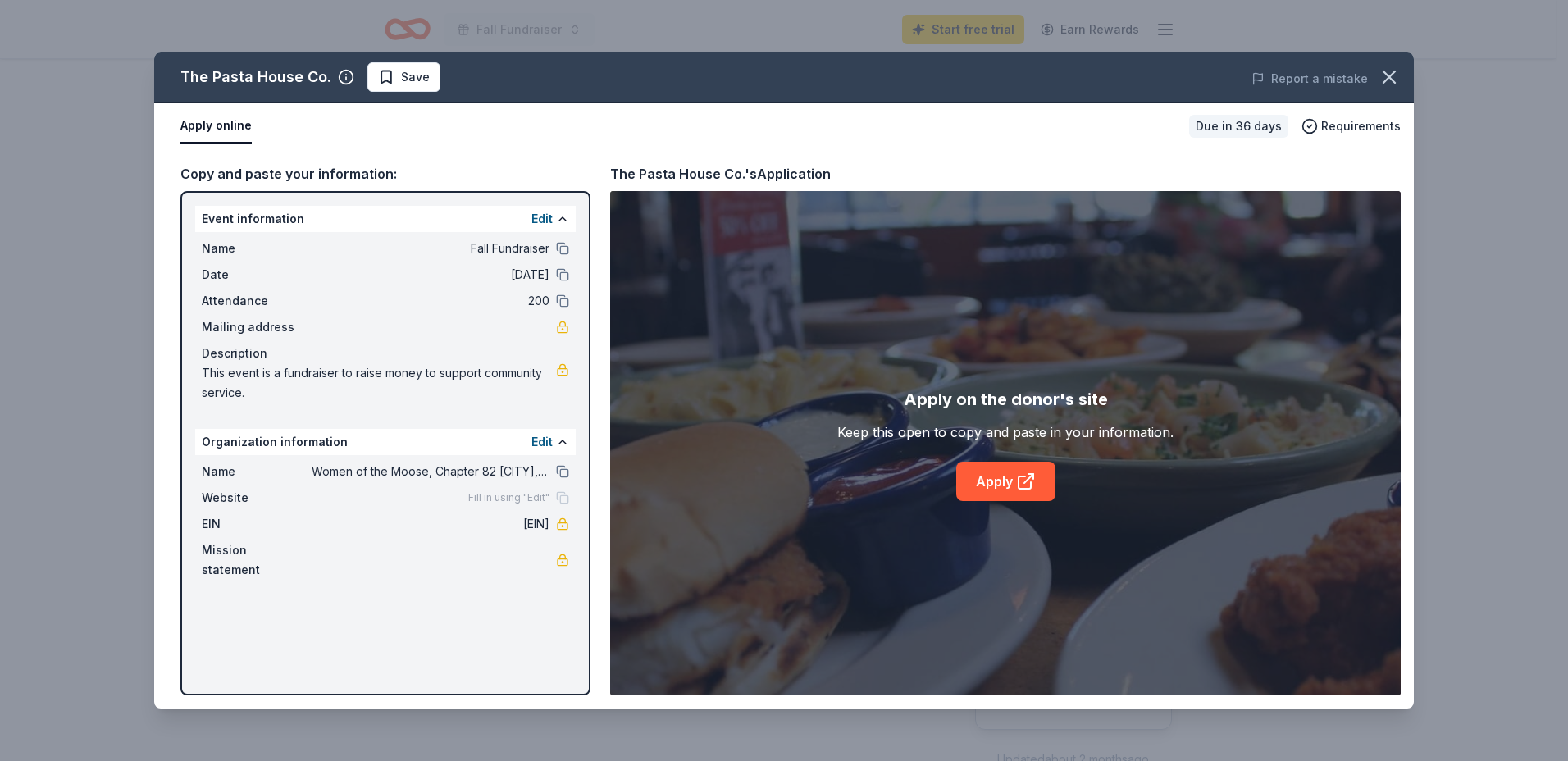 click on "Copy and paste your information:" at bounding box center (385, 174) 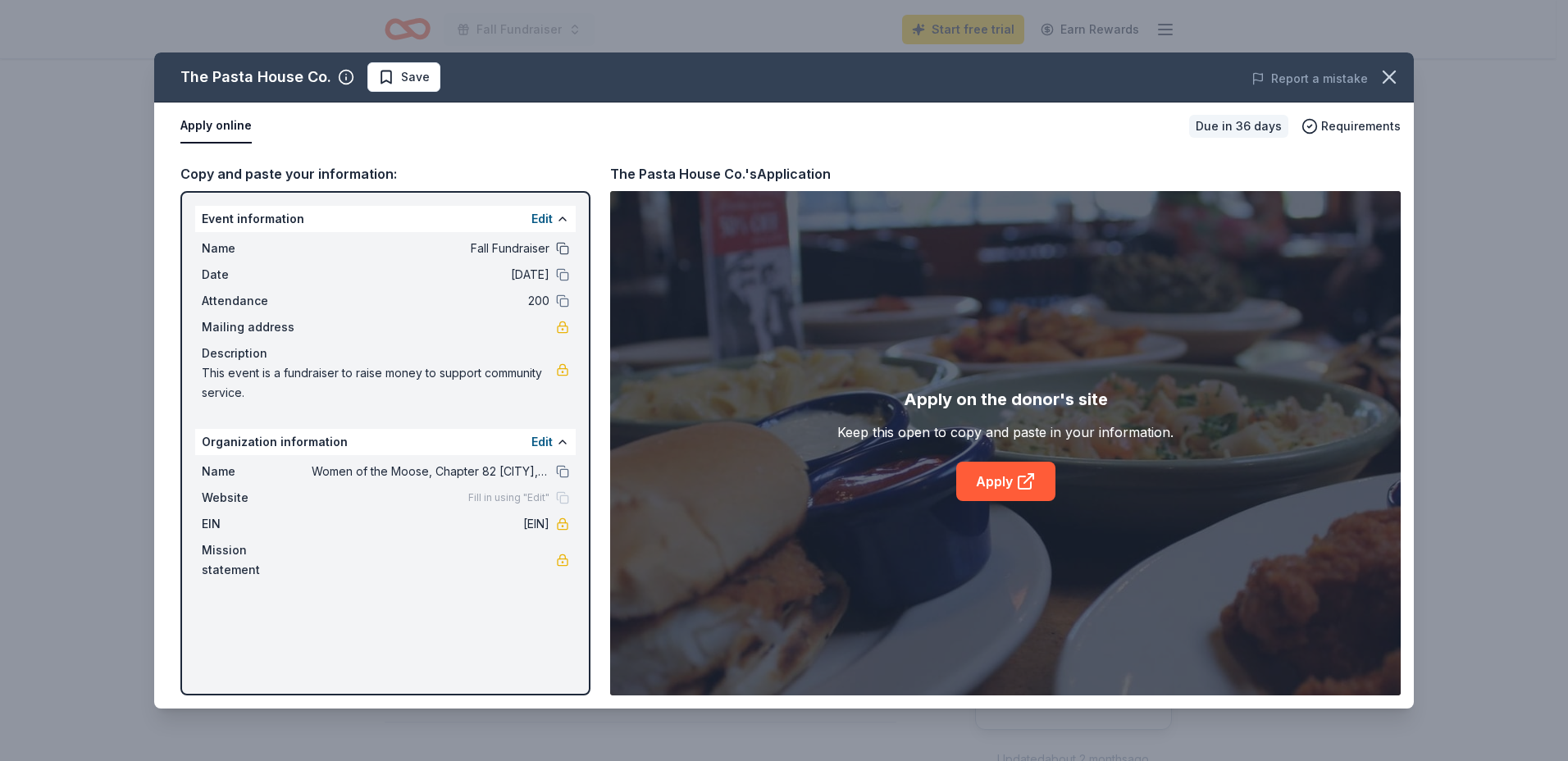 click at bounding box center [563, 248] 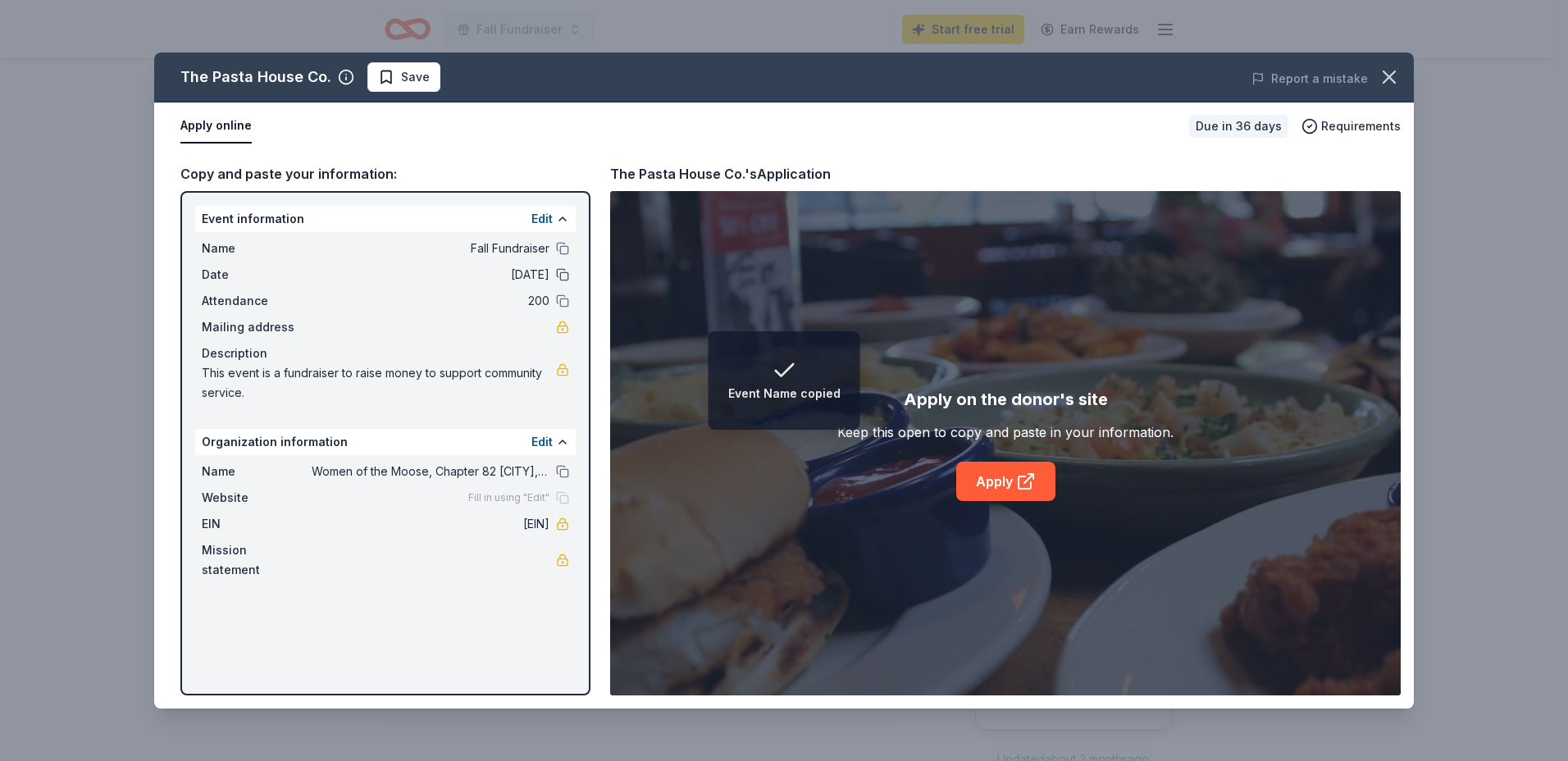 click at bounding box center [563, 275] 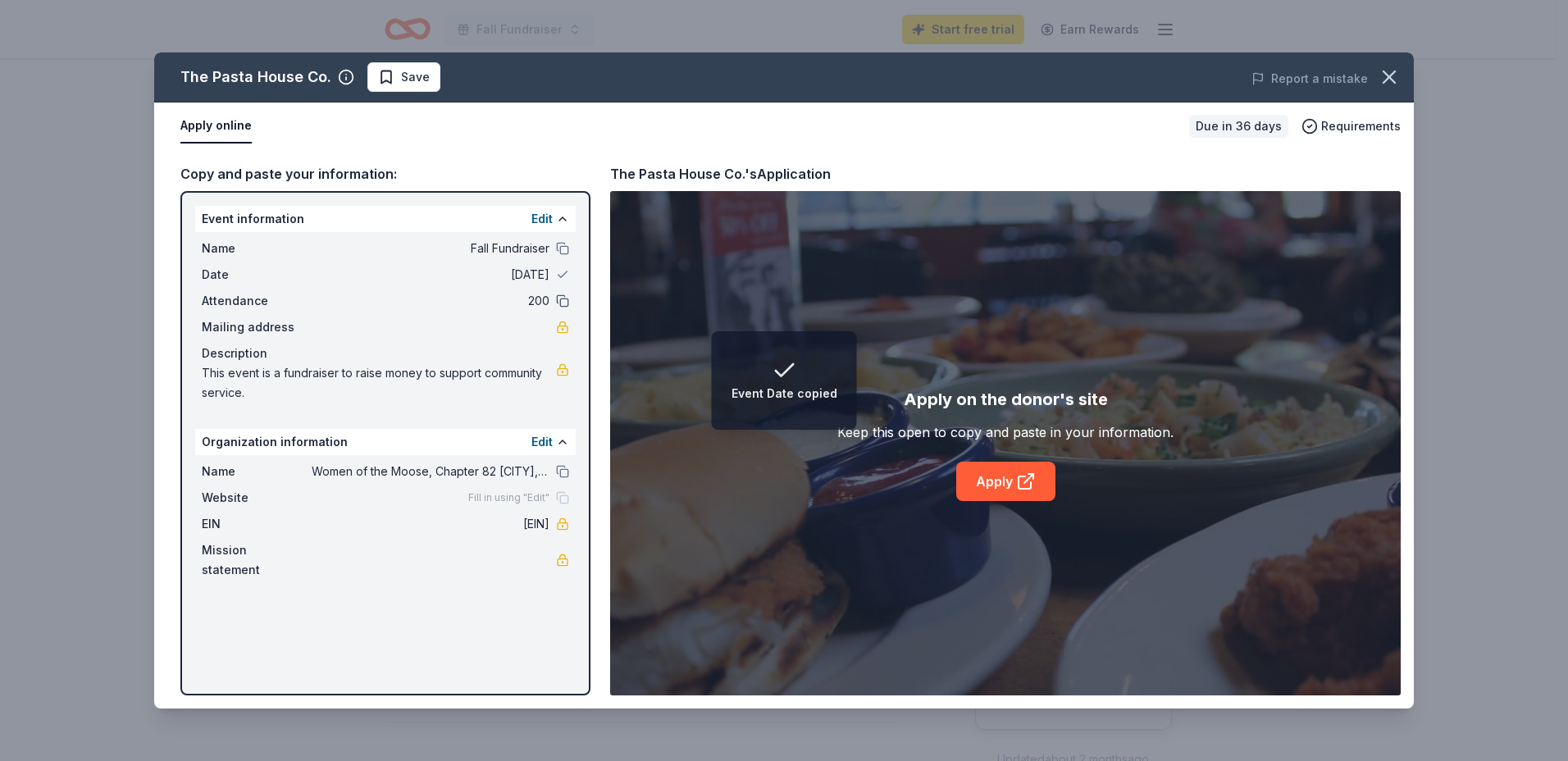 click at bounding box center (563, 301) 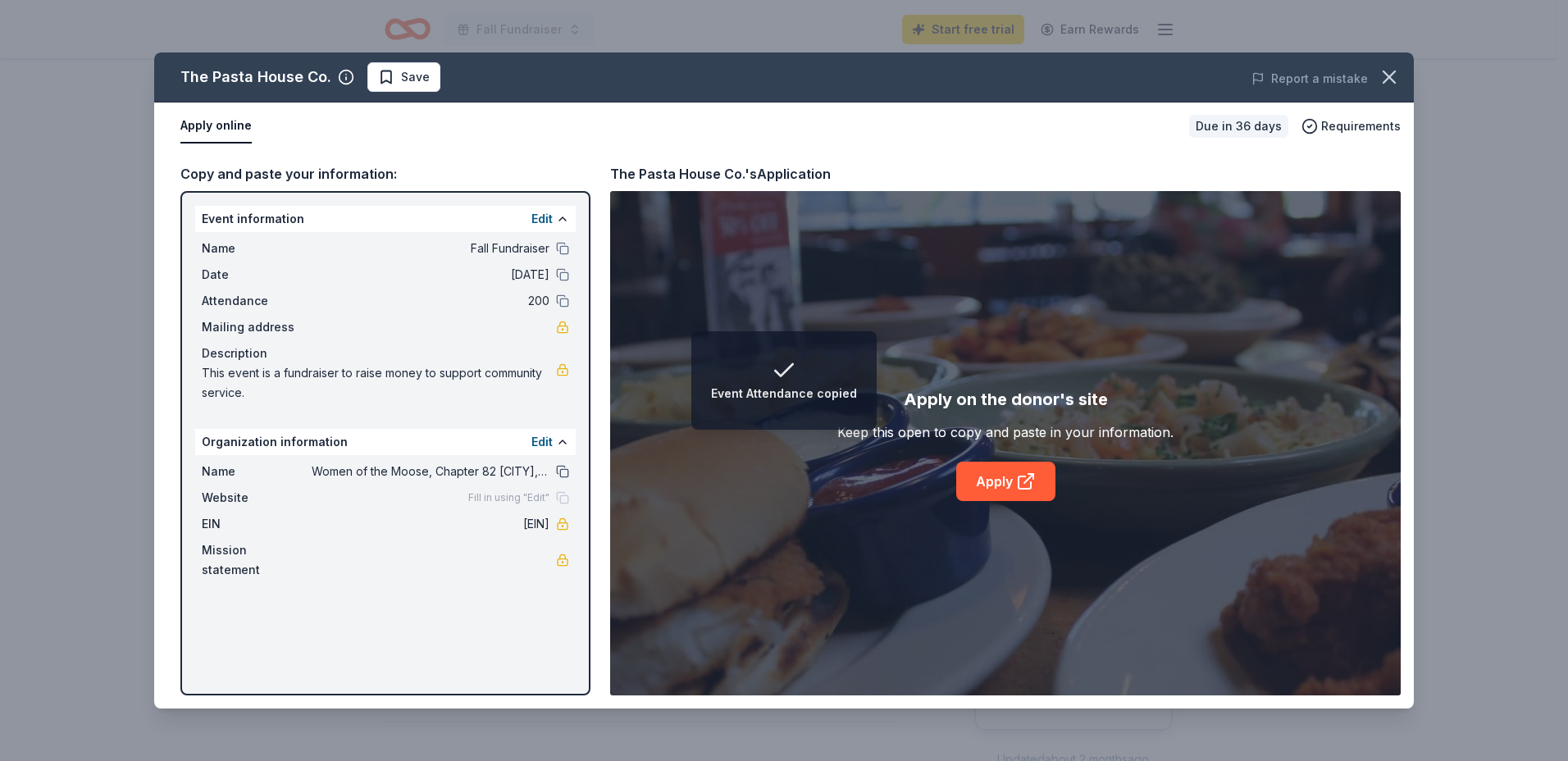 click at bounding box center (563, 472) 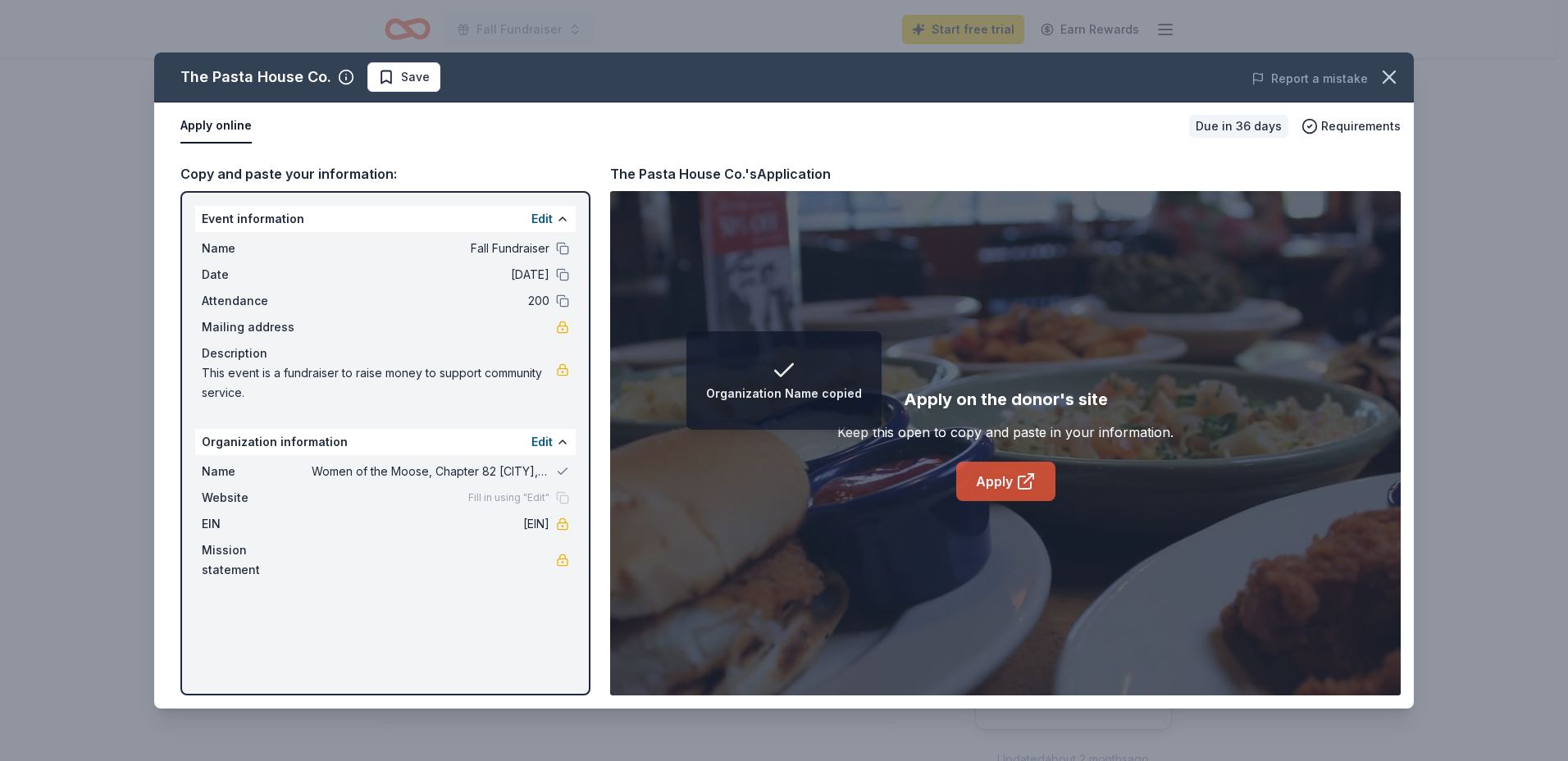 click 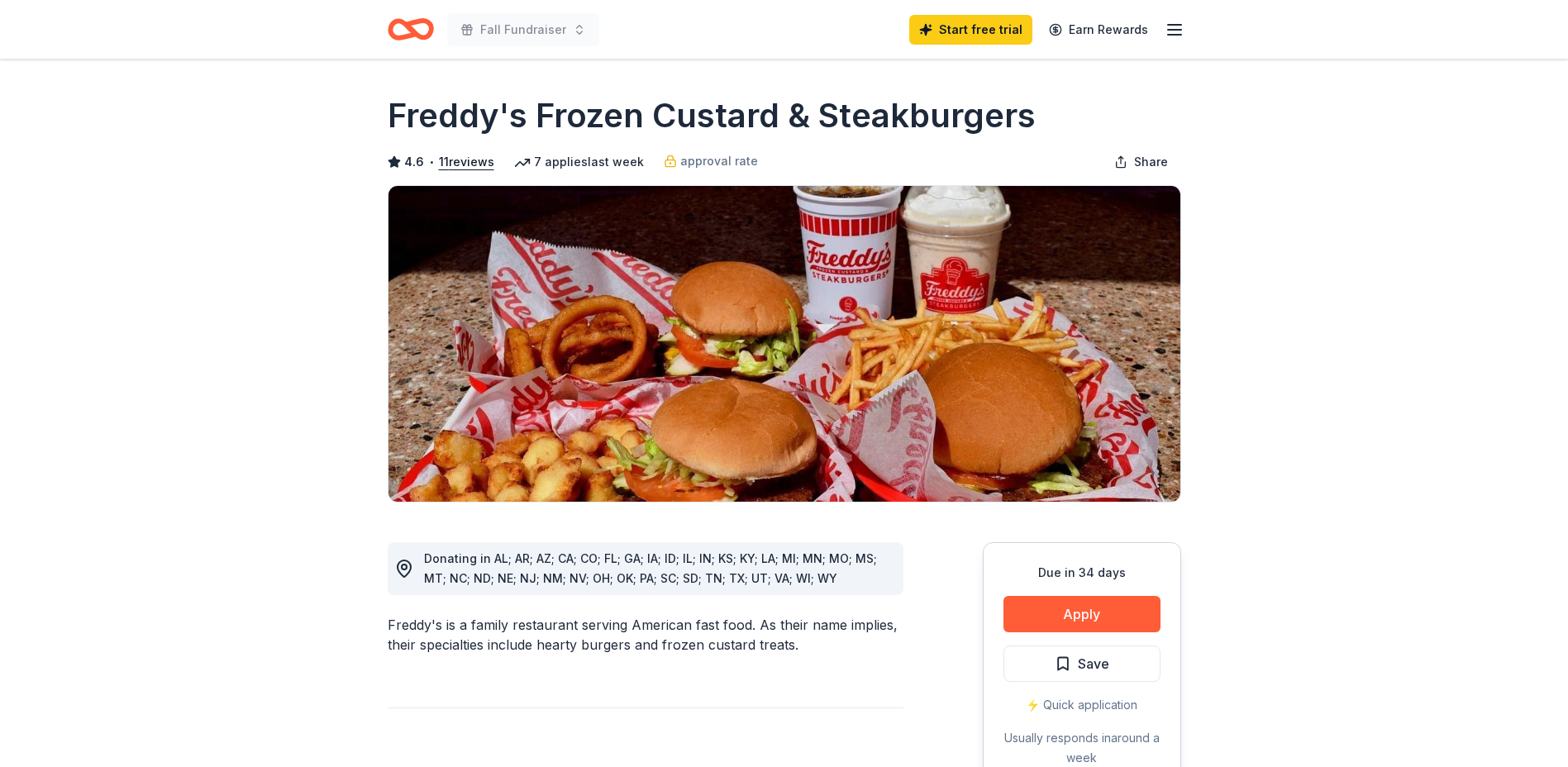 scroll, scrollTop: 0, scrollLeft: 0, axis: both 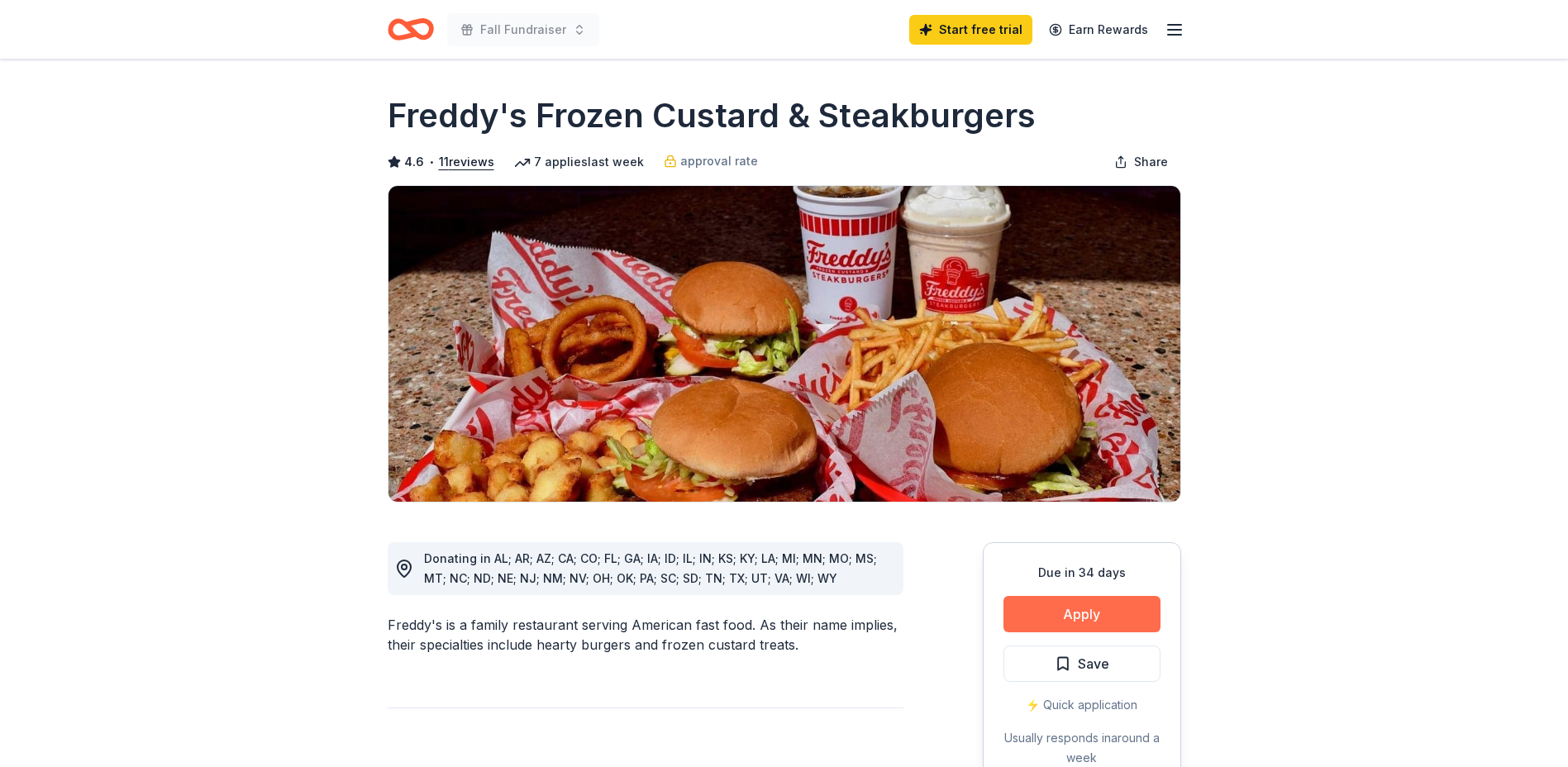 click on "Apply" at bounding box center [1082, 614] 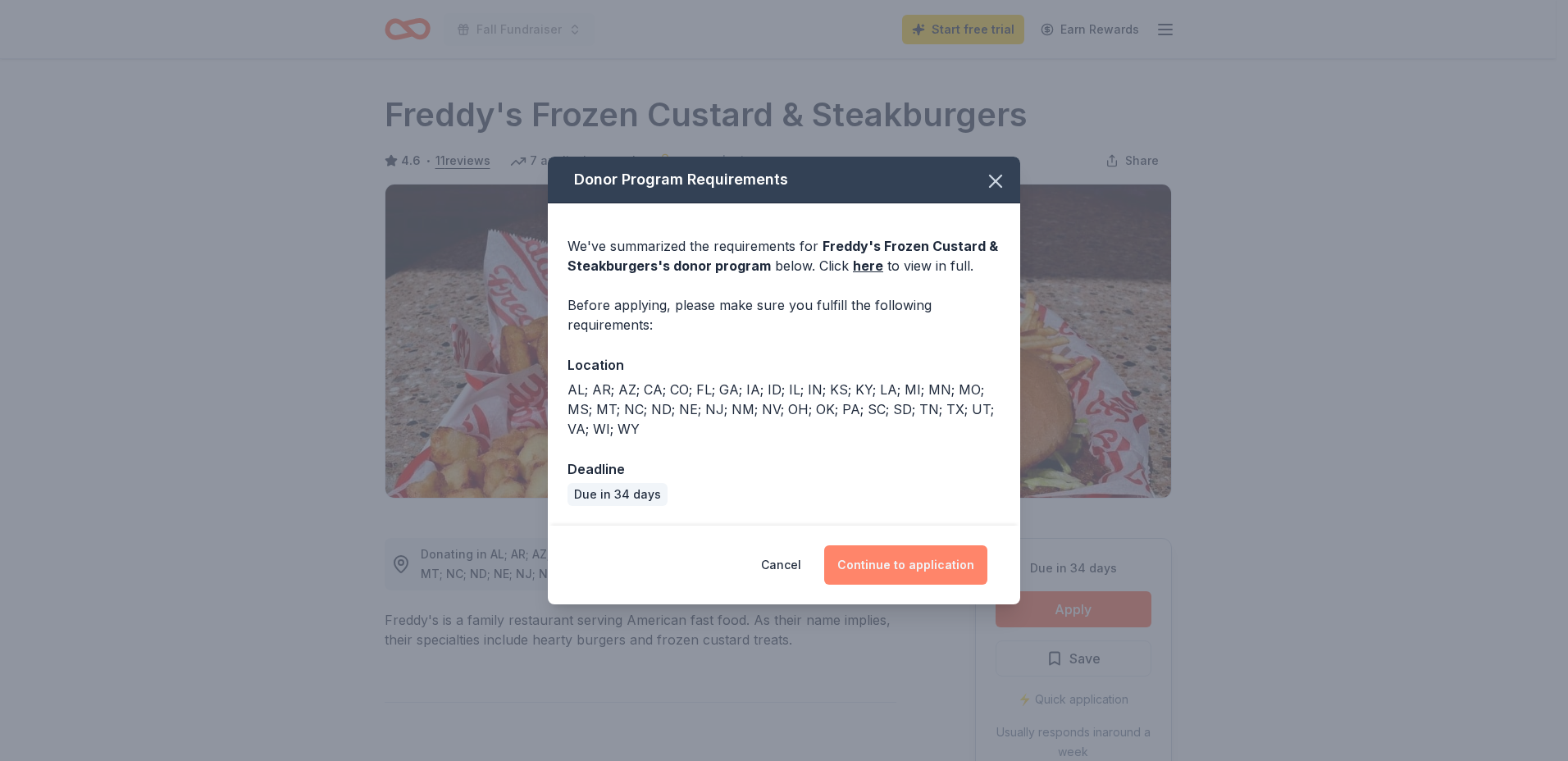 click on "Continue to application" at bounding box center [905, 565] 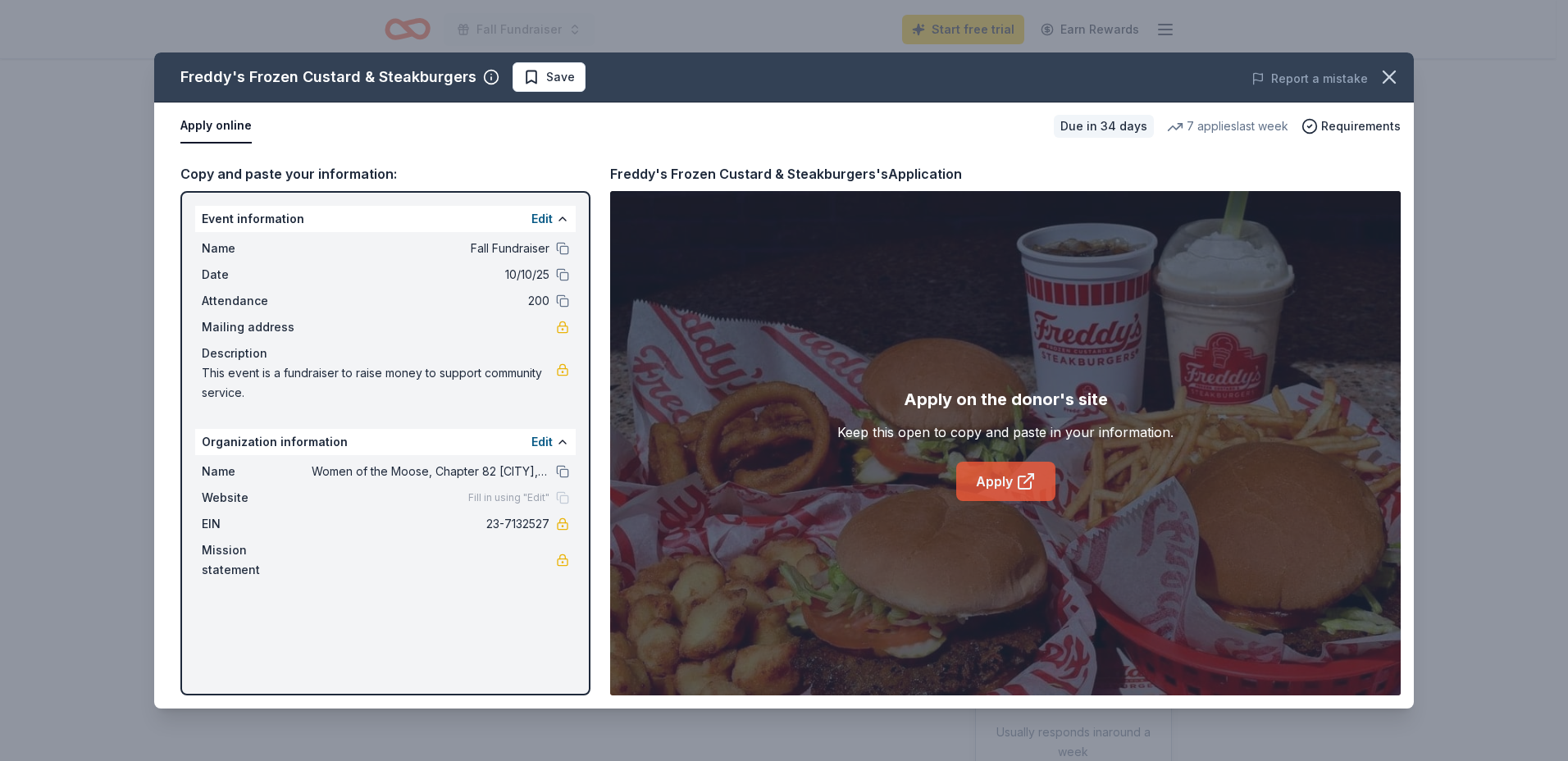 click on "Apply" at bounding box center [1005, 481] 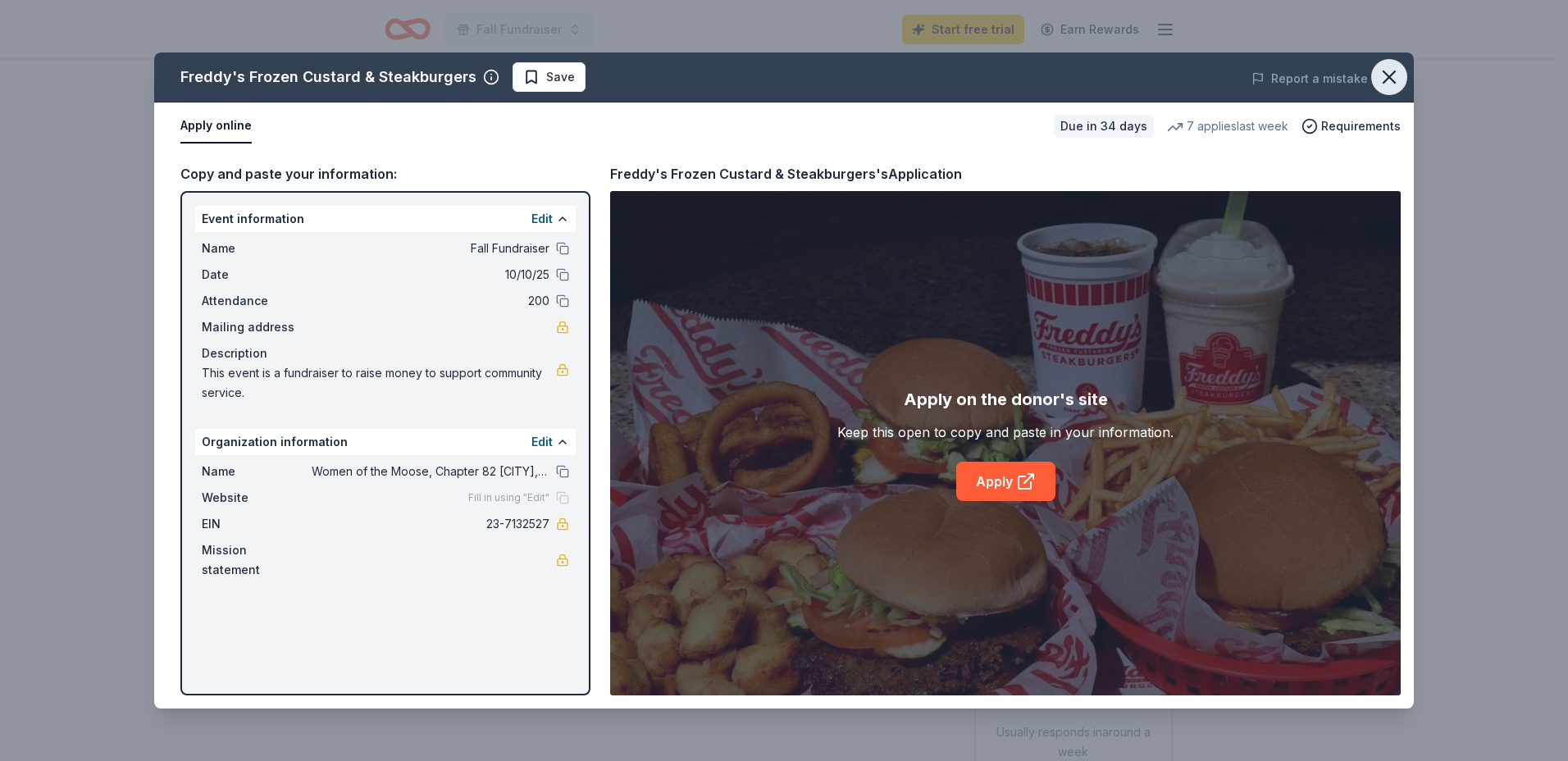 click 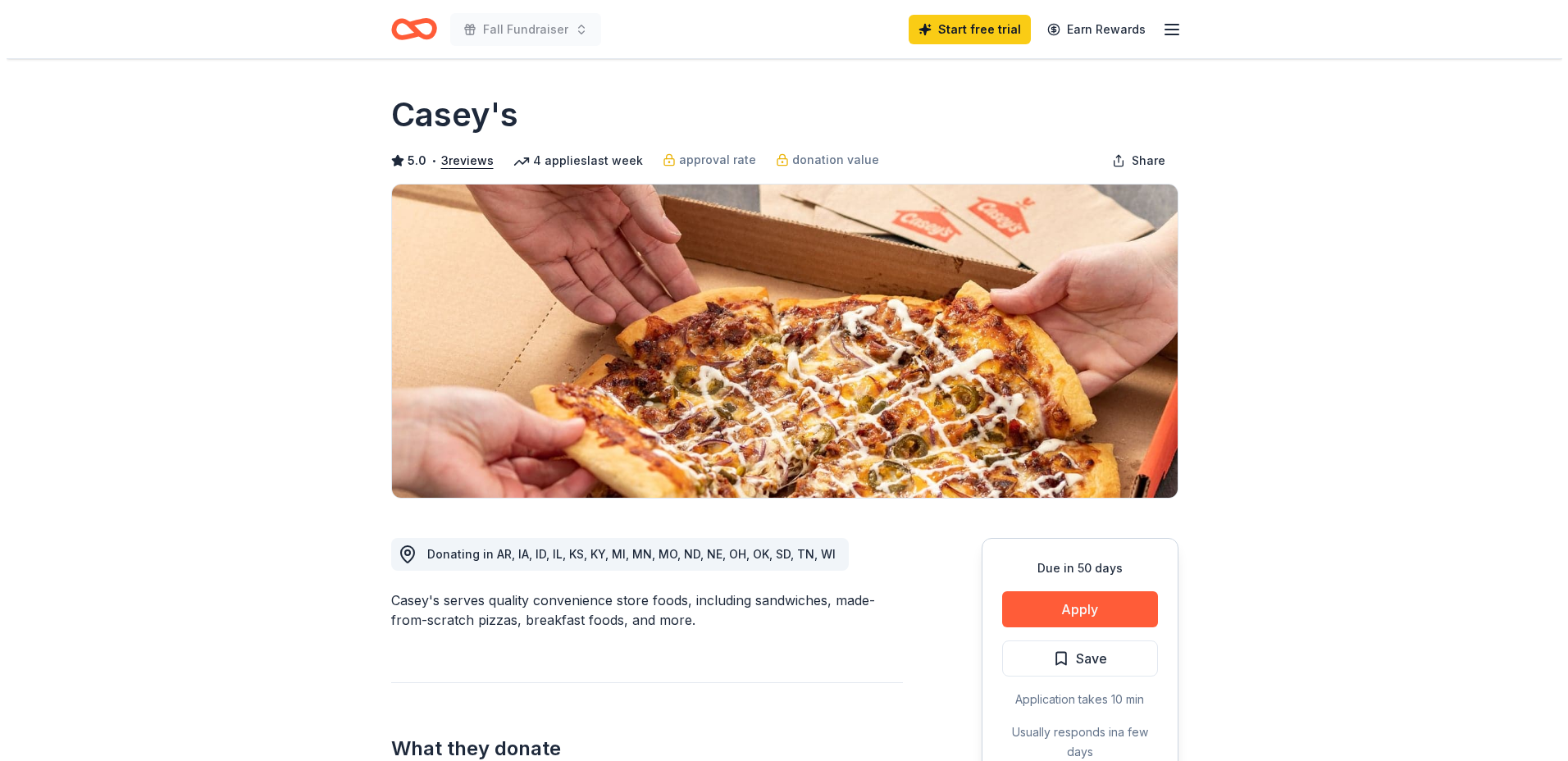 scroll, scrollTop: 0, scrollLeft: 0, axis: both 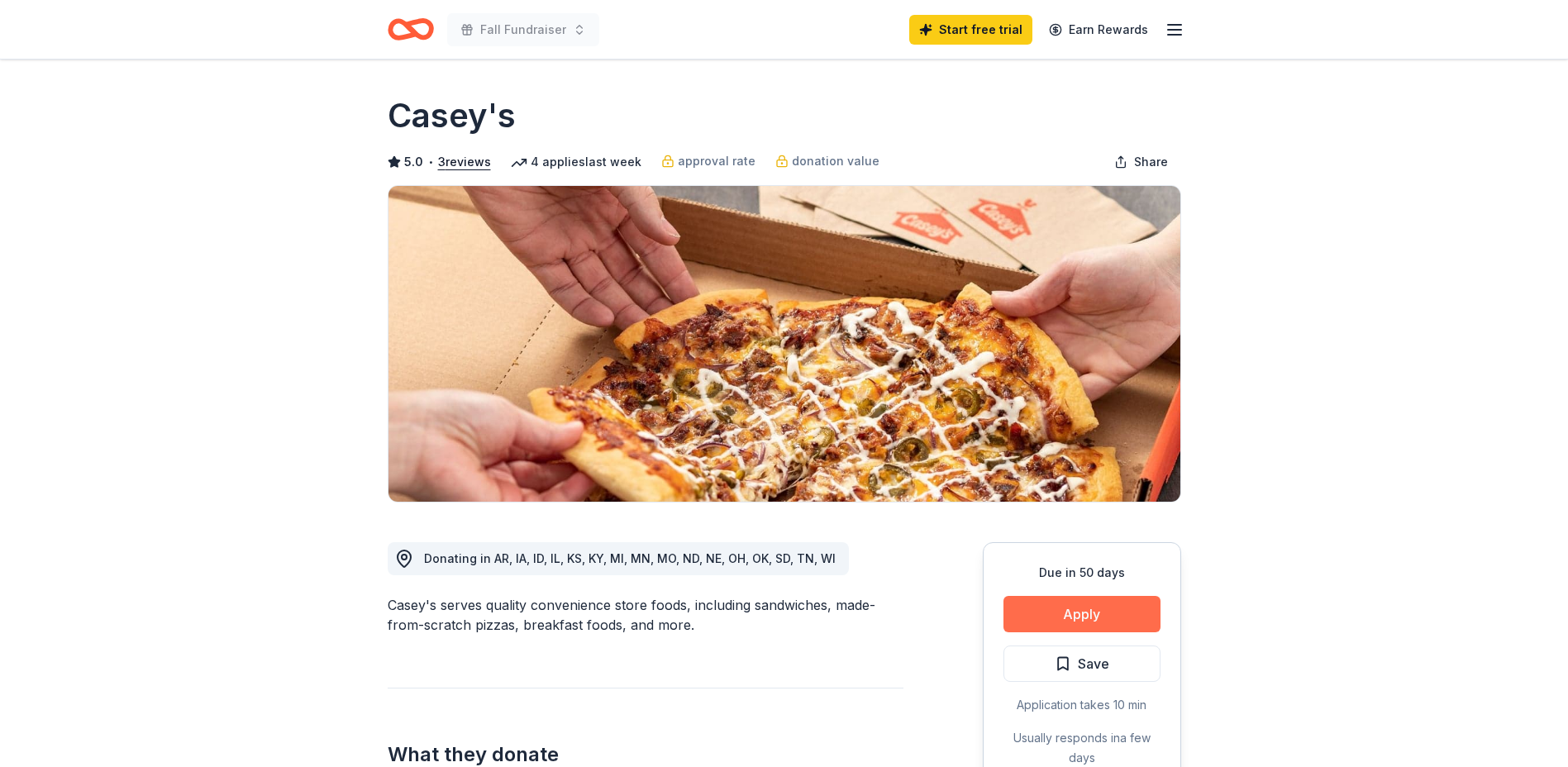 click on "Apply" at bounding box center (1082, 614) 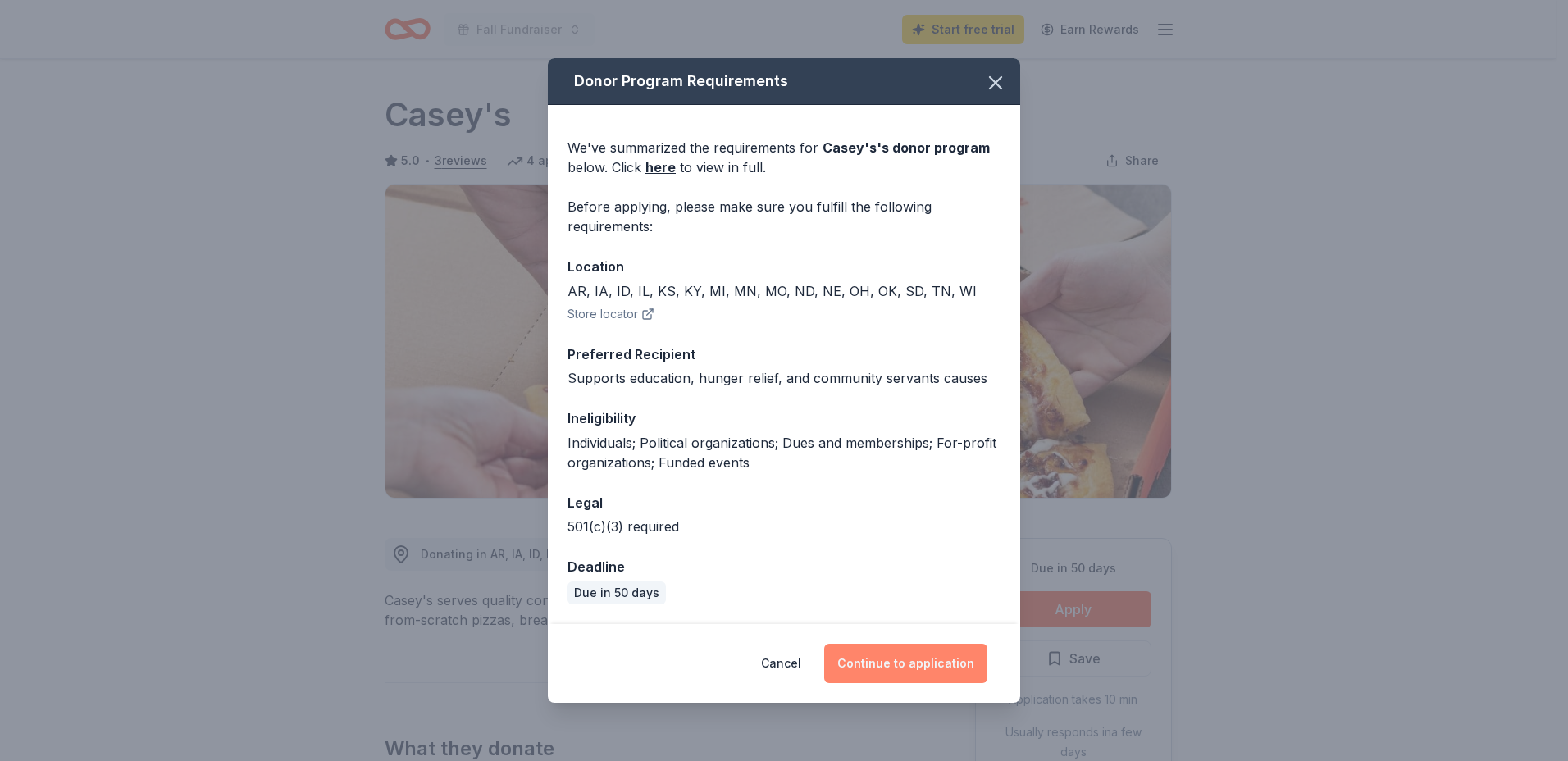 click on "Continue to application" at bounding box center [905, 663] 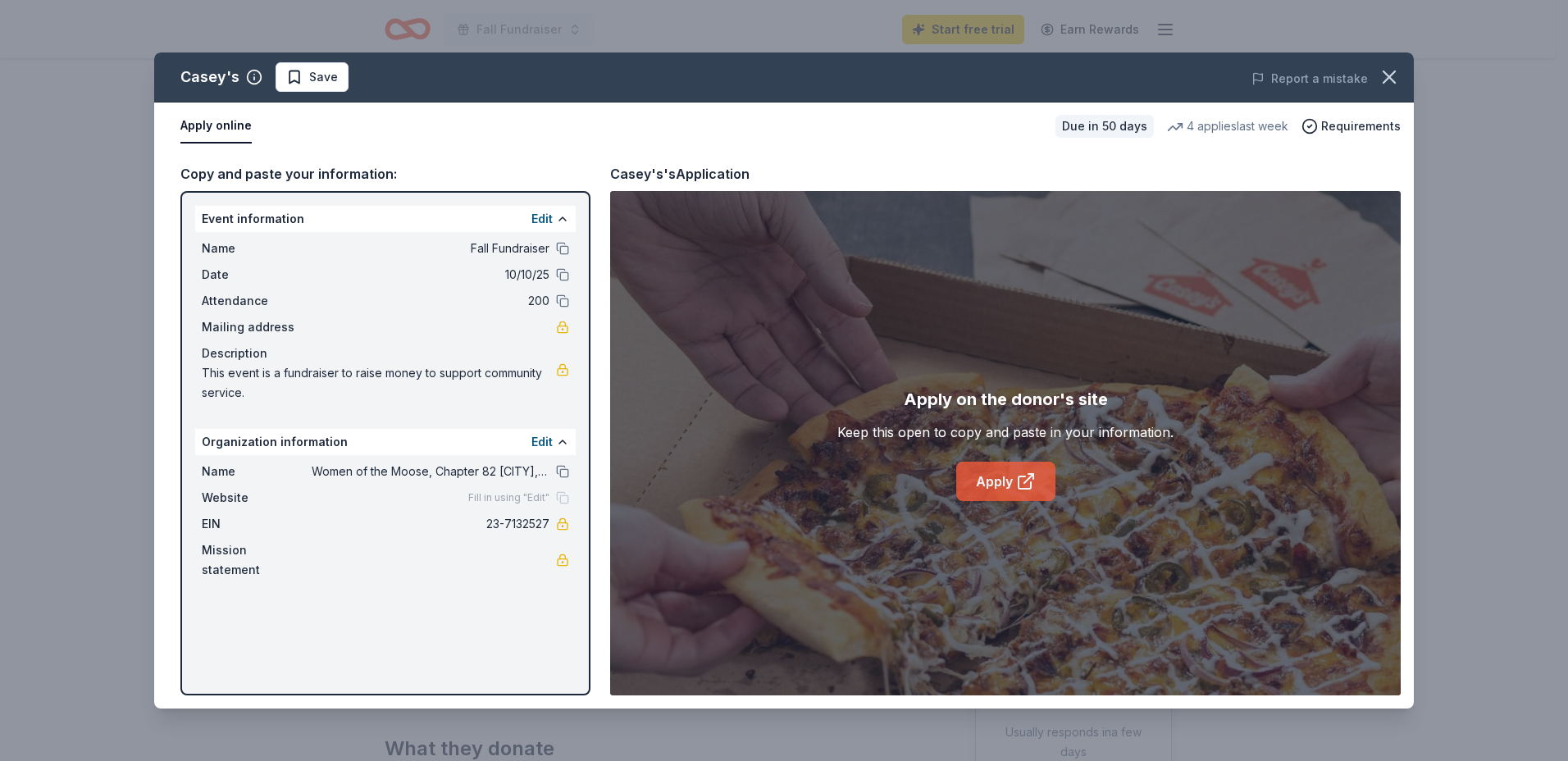 click on "Apply" at bounding box center [1005, 481] 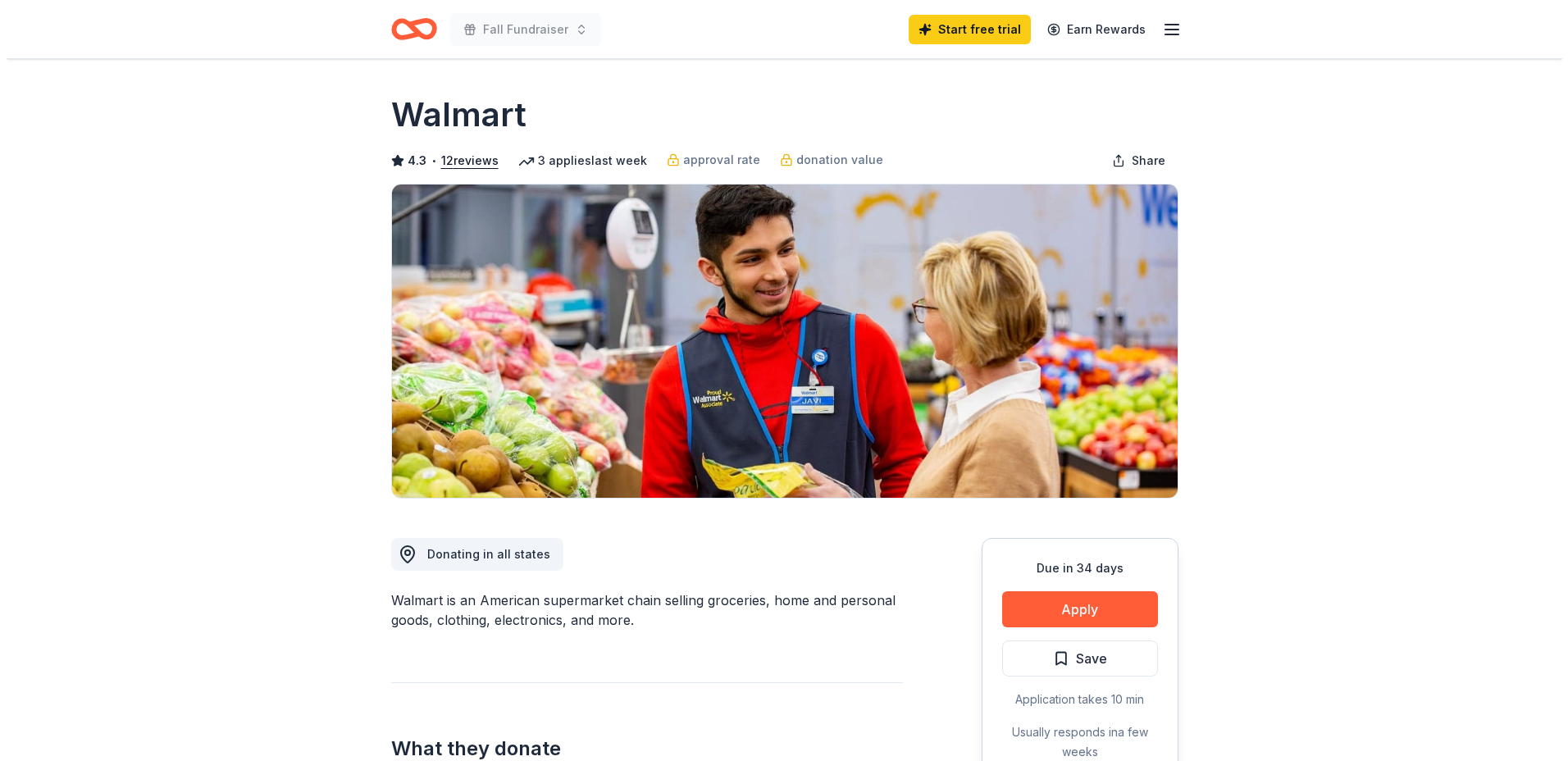 scroll, scrollTop: 0, scrollLeft: 0, axis: both 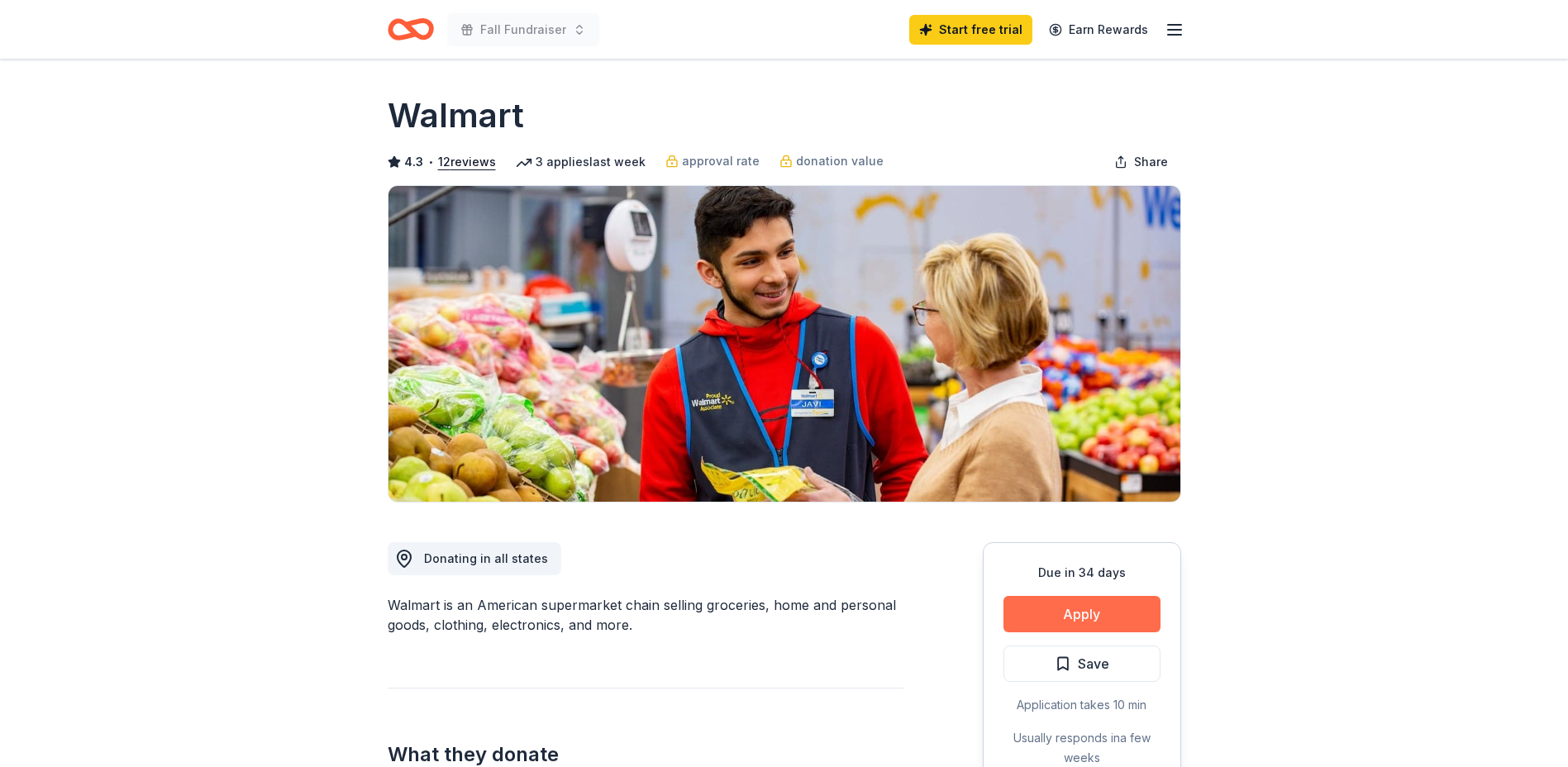 click on "Apply" at bounding box center [1082, 614] 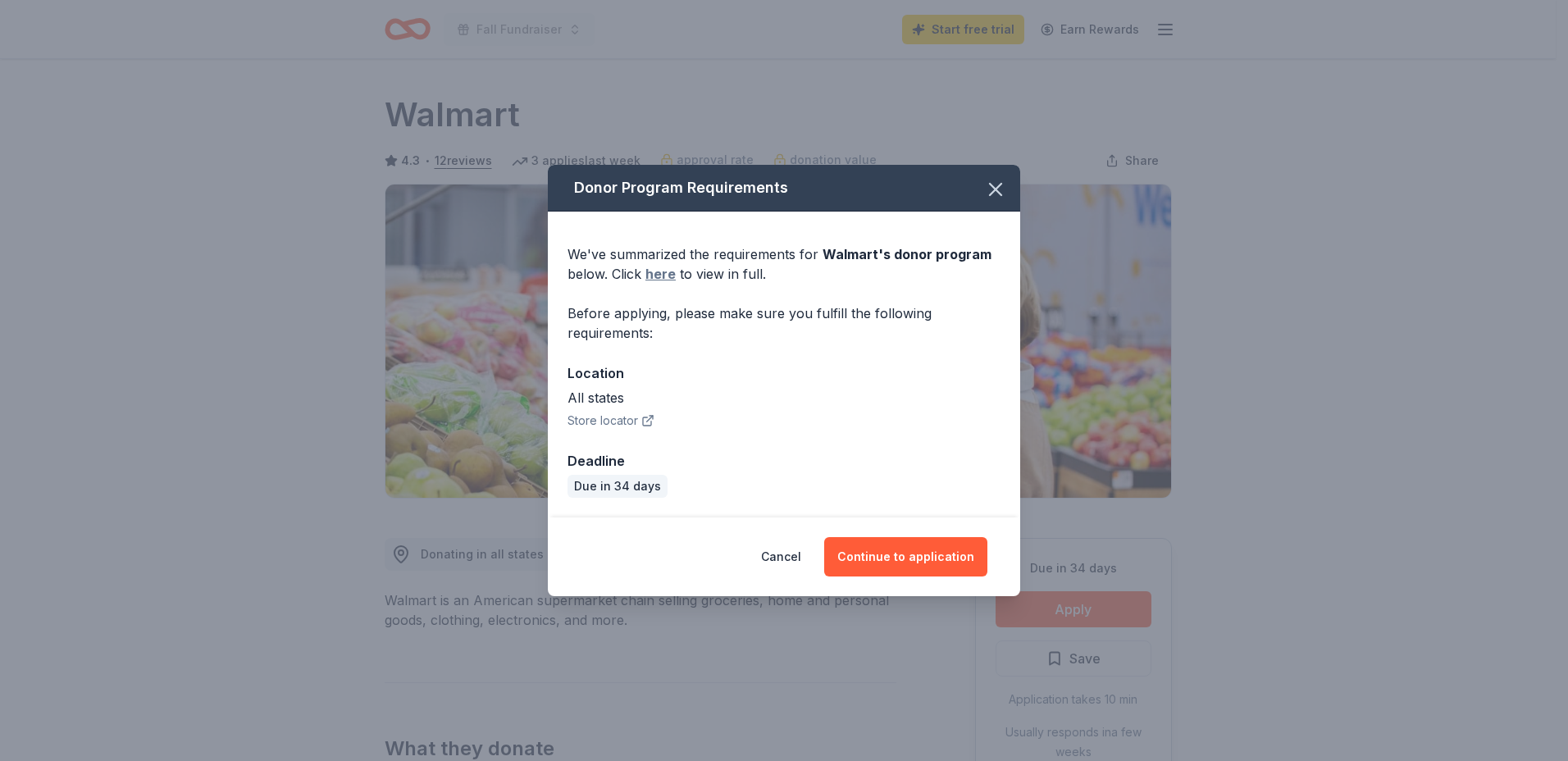click on "here" at bounding box center (660, 274) 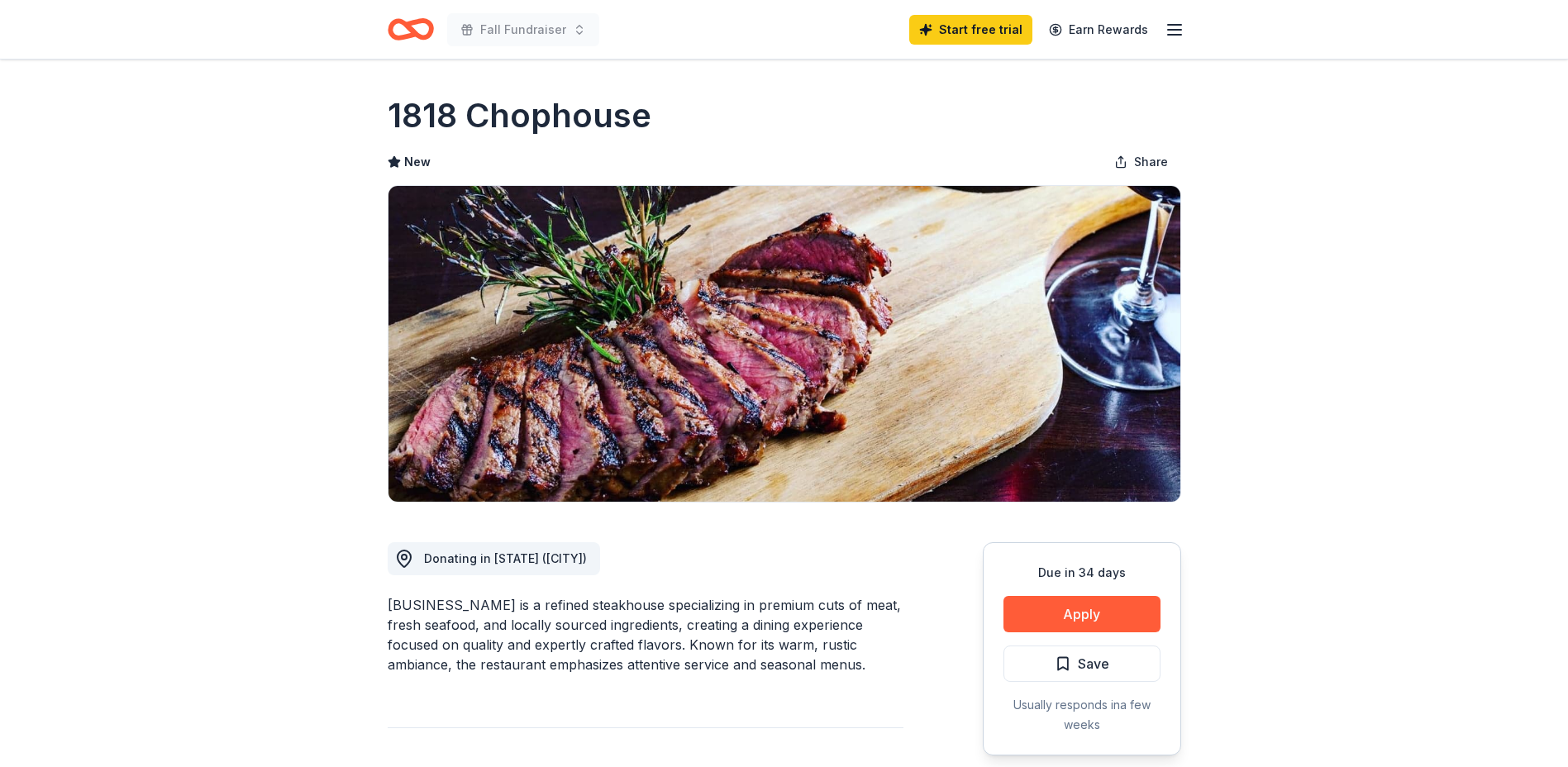 scroll, scrollTop: 0, scrollLeft: 0, axis: both 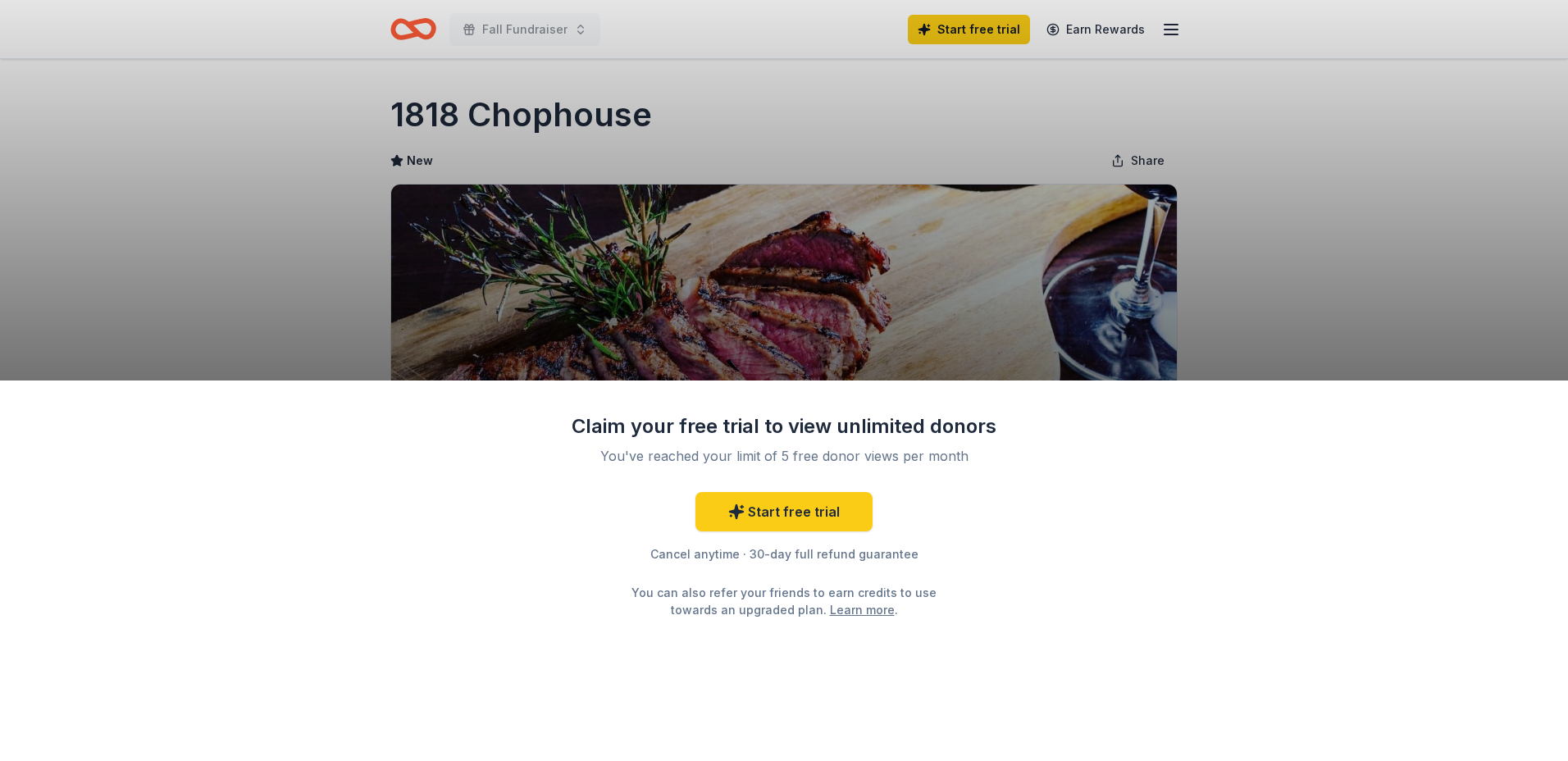 click on "Claim your free trial to view unlimited donors You've reached your limit of 5 free donor views per month Start free  trial Cancel anytime · 30-day full refund guarantee You can also refer your friends to earn credits to use towards an upgraded plan.   Learn more ." at bounding box center [784, 380] 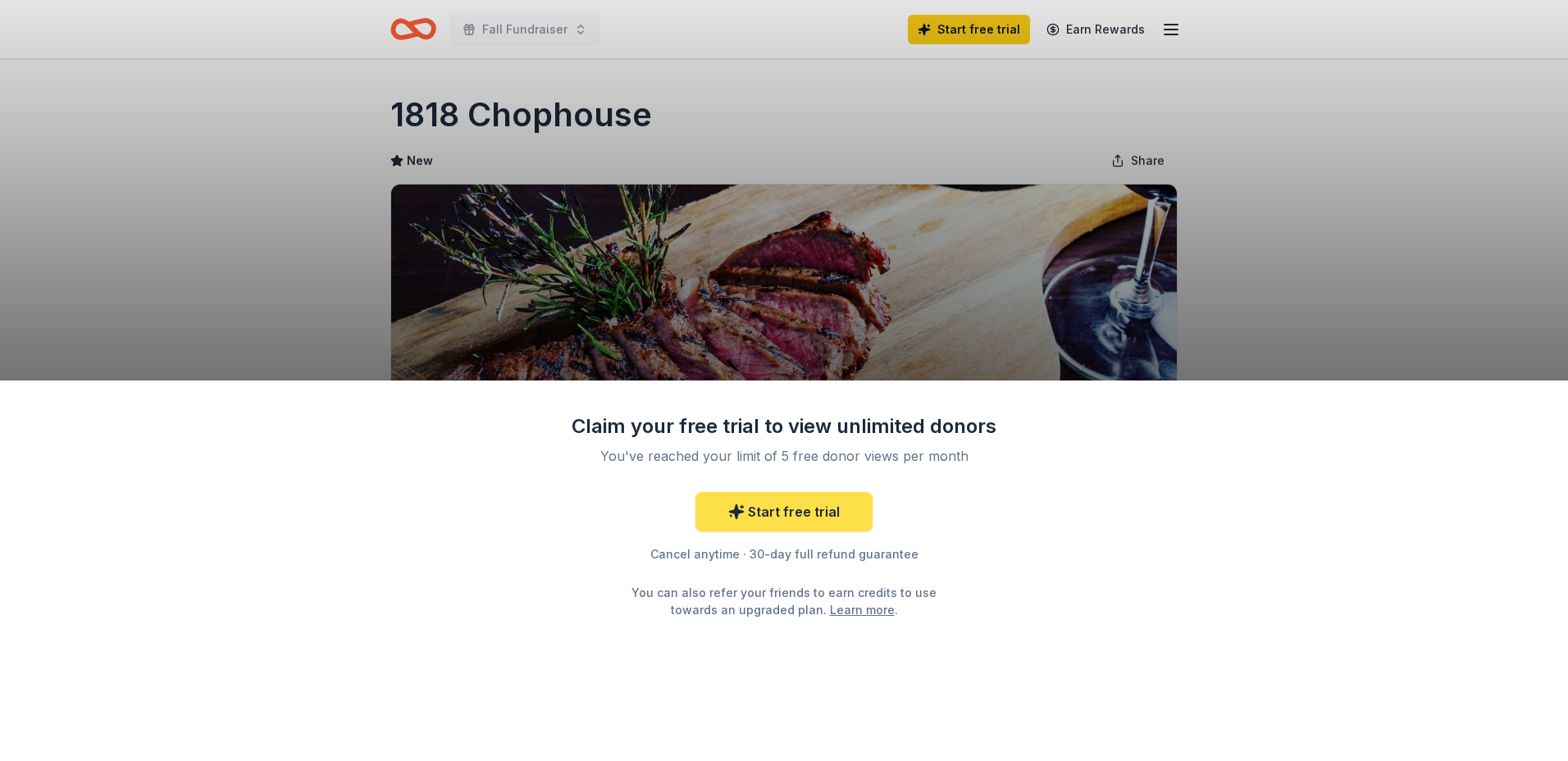 click on "Start free  trial" at bounding box center (784, 512) 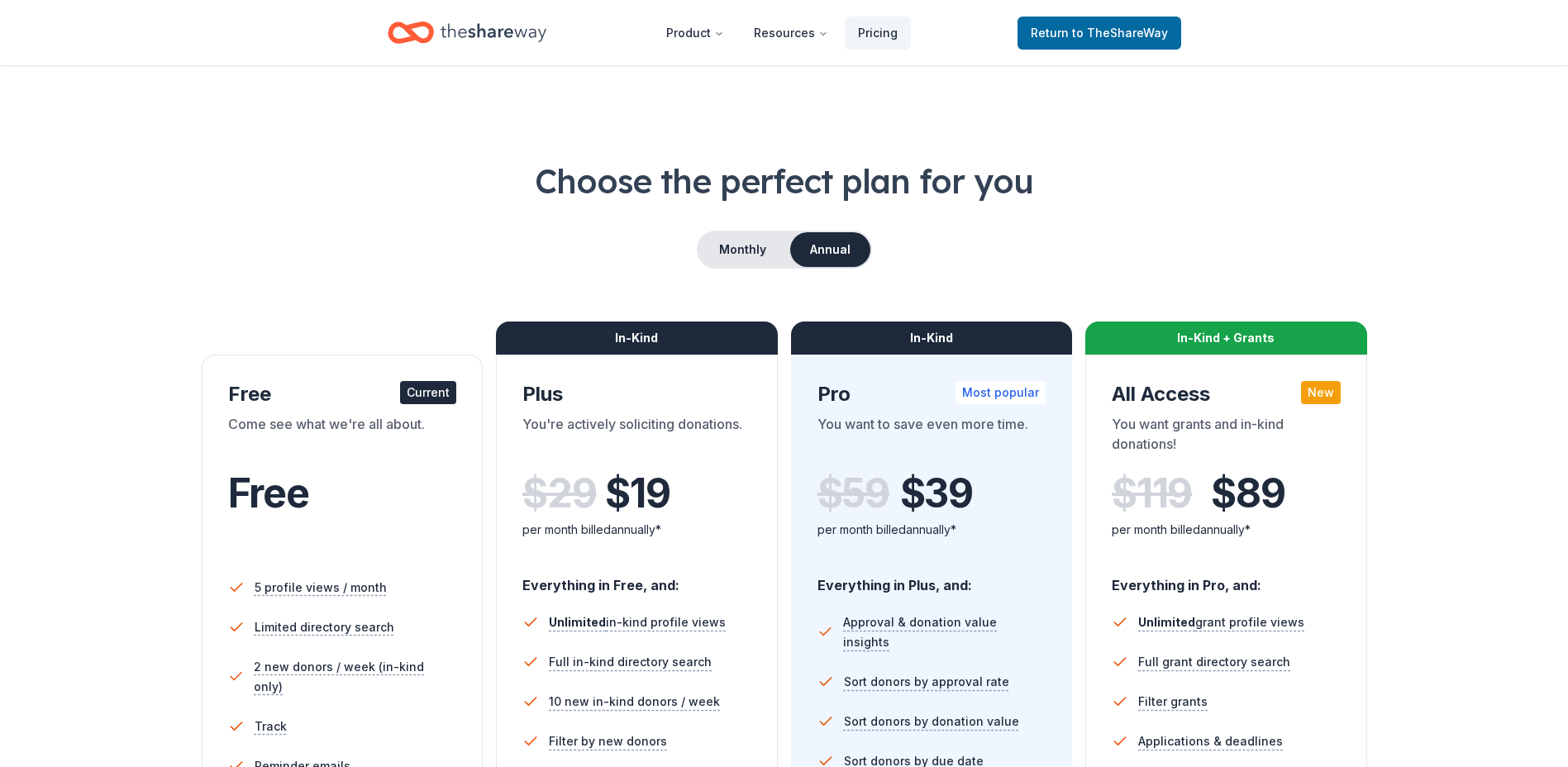 drag, startPoint x: 1567, startPoint y: 123, endPoint x: 1572, endPoint y: 155, distance: 32.38827 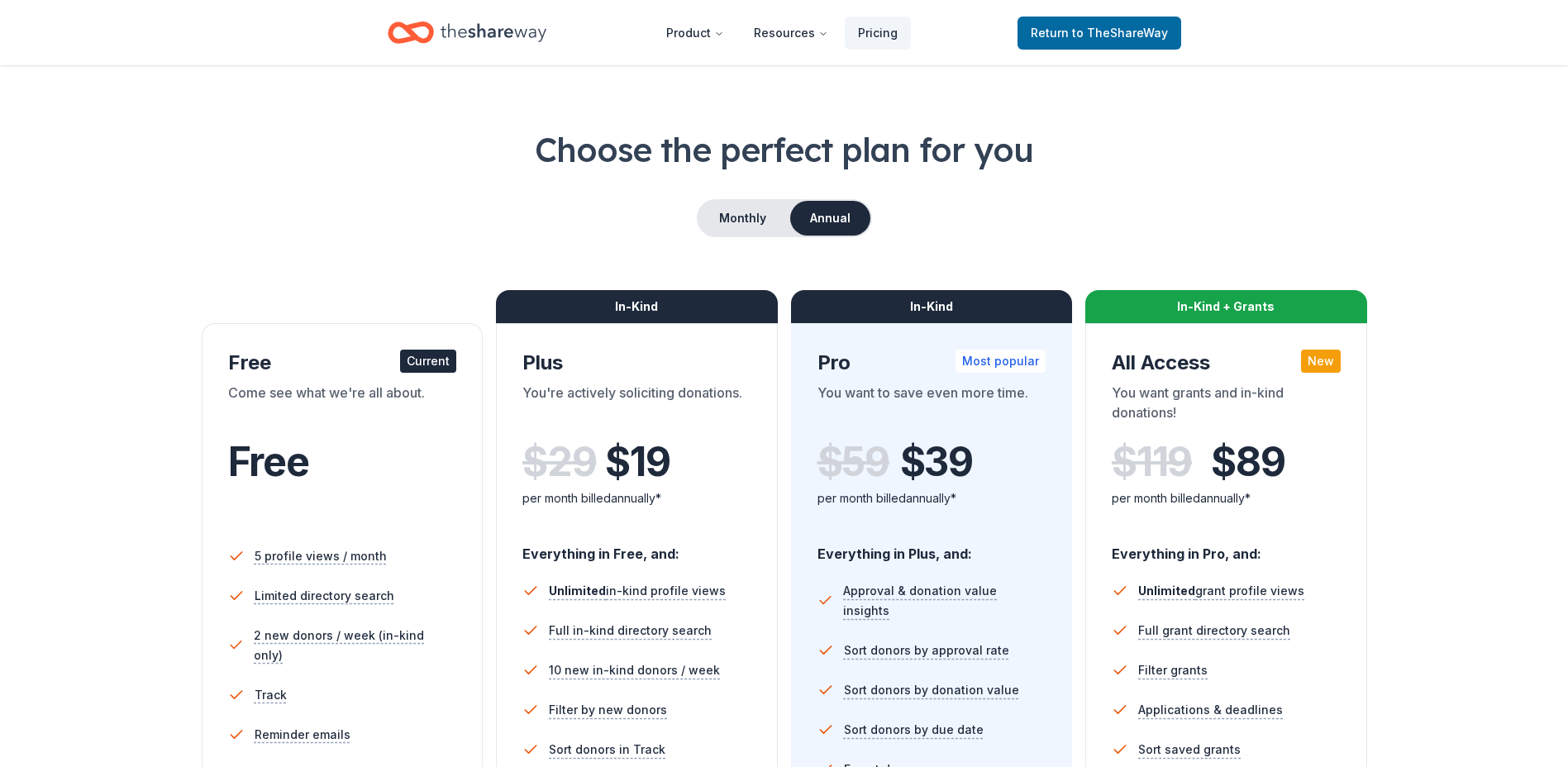 scroll, scrollTop: 0, scrollLeft: 0, axis: both 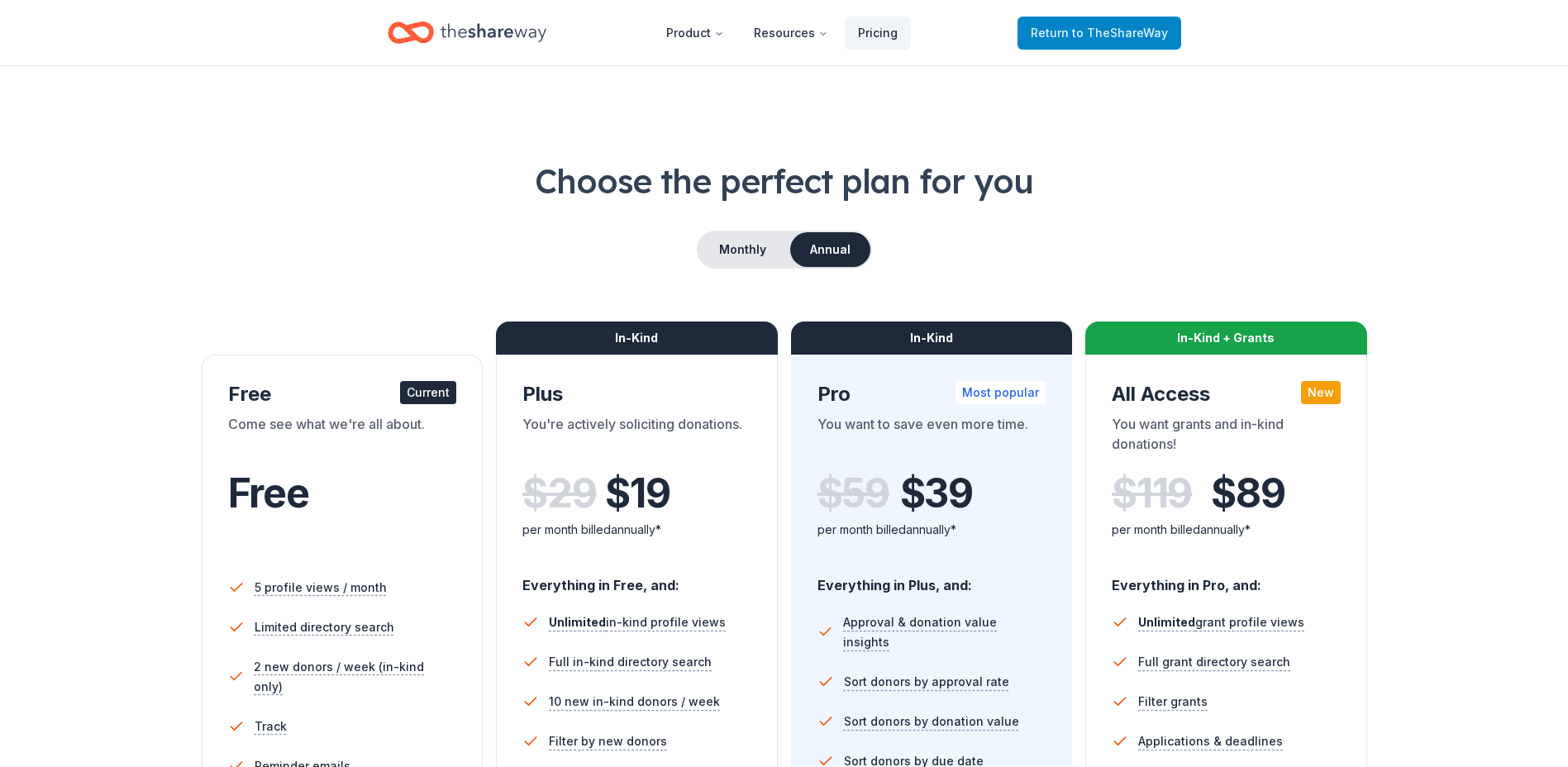 click on "to TheShareWay" at bounding box center [1120, 32] 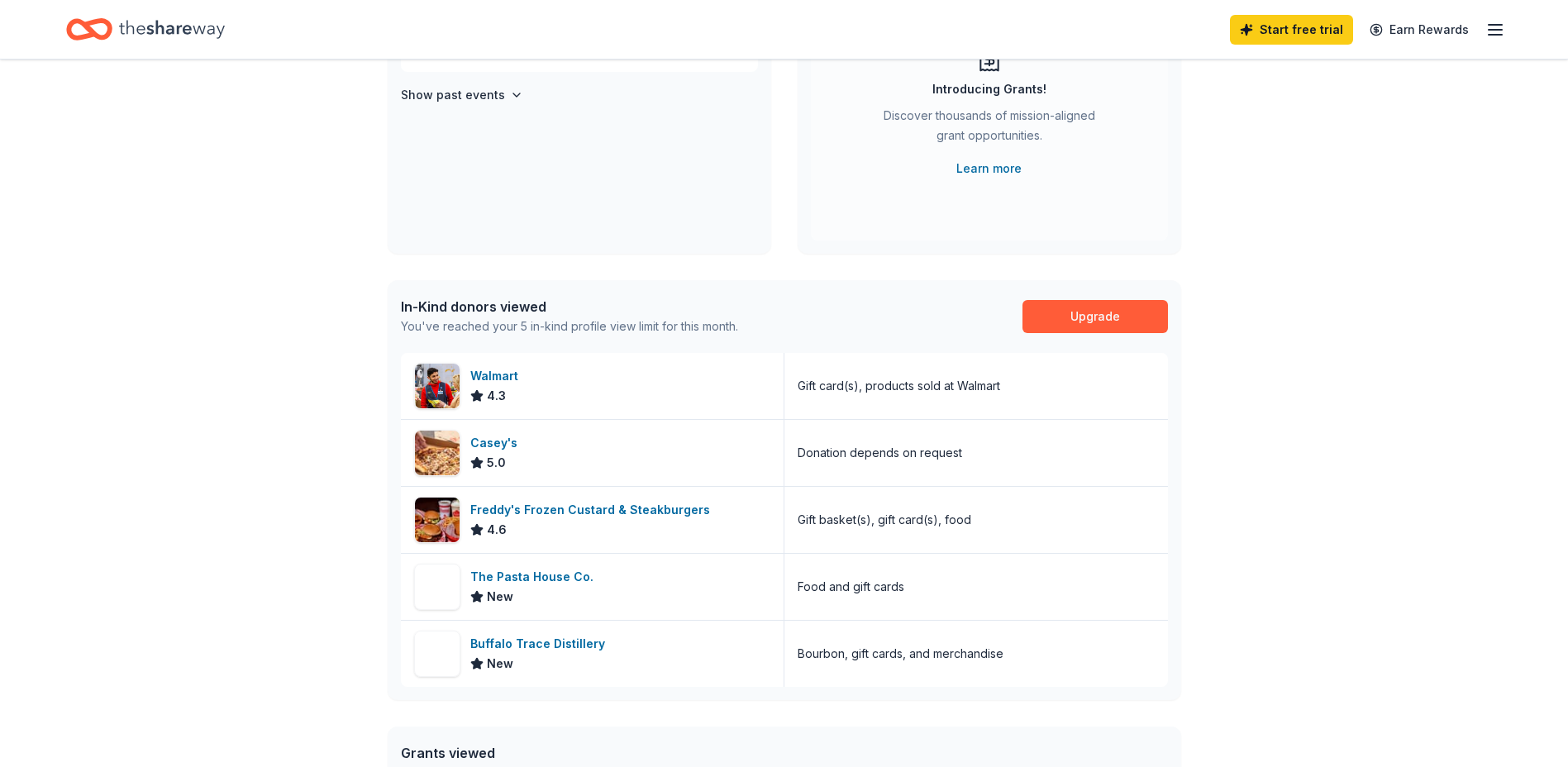 scroll, scrollTop: 258, scrollLeft: 0, axis: vertical 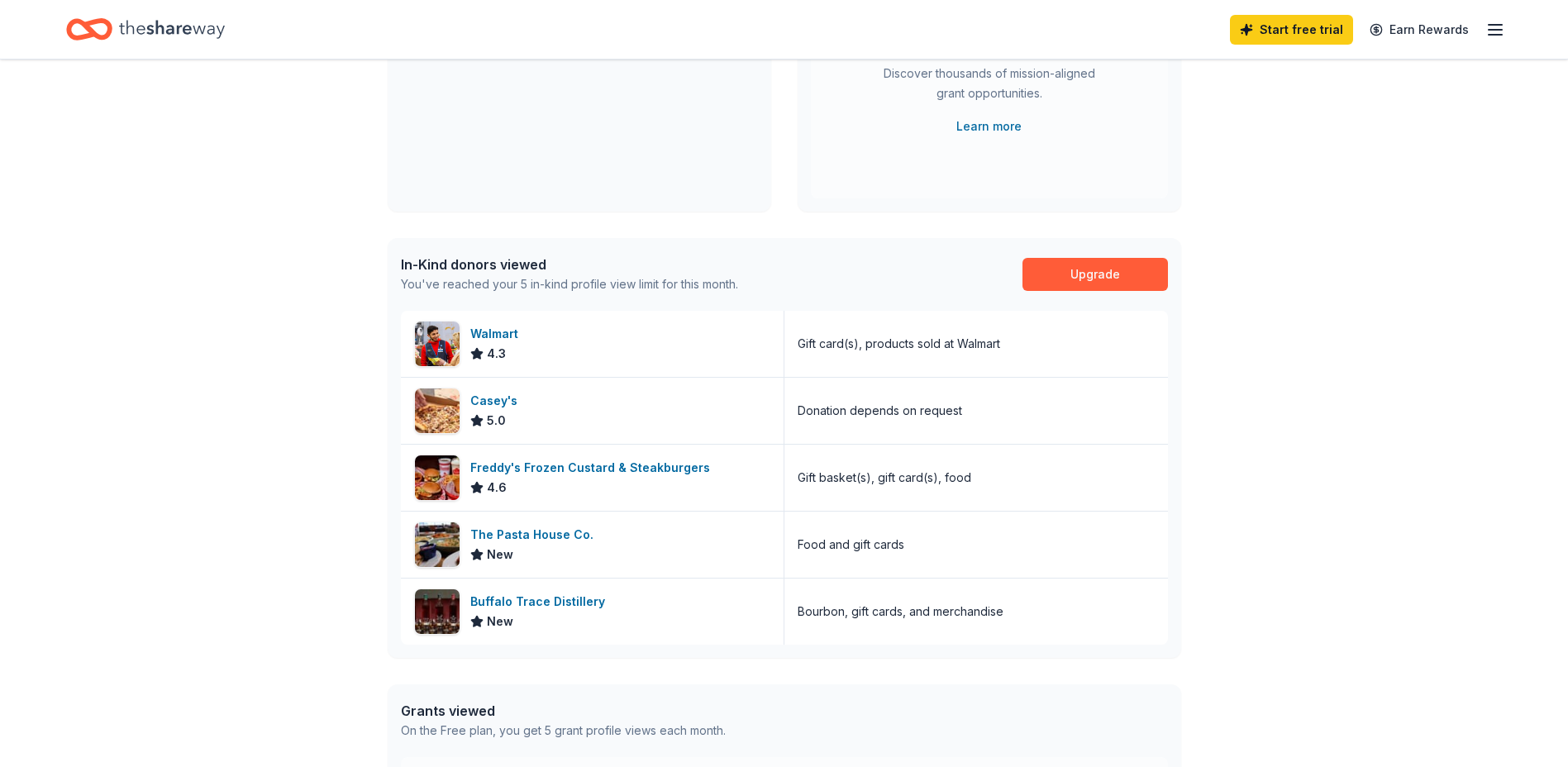 drag, startPoint x: 488, startPoint y: 337, endPoint x: 918, endPoint y: 202, distance: 450.6939 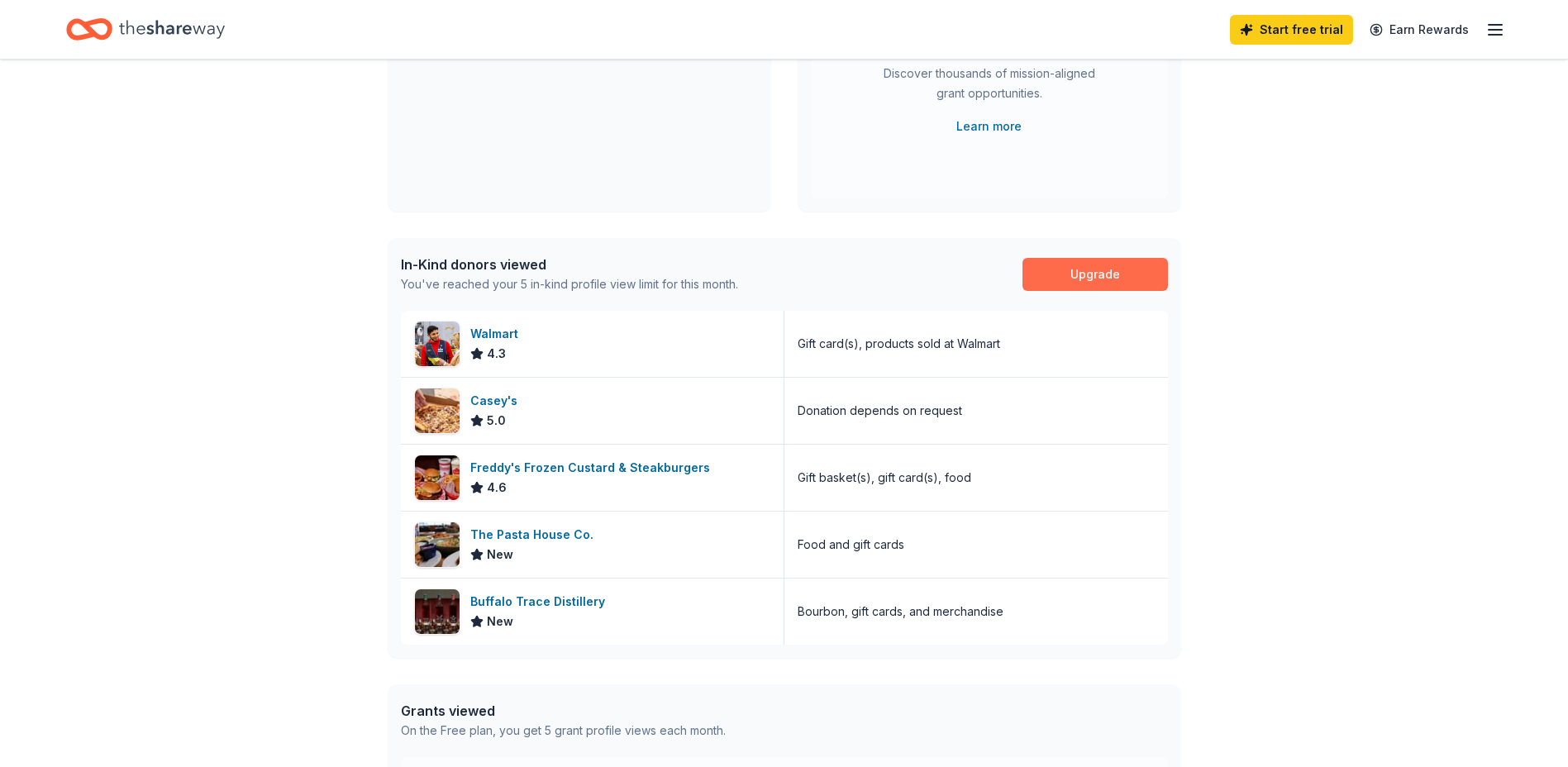 click on "Upgrade" at bounding box center (1095, 274) 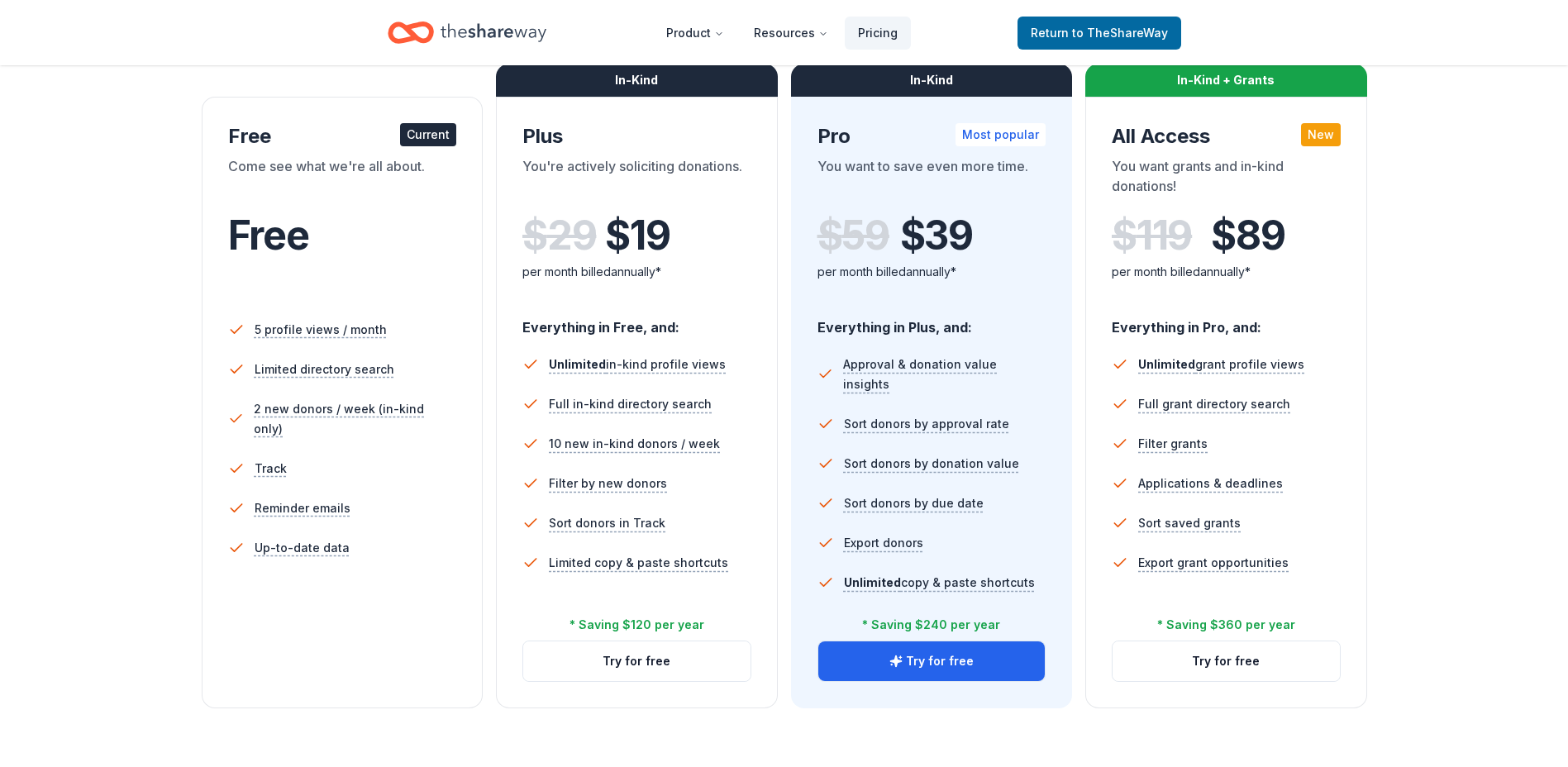 scroll, scrollTop: 0, scrollLeft: 0, axis: both 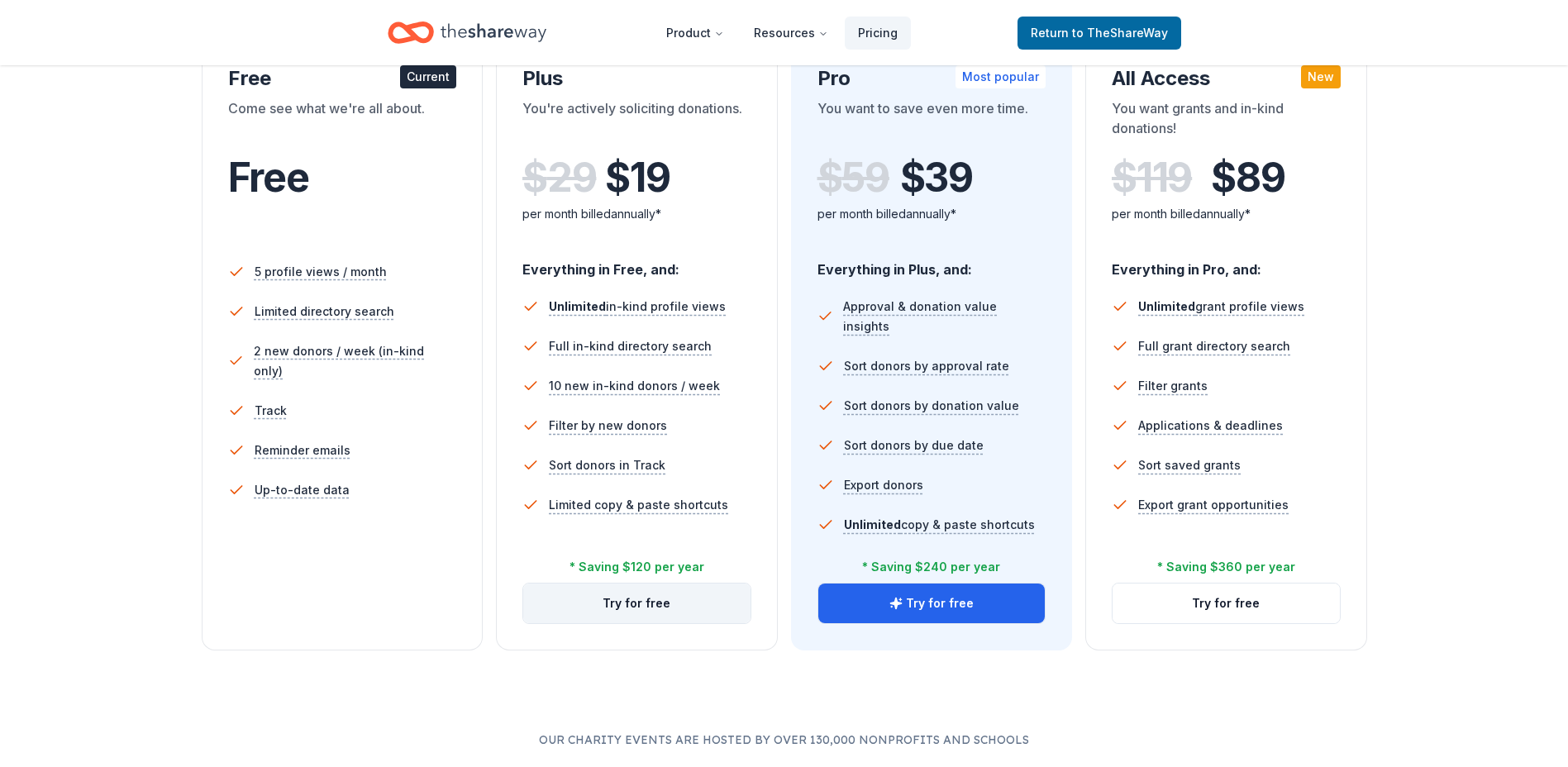 click on "Try for free" at bounding box center [636, 603] 